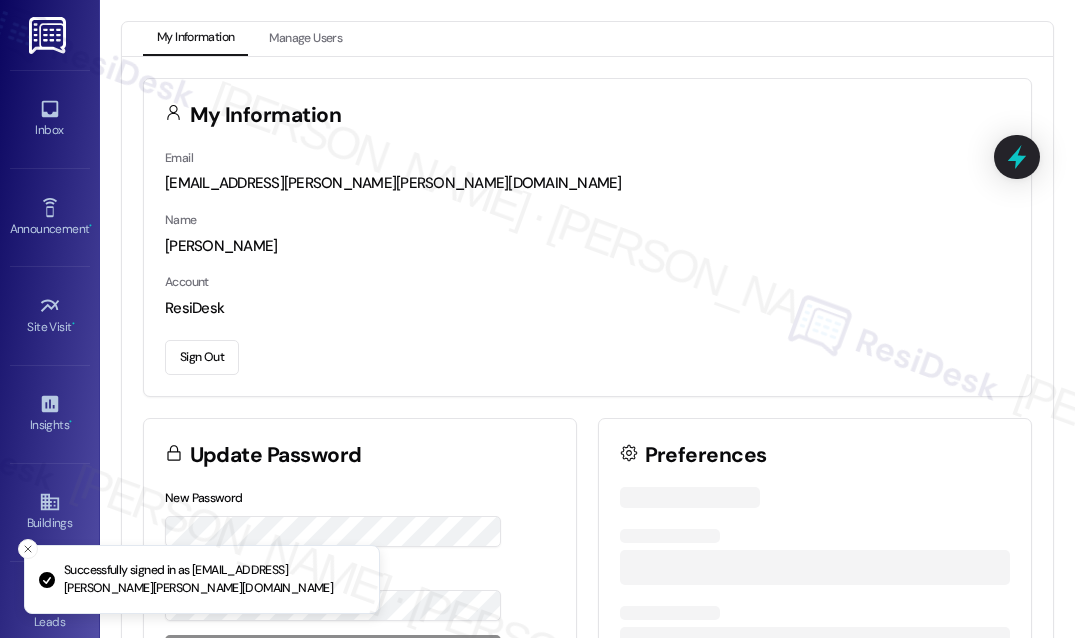 scroll, scrollTop: 0, scrollLeft: 0, axis: both 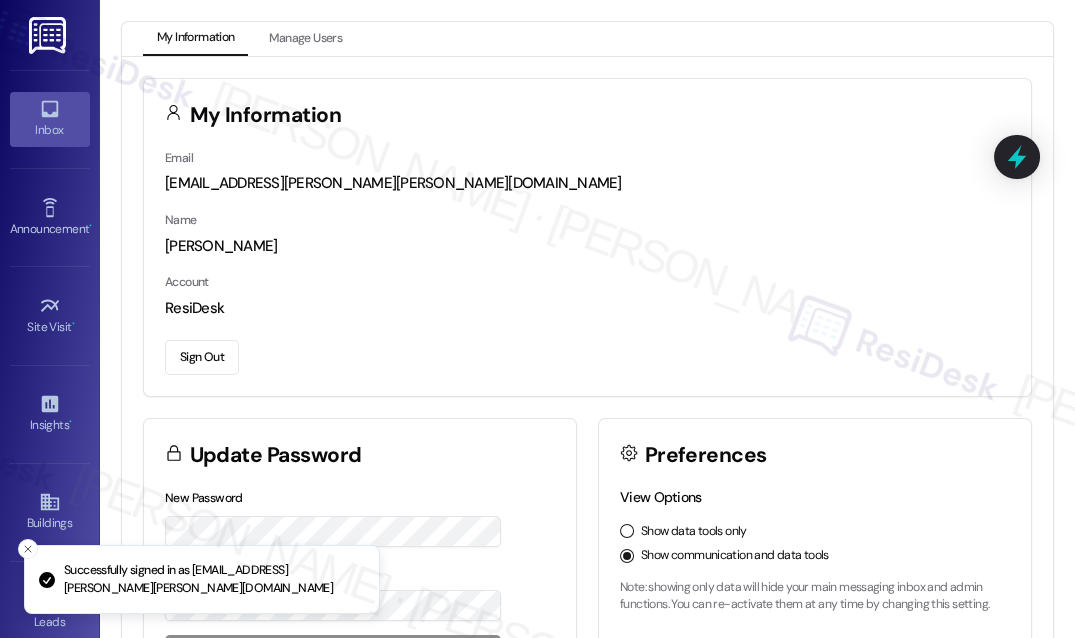 click on "Inbox" at bounding box center (50, 130) 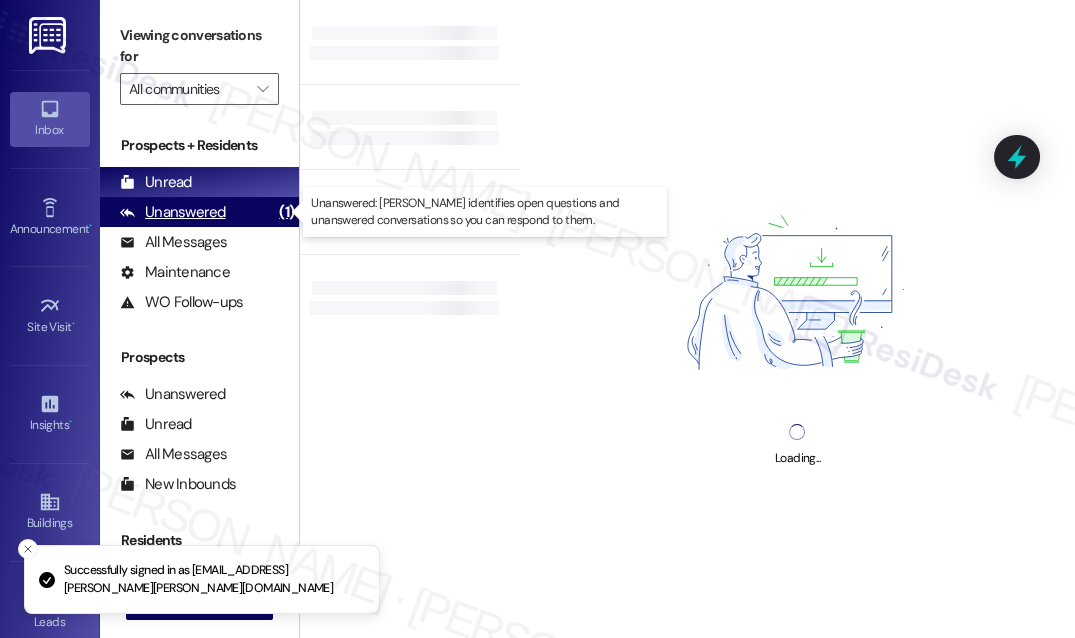 click on "(1)" at bounding box center (286, 212) 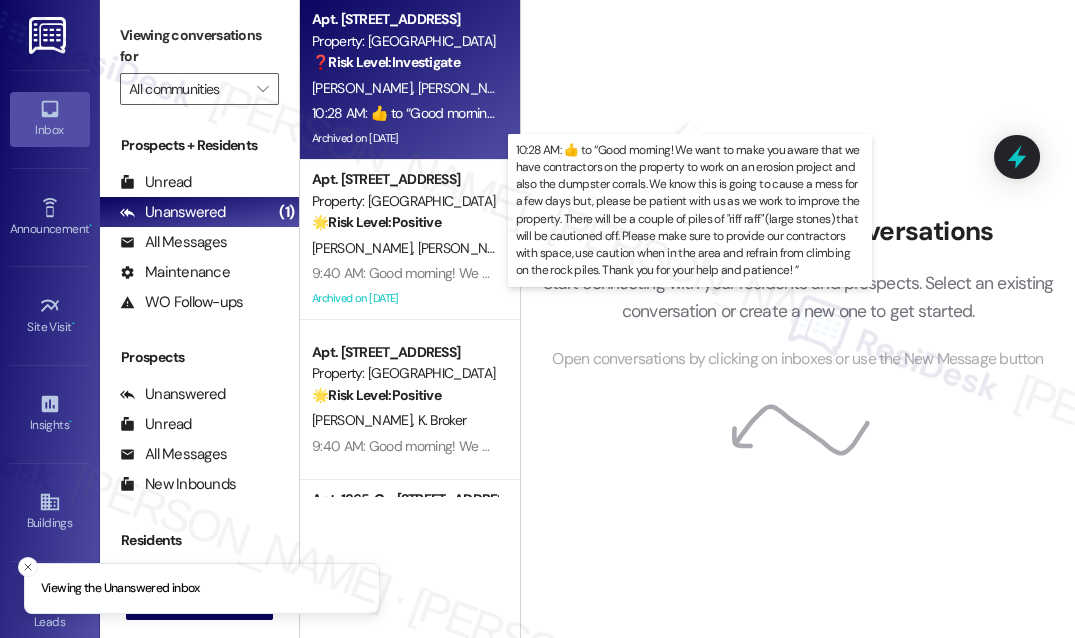 click on "10:28 AM:  ​👍​ to “ Good morning!  We want to make you aware that we have contractors on the property to work on an erosion project and also the dumpster corrals.  We know this is going to cause a mess for a few days but, please be patient with us as we work to improve the property.  There will be a couple of piles of "riff raff" (large stones) that will be cautioned off.  Please make sure to provide our contractors with space, use caution when in the area and refrain from climbing on the rock piles.  Thank you for your help and patience!  ”" at bounding box center [1864, 113] 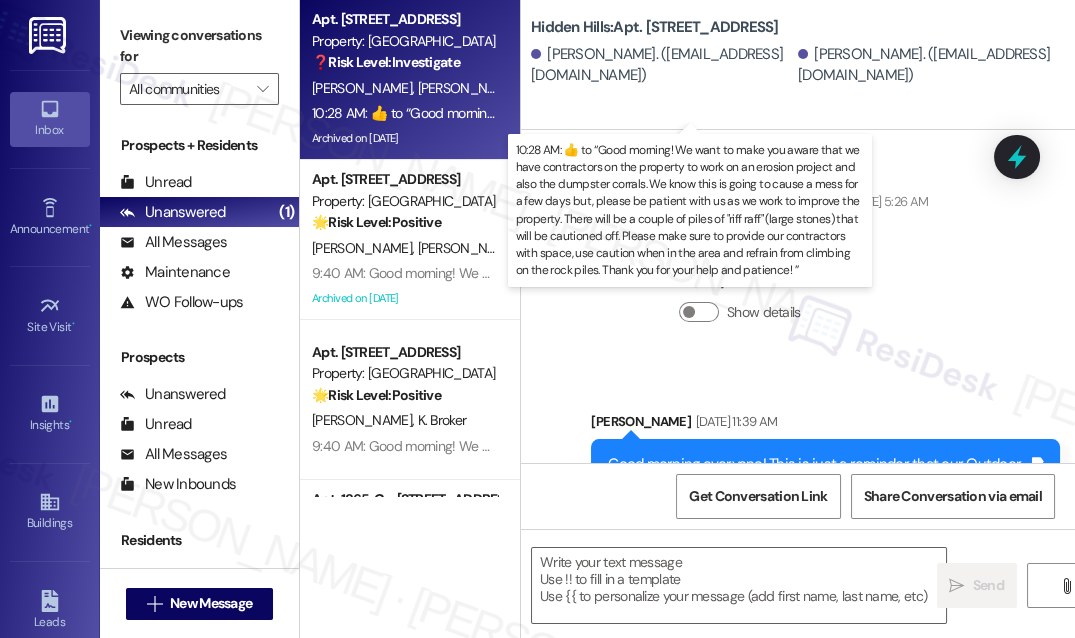 type on "Fetching suggested responses. Please feel free to read through the conversation in the meantime." 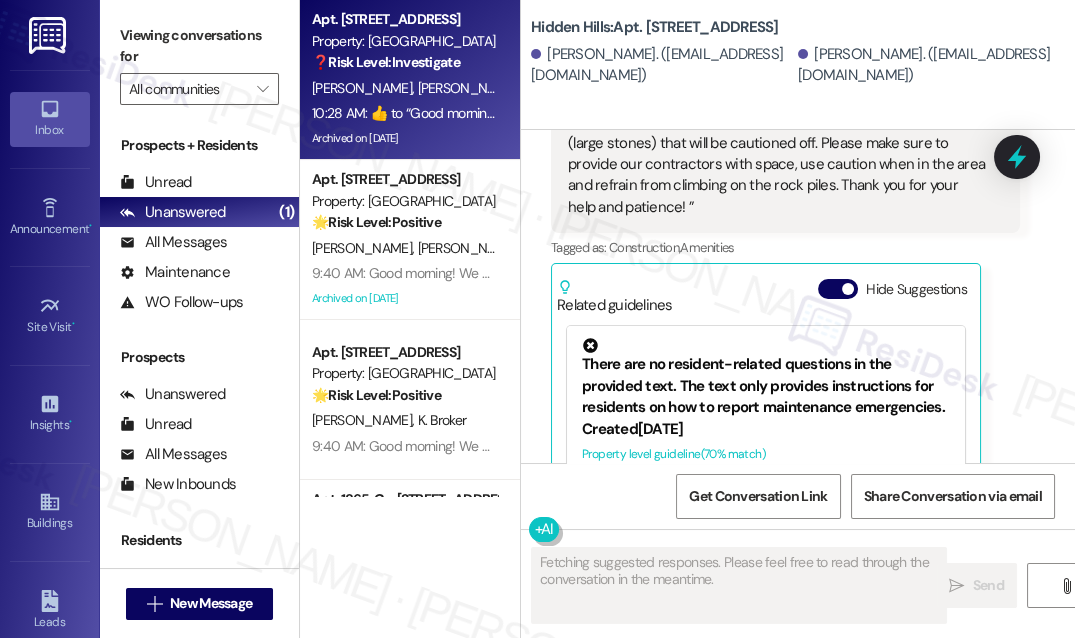scroll, scrollTop: 36529, scrollLeft: 0, axis: vertical 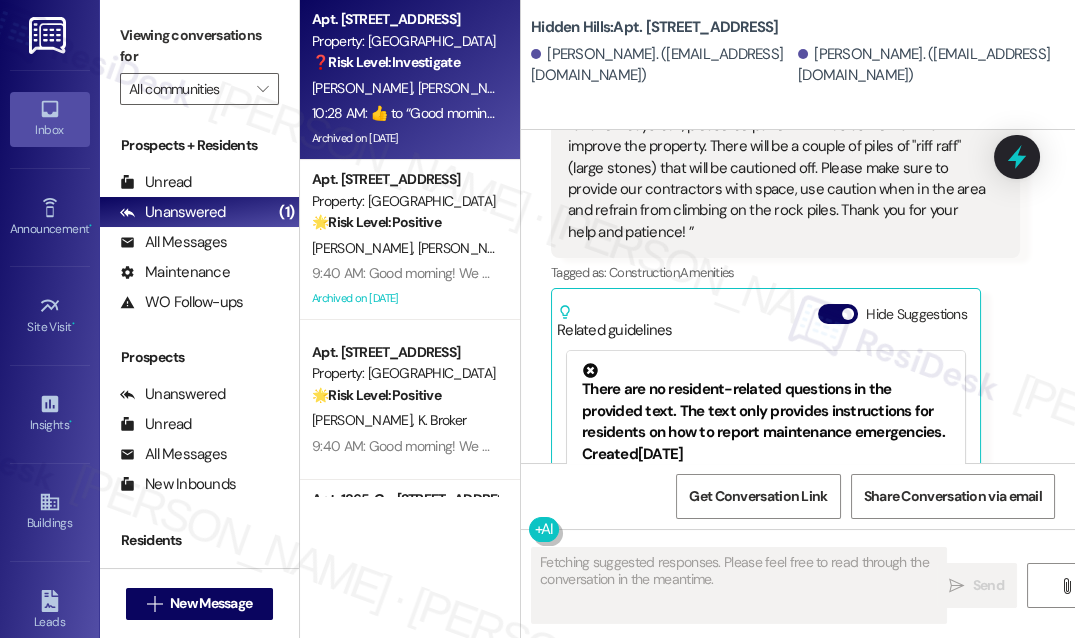 type 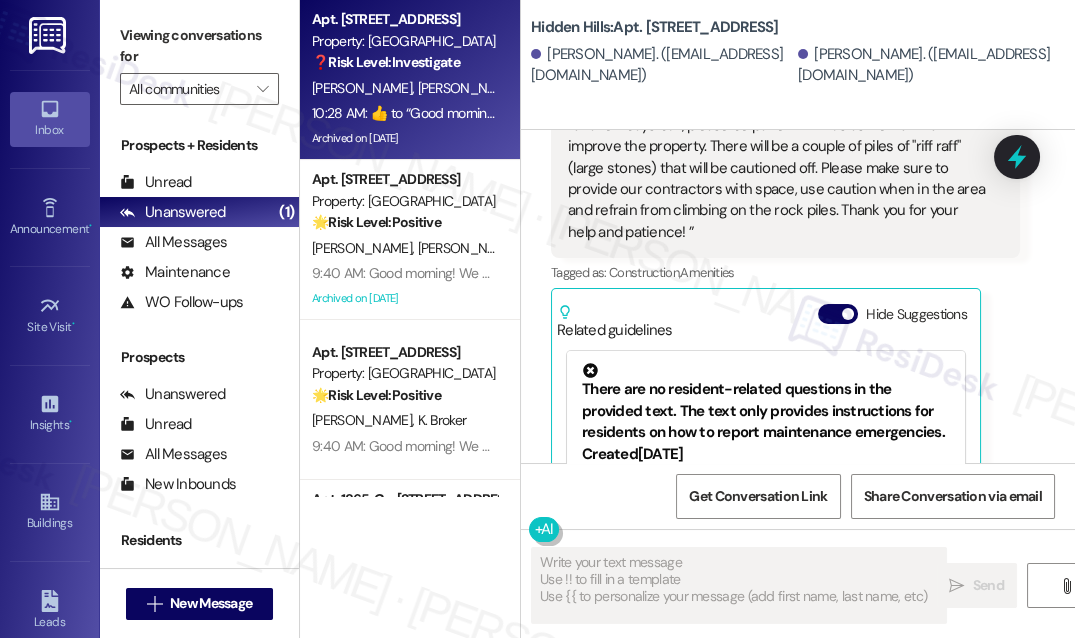 click on "Related guidelines Hide Suggestions" at bounding box center (766, 317) 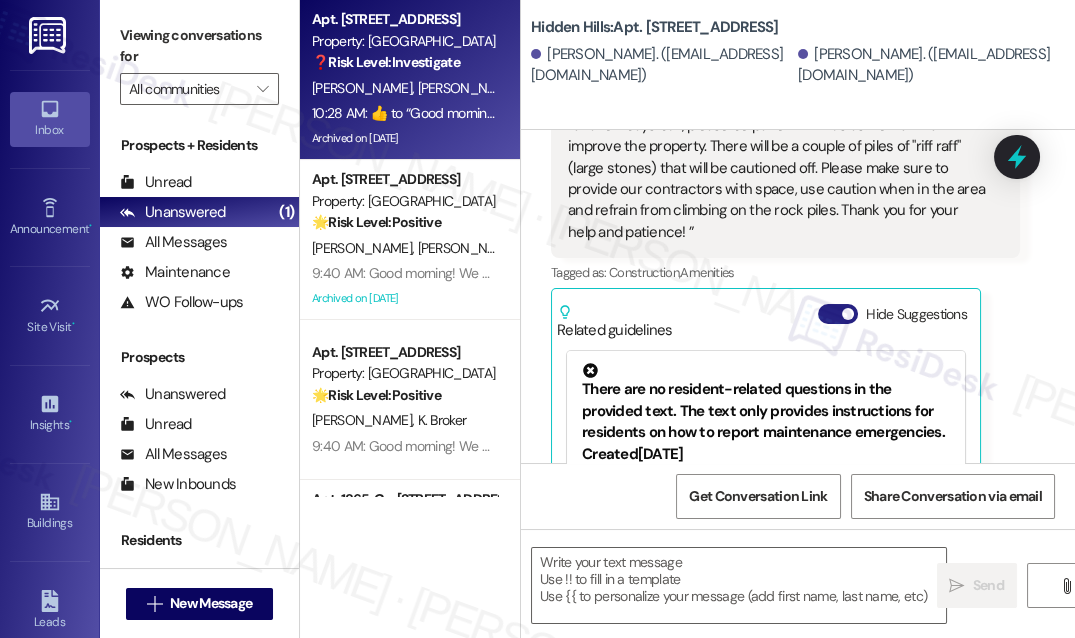 click at bounding box center [848, 314] 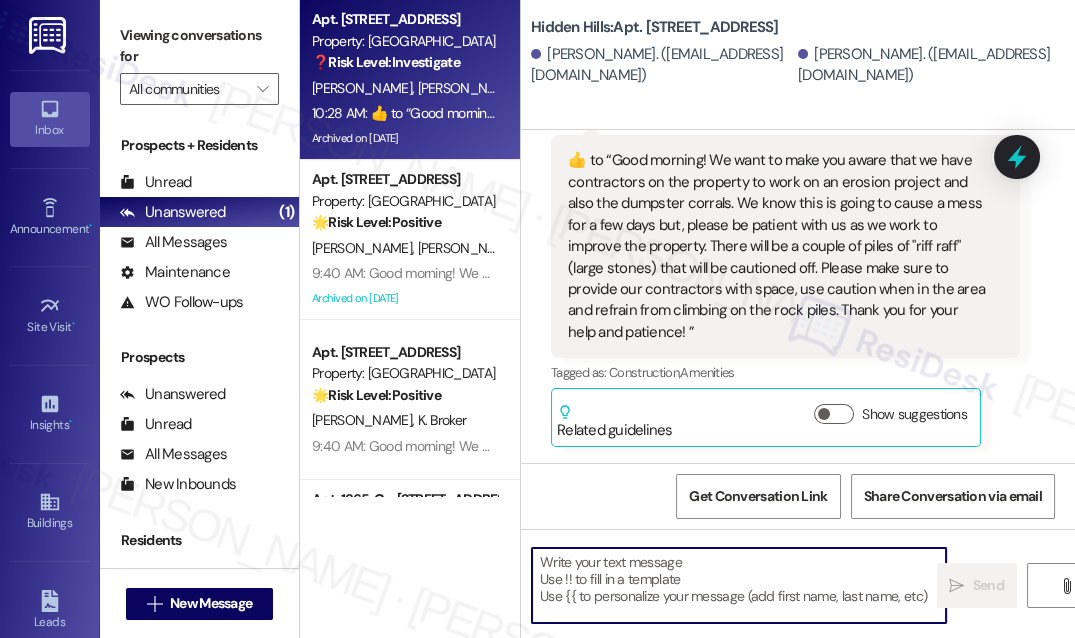click at bounding box center [739, 585] 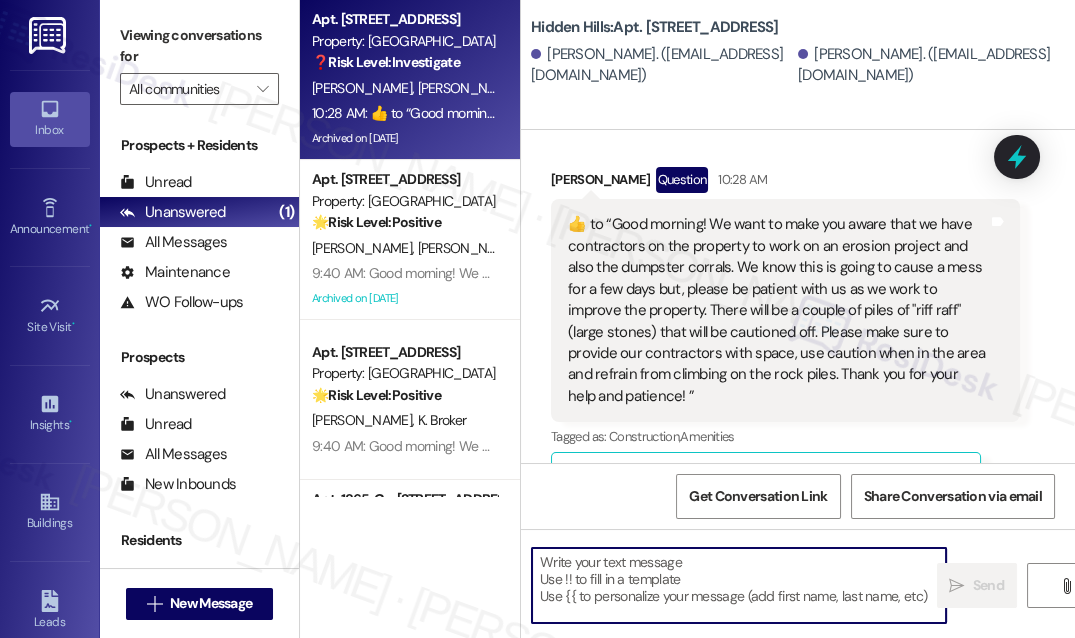 scroll, scrollTop: 36183, scrollLeft: 0, axis: vertical 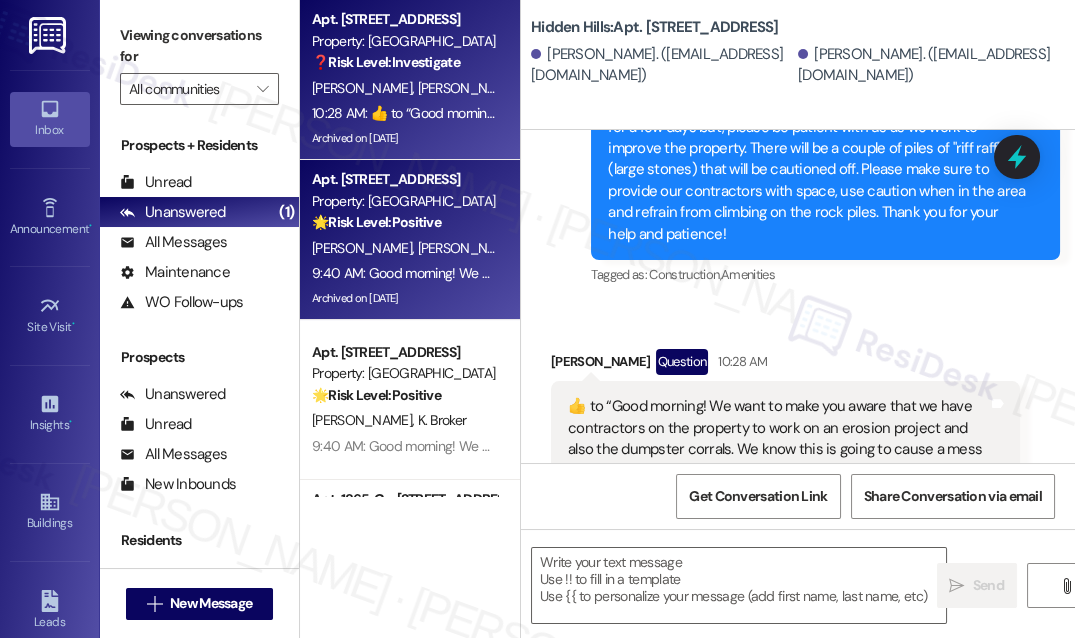 click on "9:40 AM: Good morning!  We want to make you aware that we have contractors on the property to work on an erosion project and also the dumpster corrals.  We know this is going to cause a mess for a few days but, please be patient with us as we work to improve the property.  There will be a couple of piles of "riff raff" (large stones) that will be cautioned off.  Please make sure to provide our contractors with space, use caution when in the area and refrain from climbing on the rock piles.  Thank you for your help and patience!" at bounding box center (404, 273) 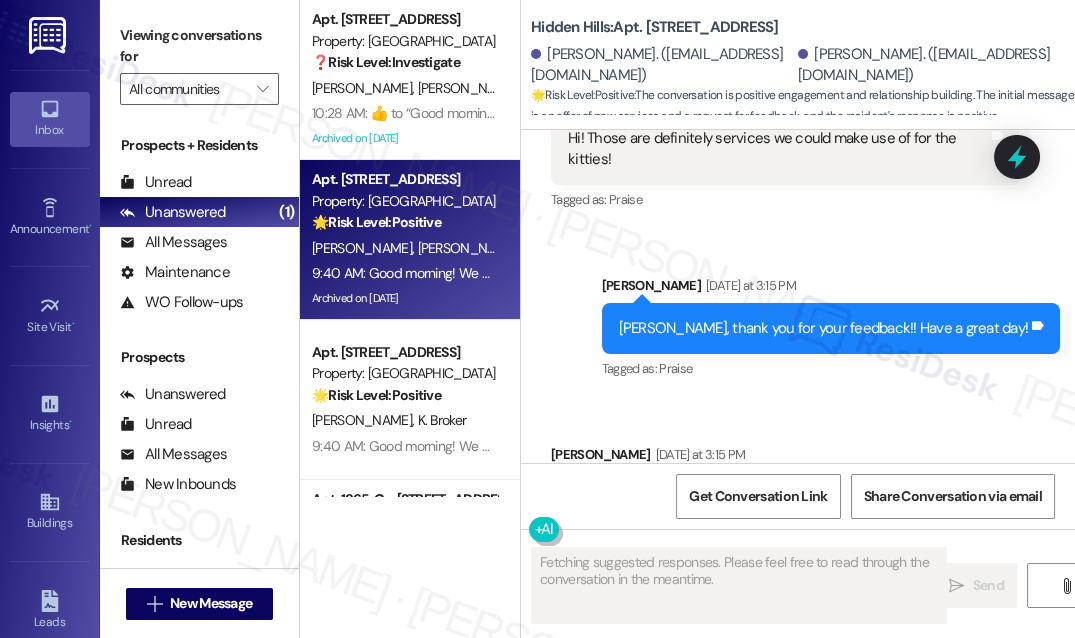 scroll, scrollTop: 33269, scrollLeft: 0, axis: vertical 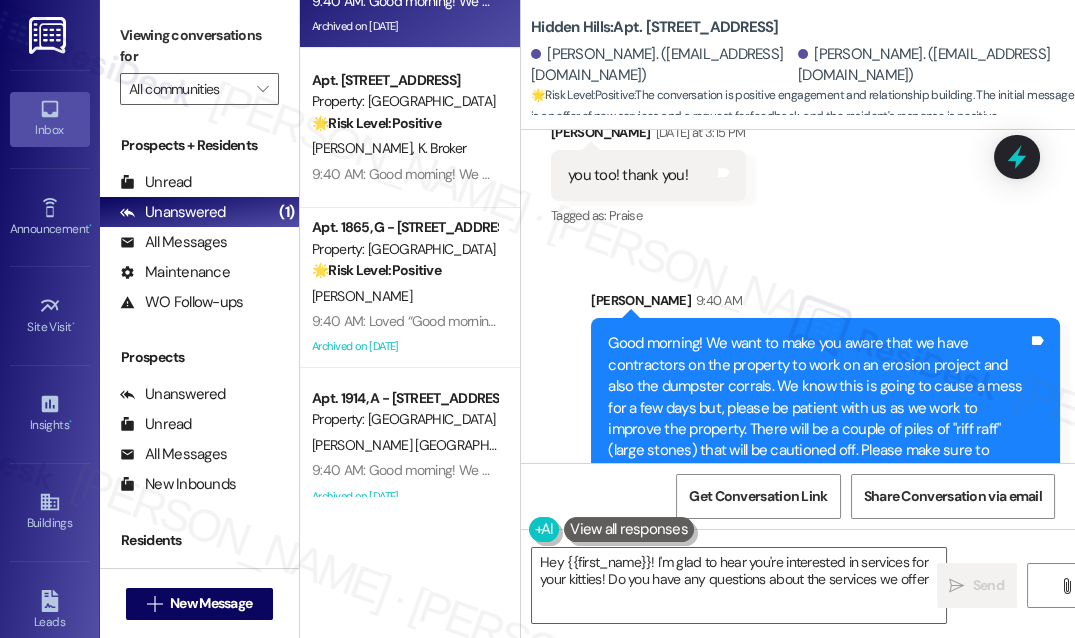 type on "Hey {{first_name}}! I'm glad to hear you're interested in services for your kitties! Do you have any questions about the services we offer?" 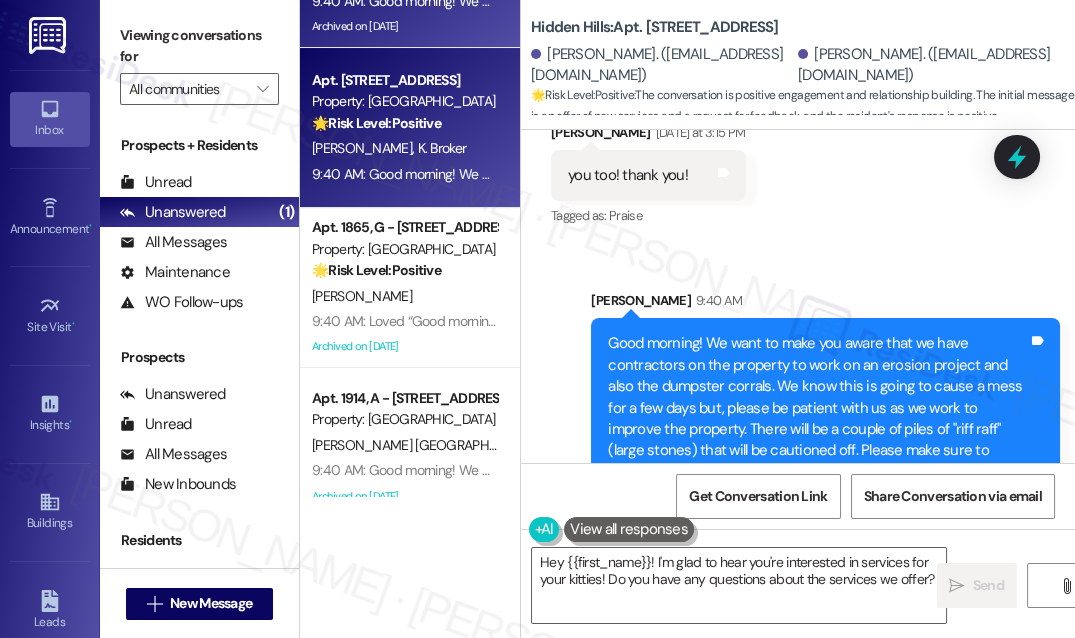 click on "9:40 AM: Good morning!  We want to make you aware that we have contractors on the property to work on an erosion project and also the dumpster corrals.  We know this is going to cause a mess for a few days but, please be patient with us as we work to improve the property.  There will be a couple of piles of "riff raff" (large stones) that will be cautioned off.  Please make sure to provide our contractors with space, use caution when in the area and refrain from climbing on the rock piles.  Thank you for your help and patience!" at bounding box center (1839, 174) 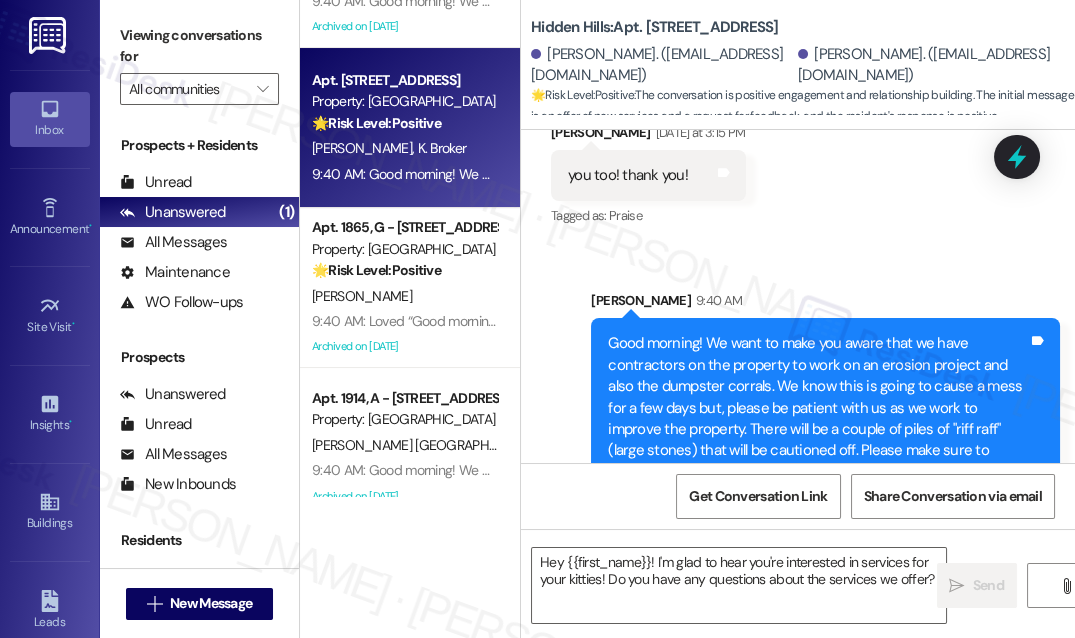 type on "Fetching suggested responses. Please feel free to read through the conversation in the meantime." 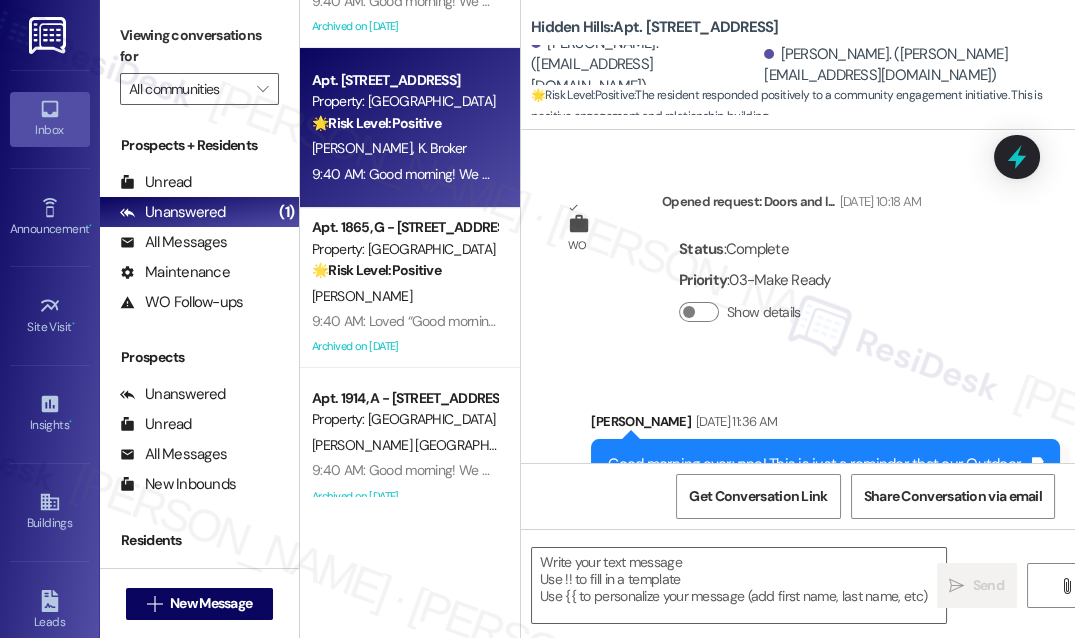 type on "Fetching suggested responses. Please feel free to read through the conversation in the meantime." 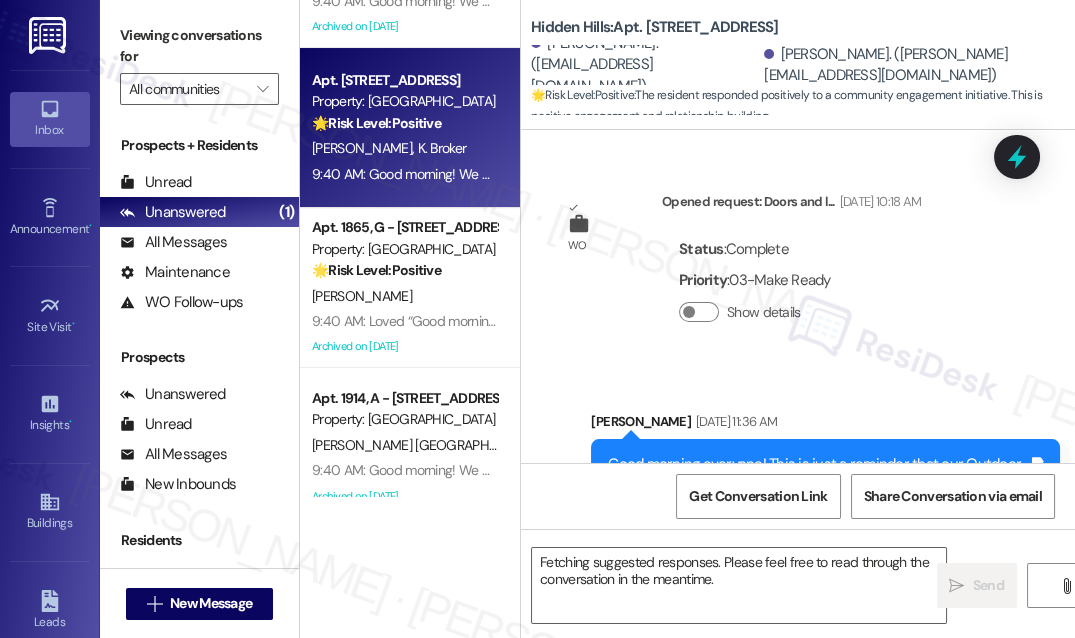 scroll, scrollTop: 33398, scrollLeft: 0, axis: vertical 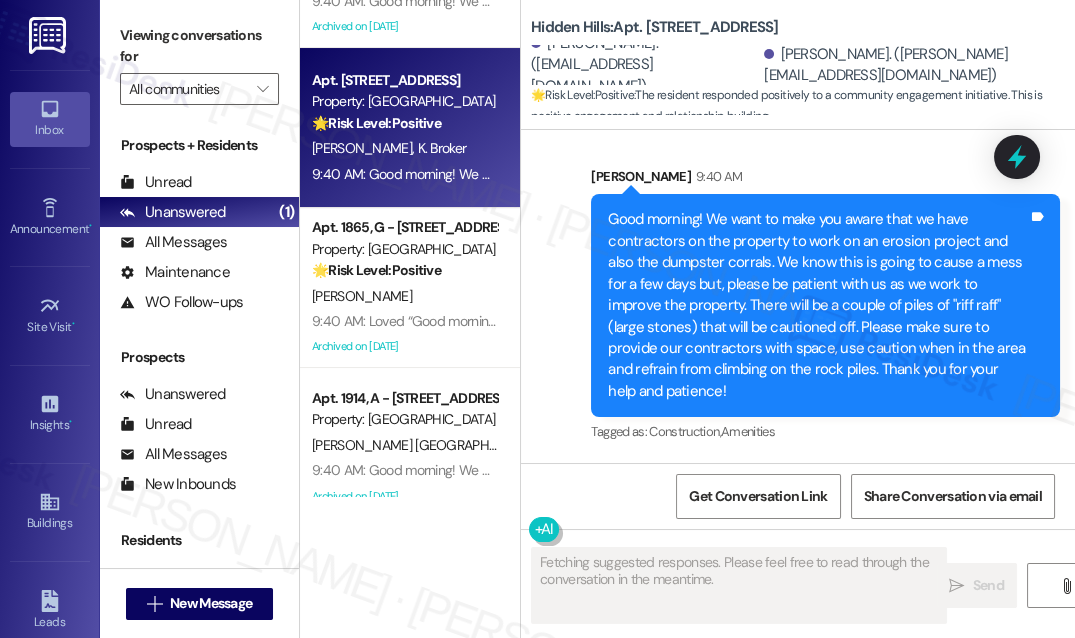 type 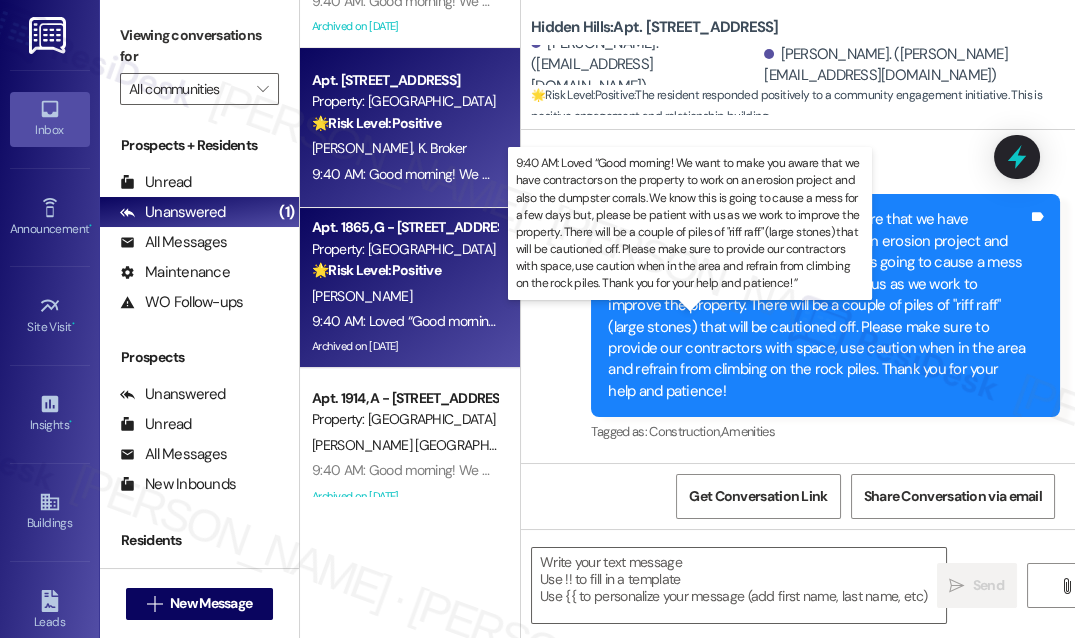 click on "9:40 AM: Loved “Good morning!  We want to make you aware that we have contractors on the property to work on an erosion project and also the dumpster corrals.  We know this is going to cause a mess for a few days but, please be patient with us as we work to improve the property.  There will be a couple of piles of "riff raff" (large stones) that will be cautioned off.  Please make sure to provide our contractors with space, use caution when in the area and refrain from climbing on the rock piles.  Thank you for your help and patience! ”" at bounding box center [1864, 321] 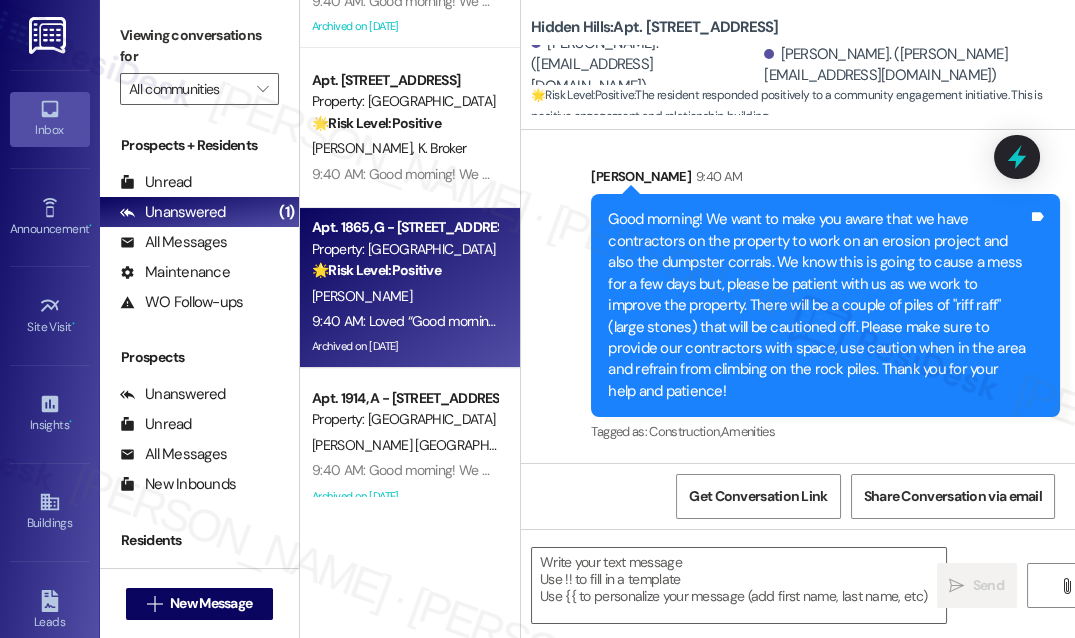 type on "Fetching suggested responses. Please feel free to read through the conversation in the meantime." 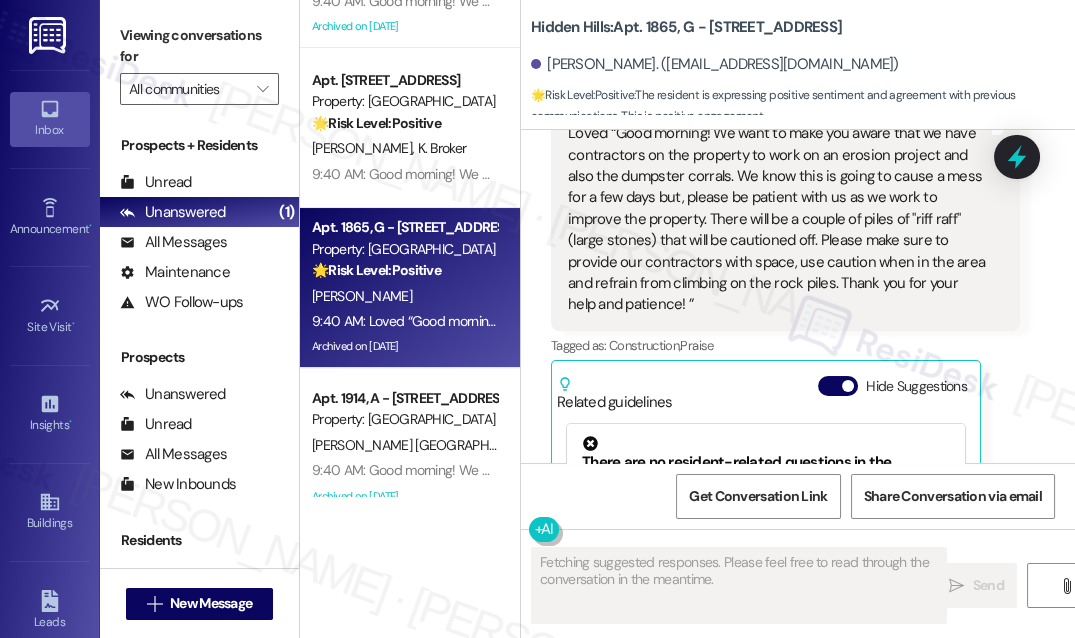 scroll, scrollTop: 35376, scrollLeft: 0, axis: vertical 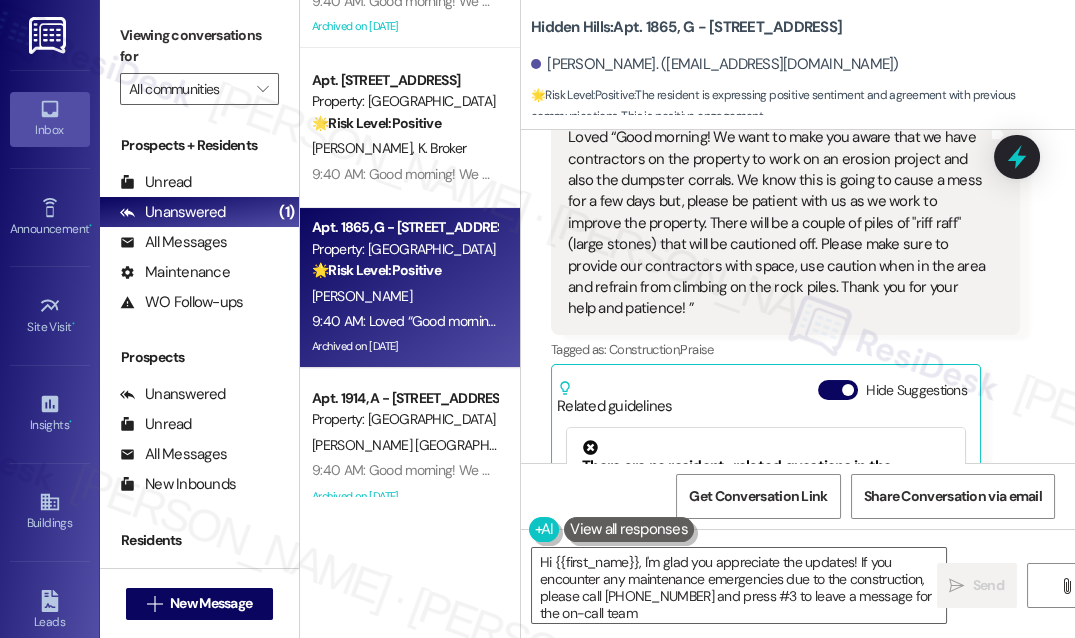 type on "Hi {{first_name}}, I'm glad you appreciate the updates! If you encounter any maintenance emergencies due to the construction, please call [PHONE_NUMBER] and press #3 to leave a message for the on-call team." 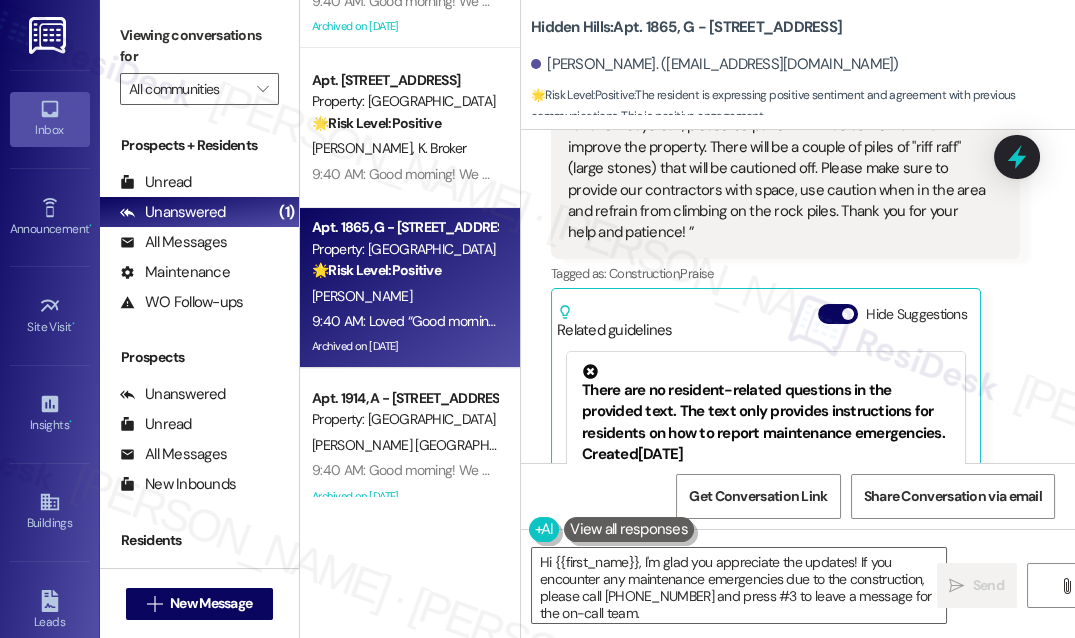 scroll, scrollTop: 35740, scrollLeft: 0, axis: vertical 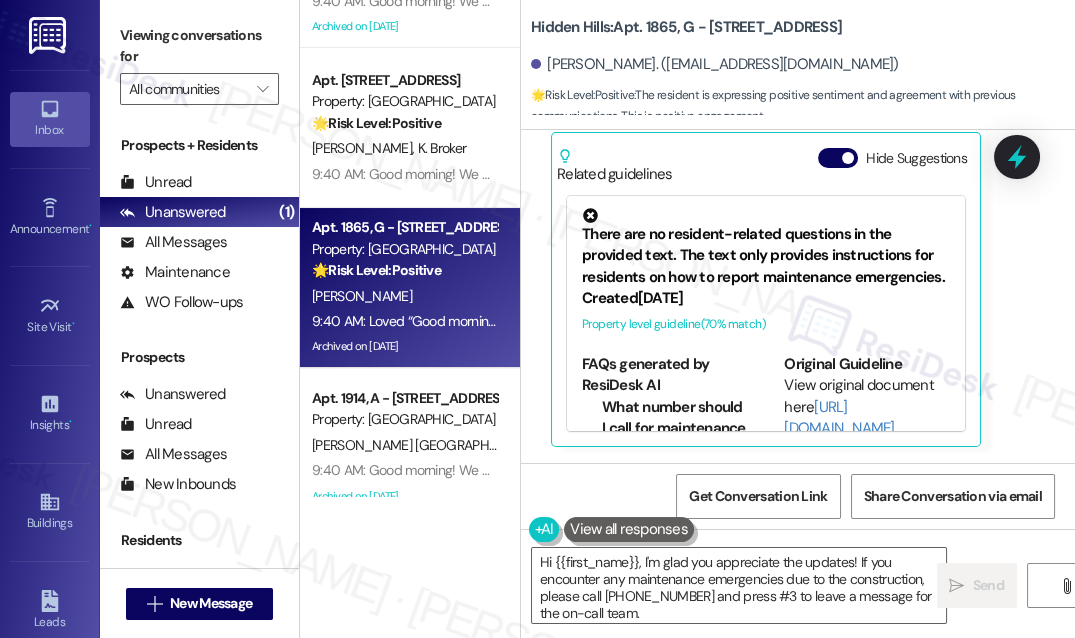 click on "[PERSON_NAME] Question 9:40 AM Loved “Good morning!  We want to make you aware that we have contractors on the property to work on an erosion project and also the dumpster corrals.  We know this is going to cause a mess for a few days but, please be patient with us as we work to improve the property.  There will be a couple of piles of "riff raff" (large stones) that will be cautioned off.  Please make sure to provide our contractors with space, use caution when in the area and refrain from climbing on the rock piles.  Thank you for your help and patience! ” Tags and notes Tagged as:   Construction ,  Click to highlight conversations about Construction Praise Click to highlight conversations about Praise  Related guidelines Hide Suggestions There are no resident-related questions in the provided text.  The text only provides instructions for residents on how to report maintenance emergencies.
Created  [DATE] Property level guideline  ( 70 % match) FAQs generated by ResiDesk AI Original Guideline" at bounding box center [785, 147] 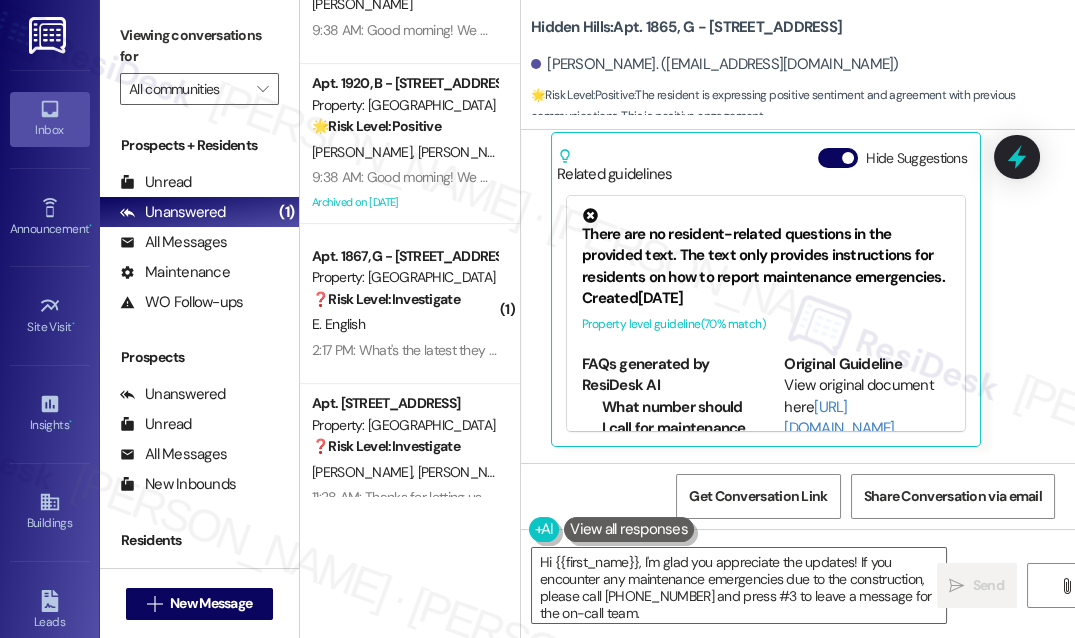 scroll, scrollTop: 1424, scrollLeft: 0, axis: vertical 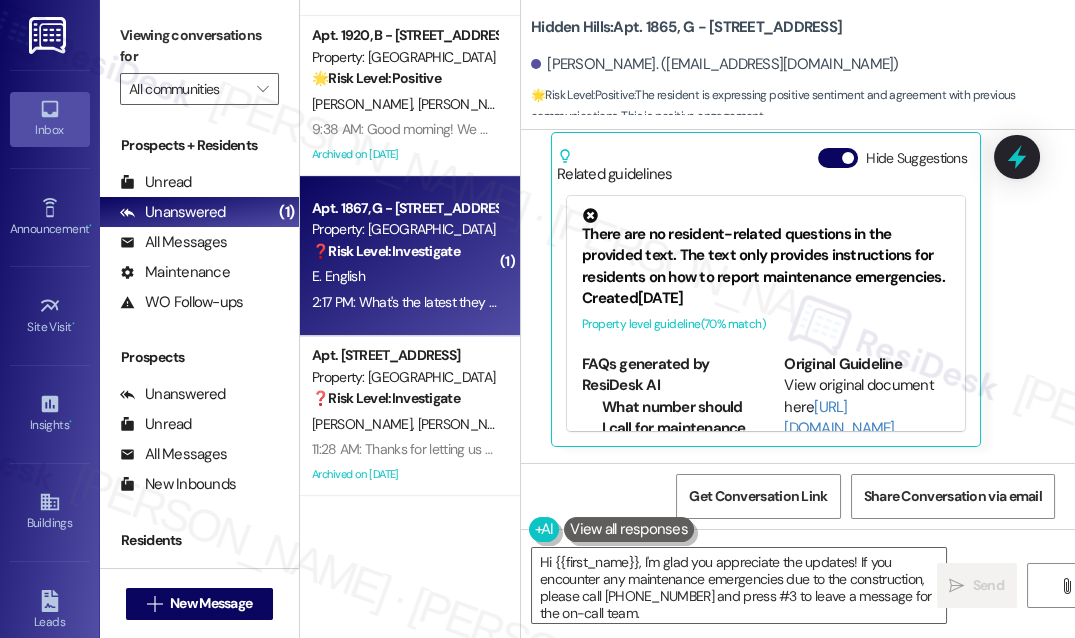 click on "E. English" at bounding box center [404, 276] 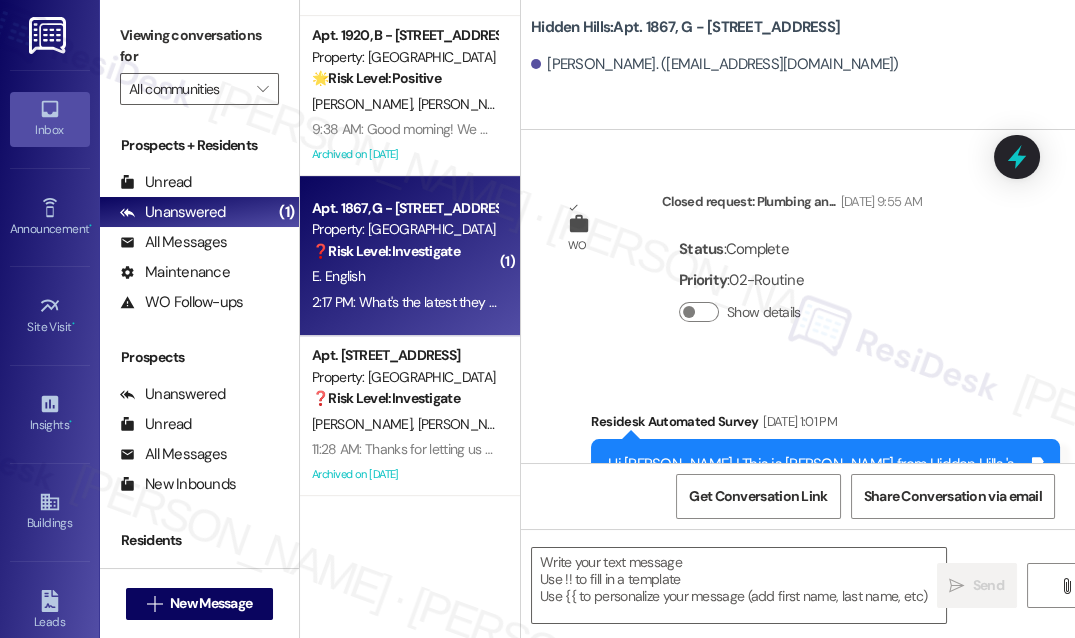 scroll, scrollTop: 32867, scrollLeft: 0, axis: vertical 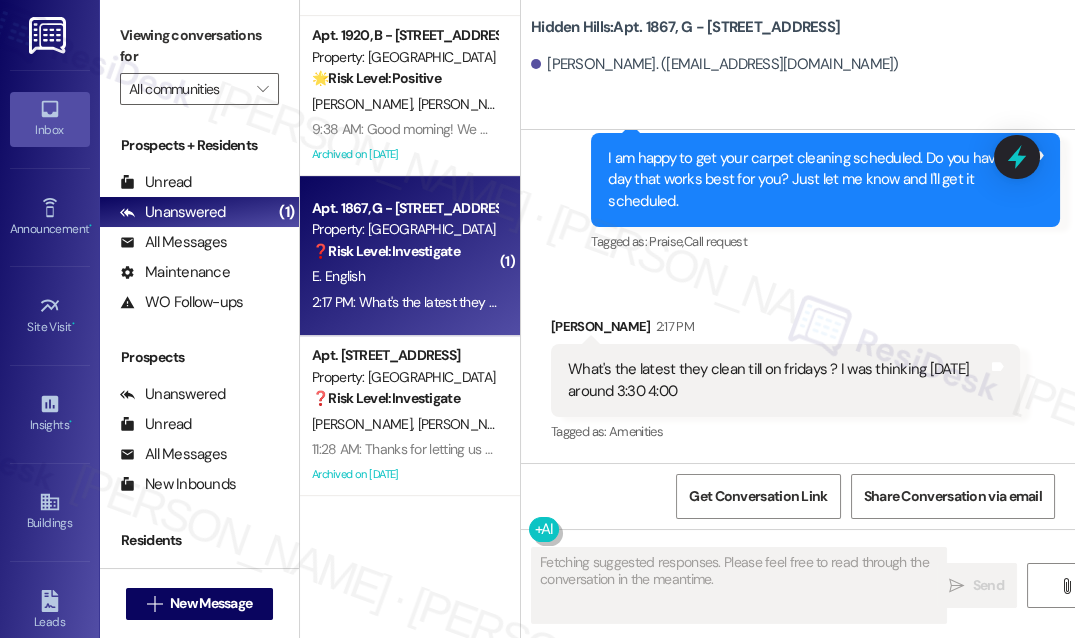 click on "What's the latest they clean till on fridays ? I was thinking [DATE] around 3:30 4:00" at bounding box center (778, 380) 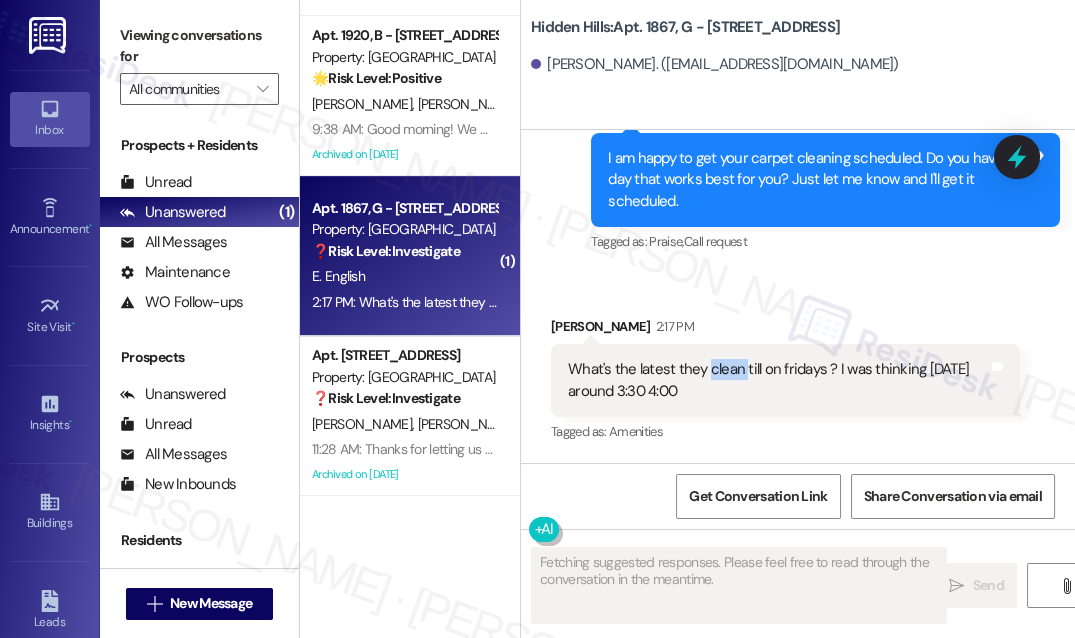 click on "What's the latest they clean till on fridays ? I was thinking [DATE] around 3:30 4:00" at bounding box center (778, 380) 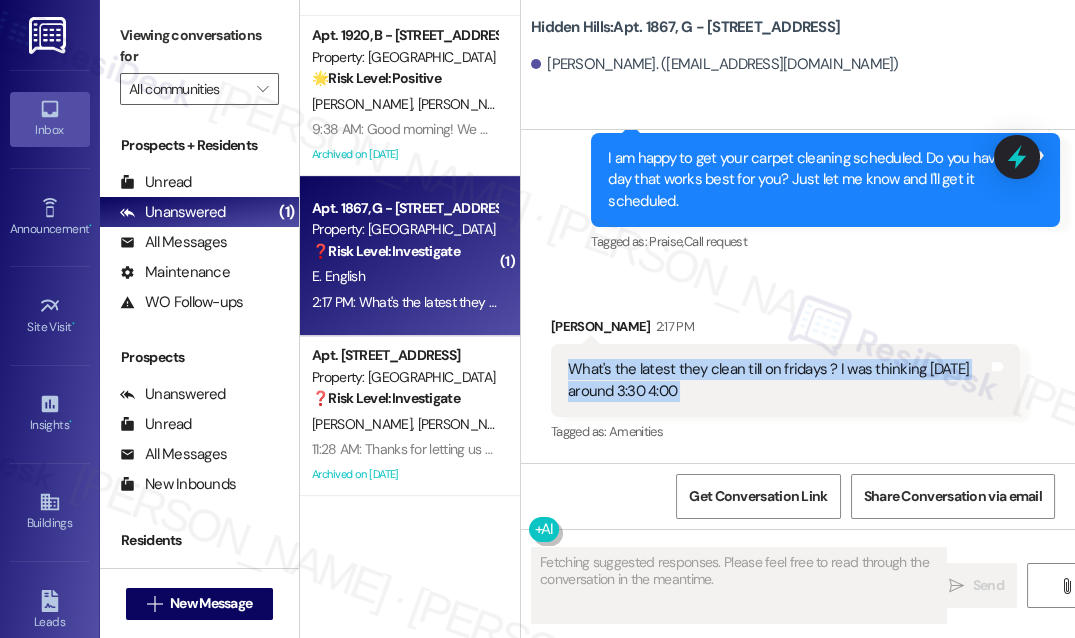 click on "What's the latest they clean till on fridays ? I was thinking [DATE] around 3:30 4:00" at bounding box center (778, 380) 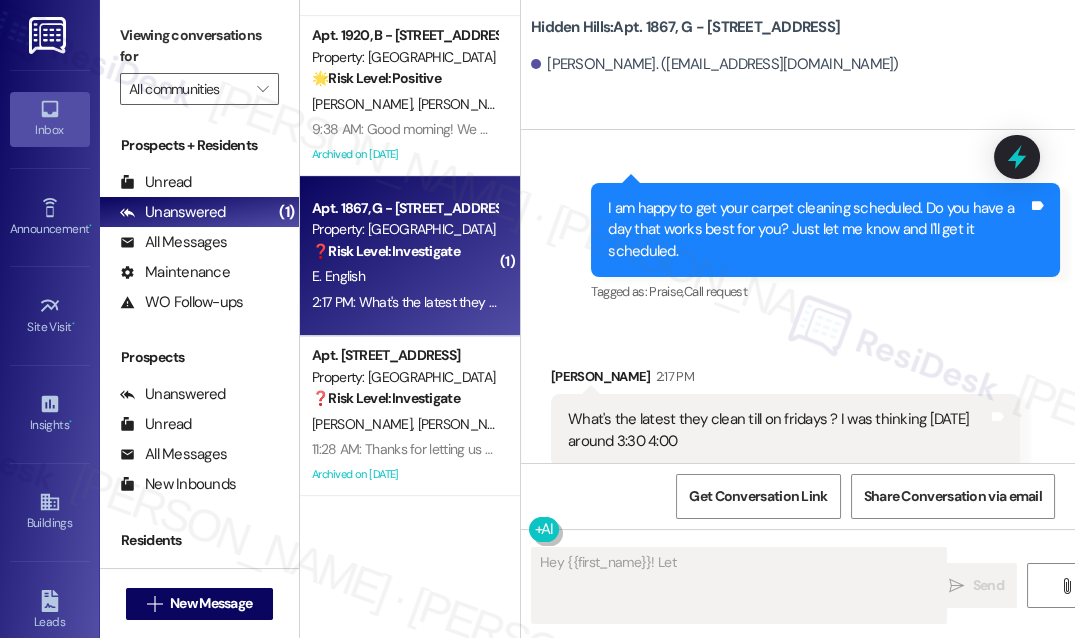 click on "I am happy to get your carpet cleaning scheduled.  Do you have a day that works best for you?  Just let me know and I'll get it scheduled." at bounding box center (818, 230) 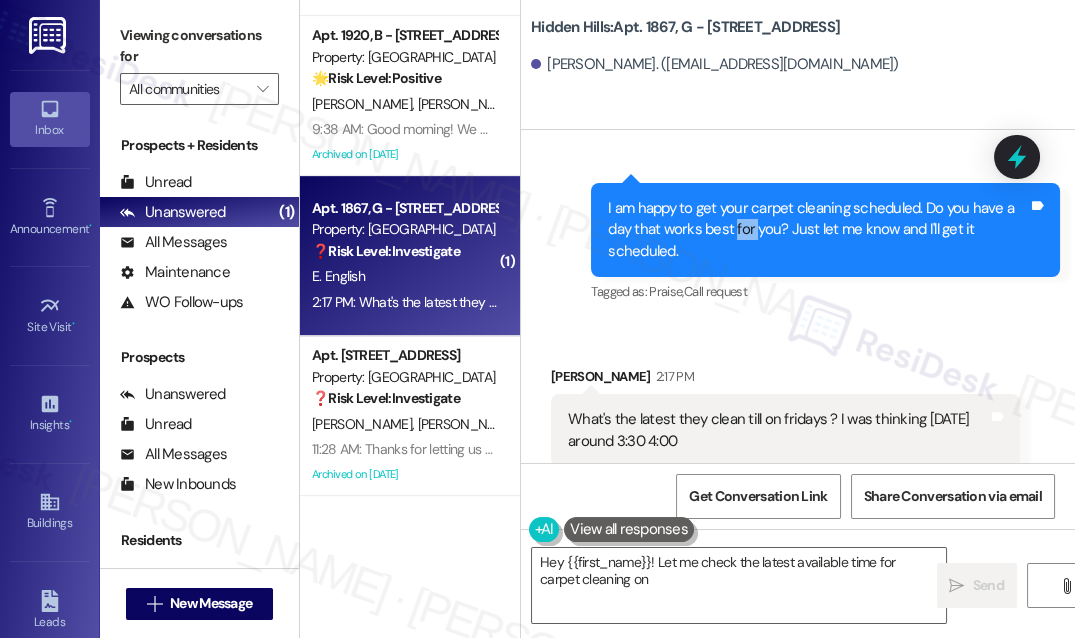 click on "I am happy to get your carpet cleaning scheduled.  Do you have a day that works best for you?  Just let me know and I'll get it scheduled." at bounding box center (818, 230) 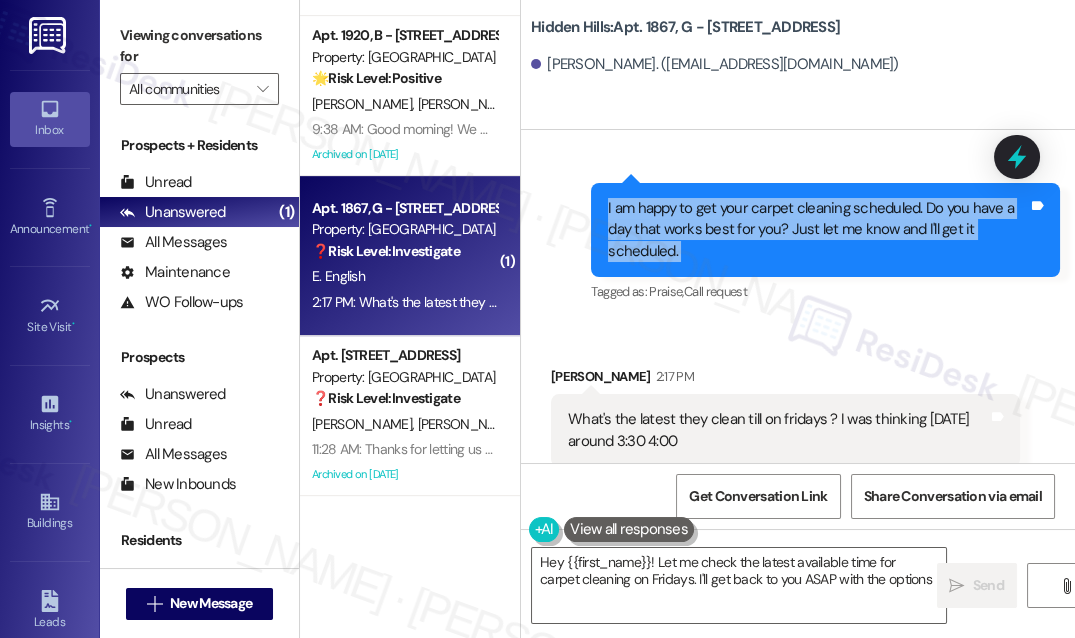 type on "Hey {{first_name}}! Let me check the latest available time for carpet cleaning on Fridays. I'll get back to you ASAP with the options!" 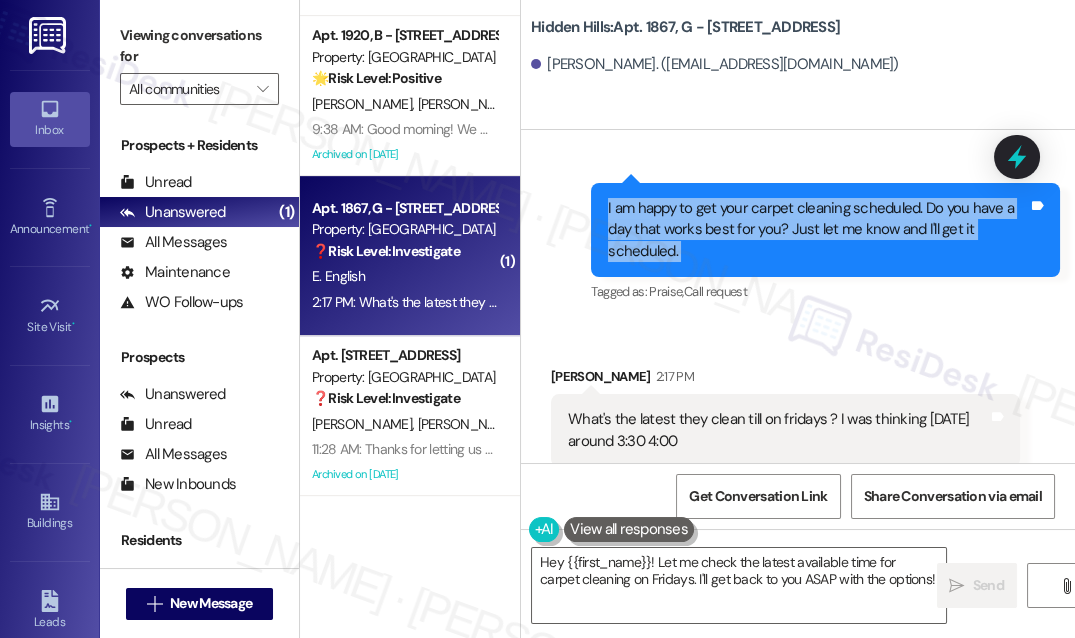 click on "I am happy to get your carpet cleaning scheduled.  Do you have a day that works best for you?  Just let me know and I'll get it scheduled." at bounding box center [818, 230] 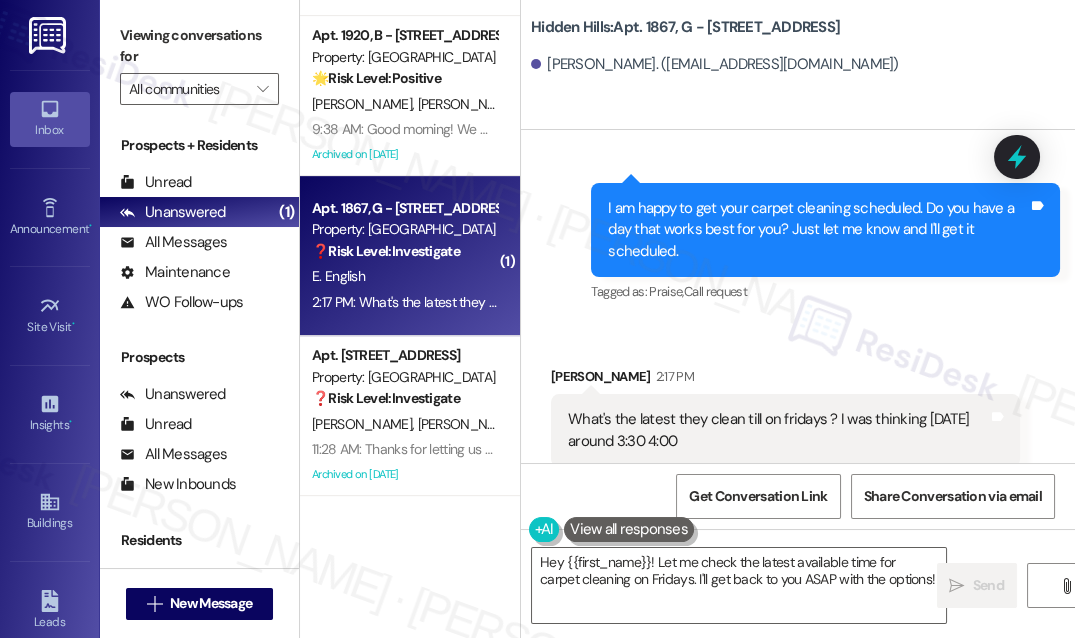 click on "I am happy to get your carpet cleaning scheduled.  Do you have a day that works best for you?  Just let me know and I'll get it scheduled." at bounding box center [818, 230] 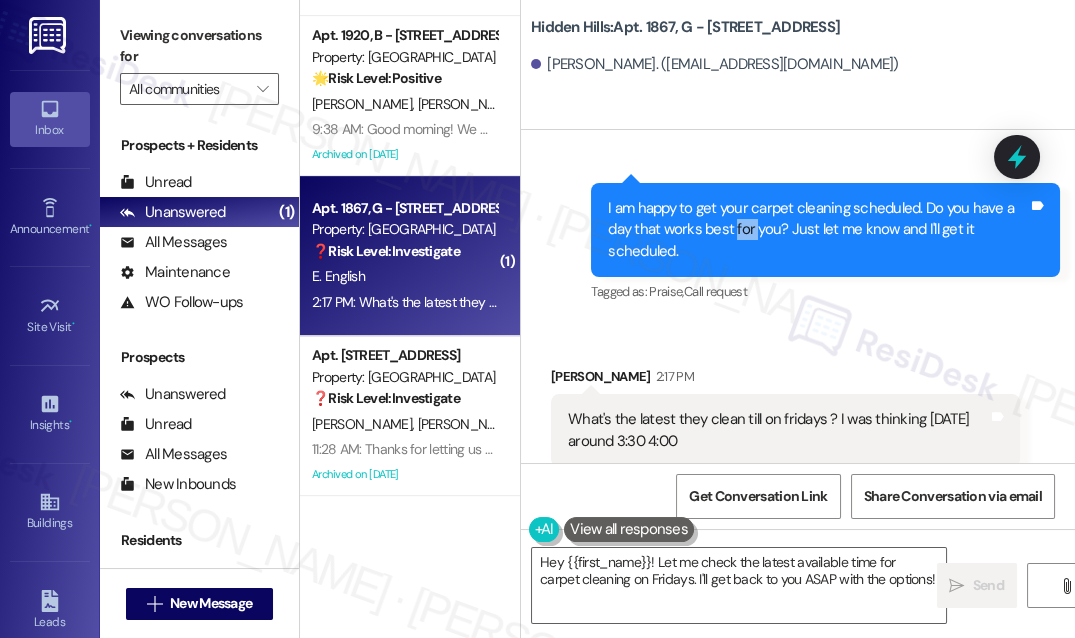 click on "I am happy to get your carpet cleaning scheduled.  Do you have a day that works best for you?  Just let me know and I'll get it scheduled." at bounding box center (818, 230) 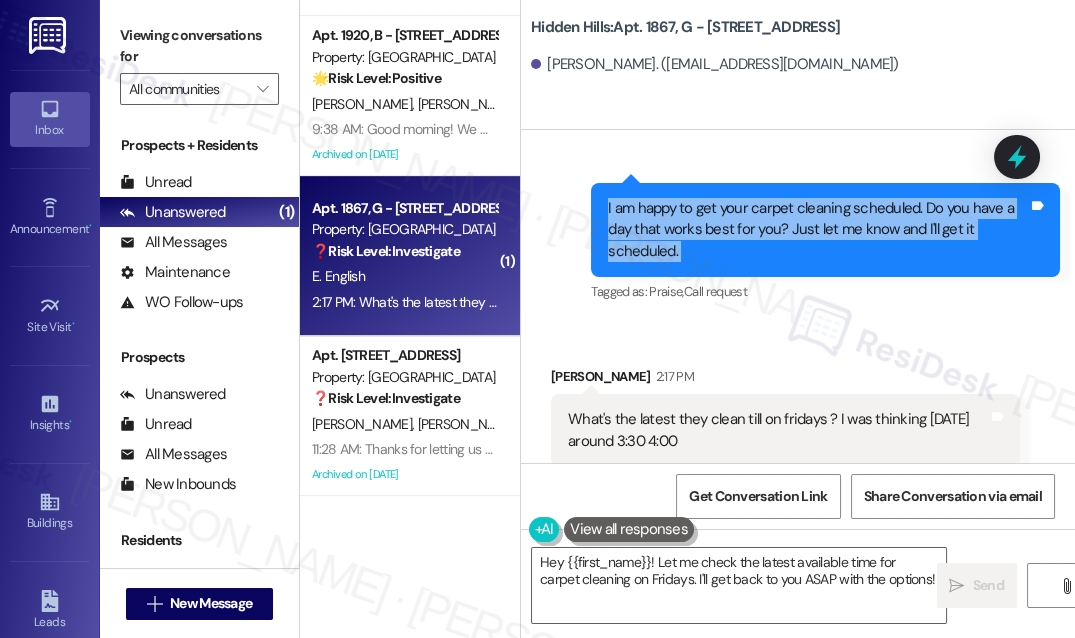 click on "I am happy to get your carpet cleaning scheduled.  Do you have a day that works best for you?  Just let me know and I'll get it scheduled." at bounding box center (818, 230) 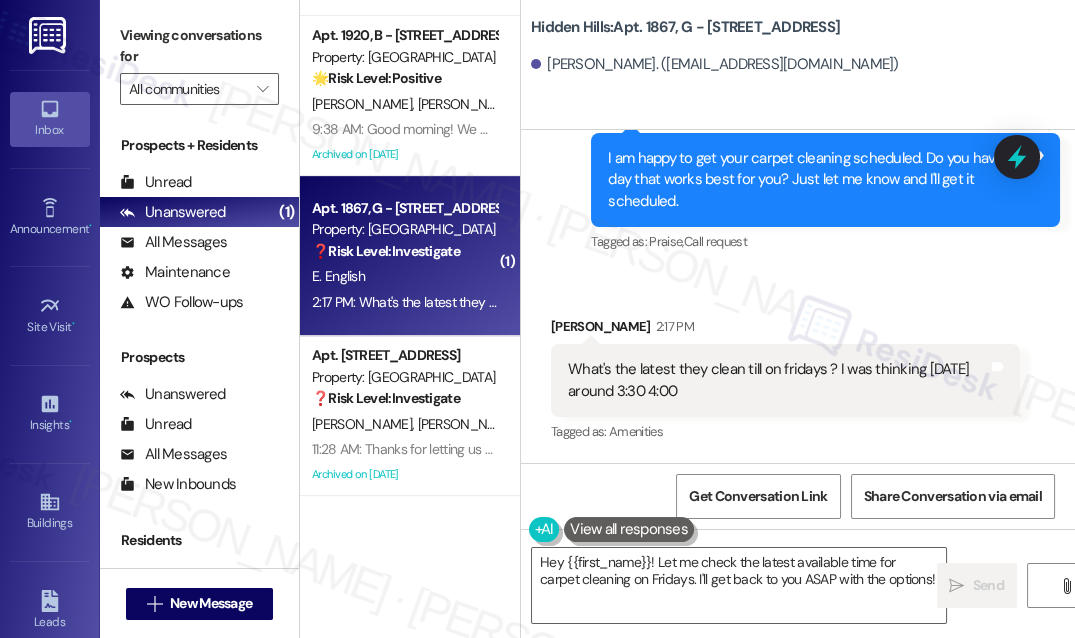 click on "What's the latest they clean till on fridays ? I was thinking [DATE] around 3:30 4:00" at bounding box center [778, 380] 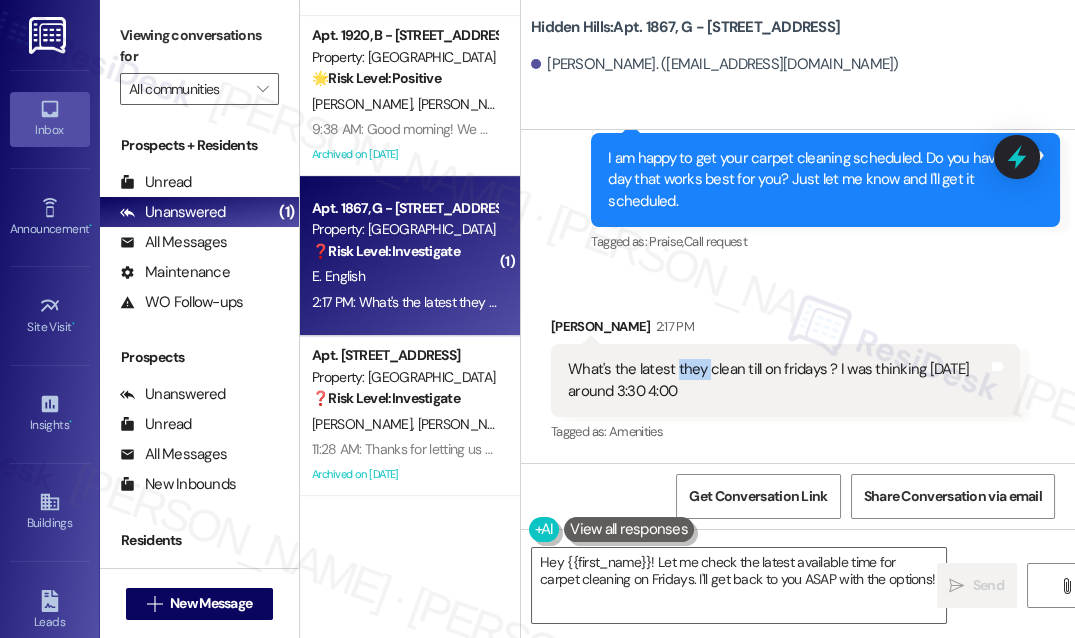 click on "What's the latest they clean till on fridays ? I was thinking [DATE] around 3:30 4:00" at bounding box center (778, 380) 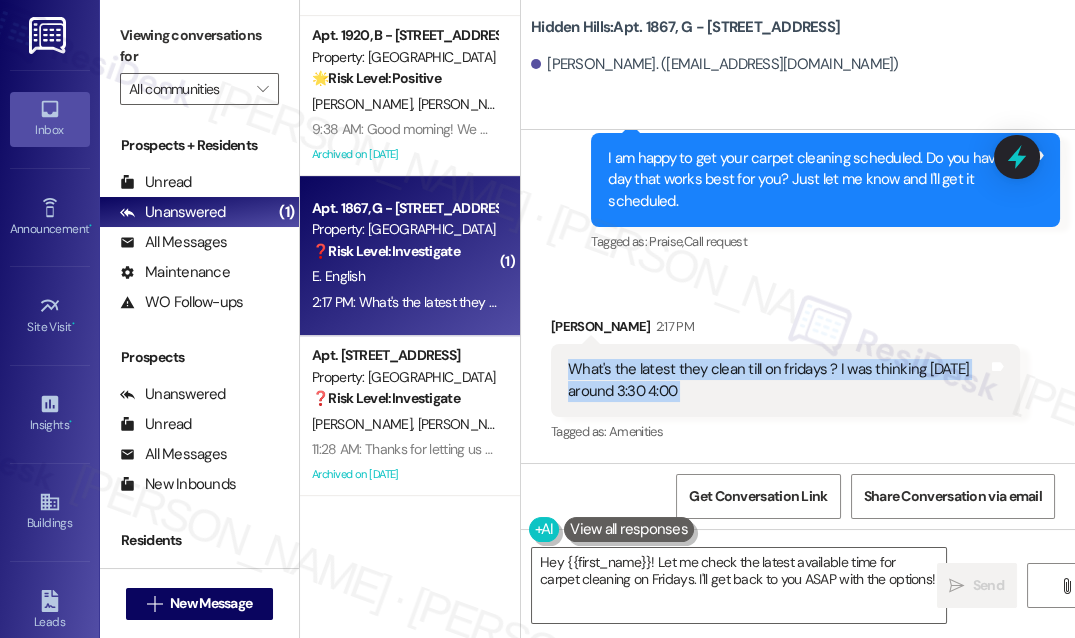 click on "What's the latest they clean till on fridays ? I was thinking [DATE] around 3:30 4:00" at bounding box center [778, 380] 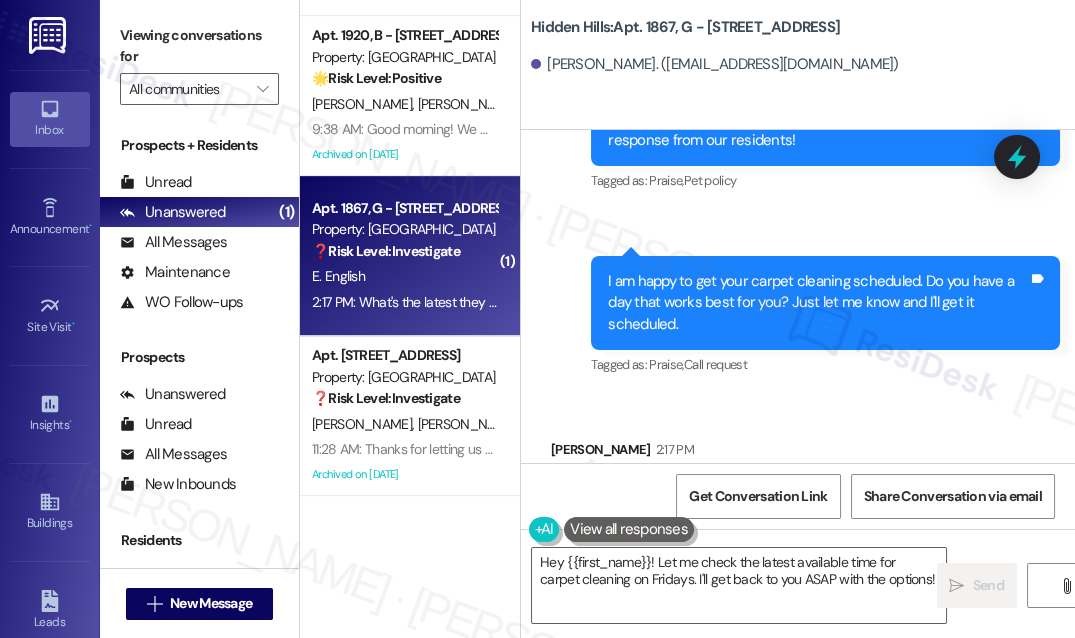 scroll, scrollTop: 32595, scrollLeft: 0, axis: vertical 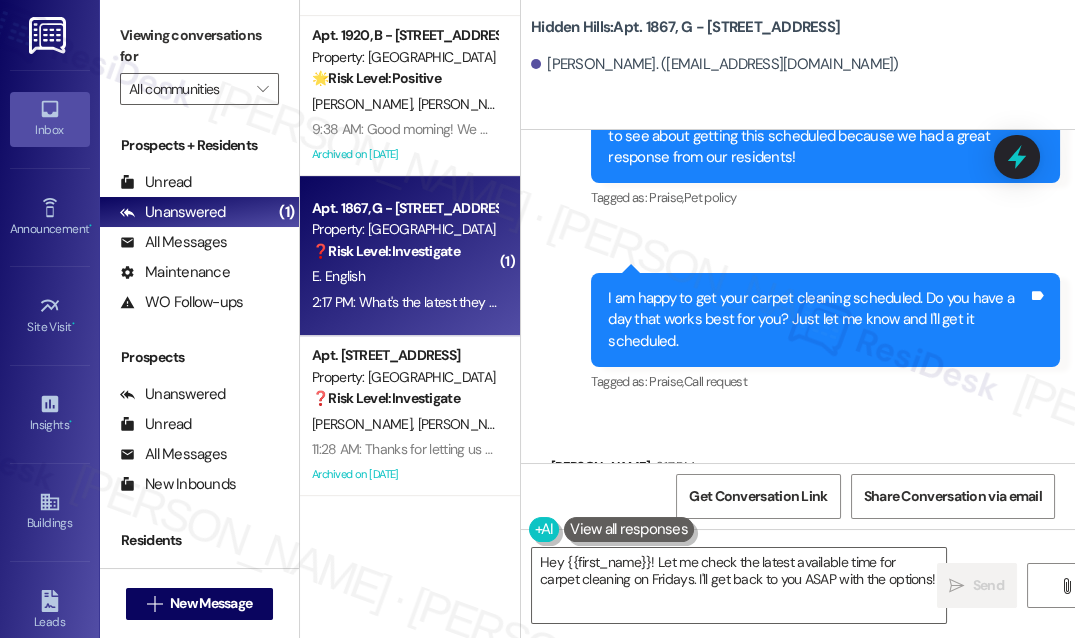 click on "Hidden Hills:  Apt. 1867, G - [STREET_ADDRESS]       [PERSON_NAME]. ([EMAIL_ADDRESS][DOMAIN_NAME])" at bounding box center (798, 65) 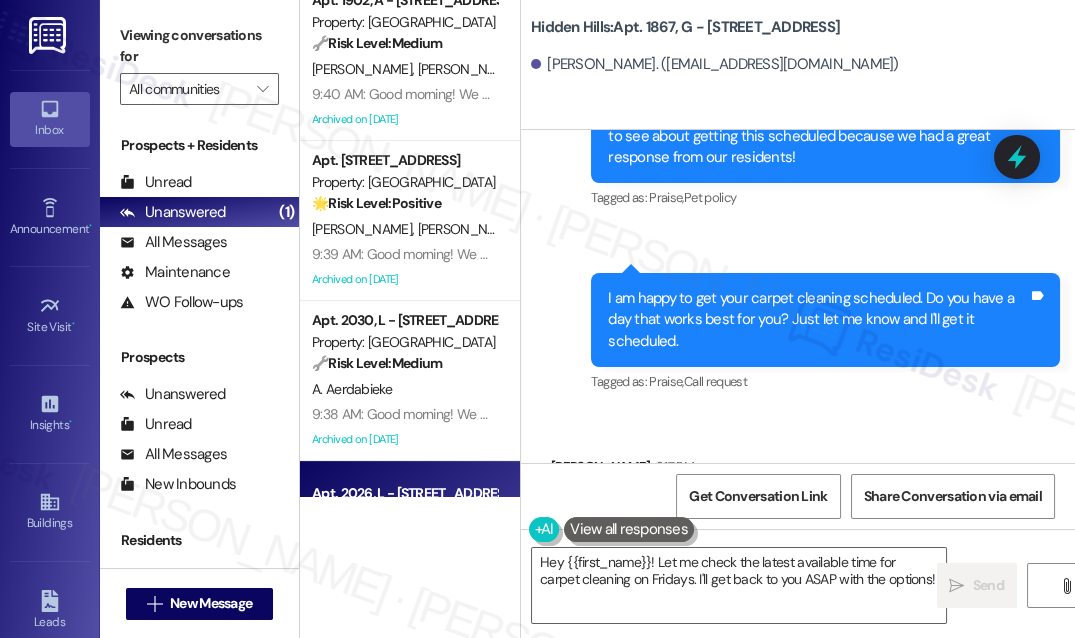 scroll, scrollTop: 787, scrollLeft: 0, axis: vertical 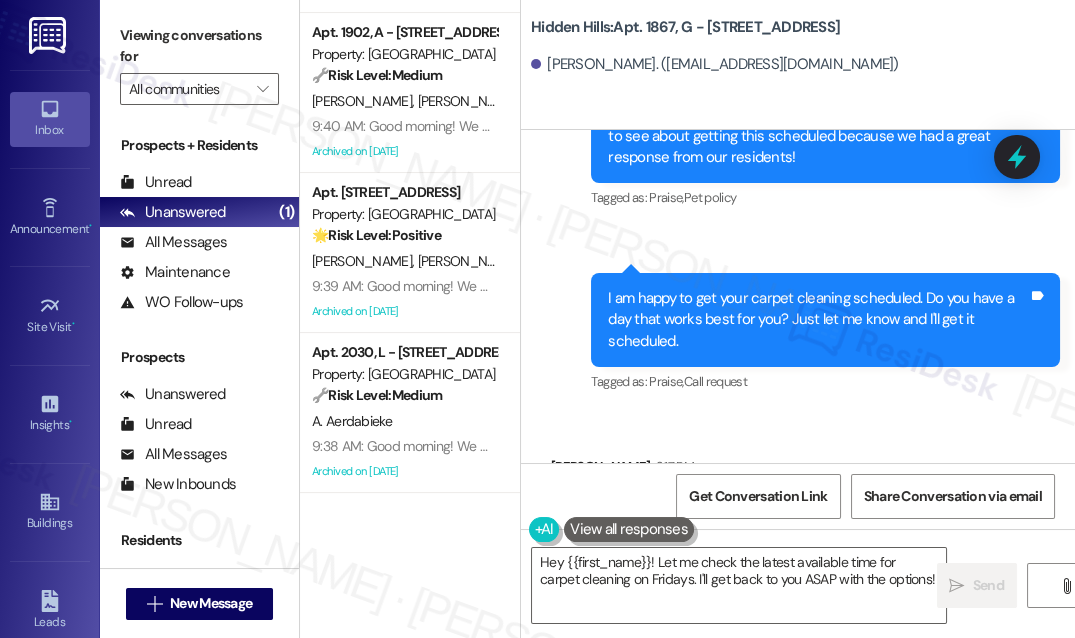 click on "Hidden Hills:  Apt. 1867, G - [STREET_ADDRESS]       [PERSON_NAME]. ([EMAIL_ADDRESS][DOMAIN_NAME])" at bounding box center (798, 65) 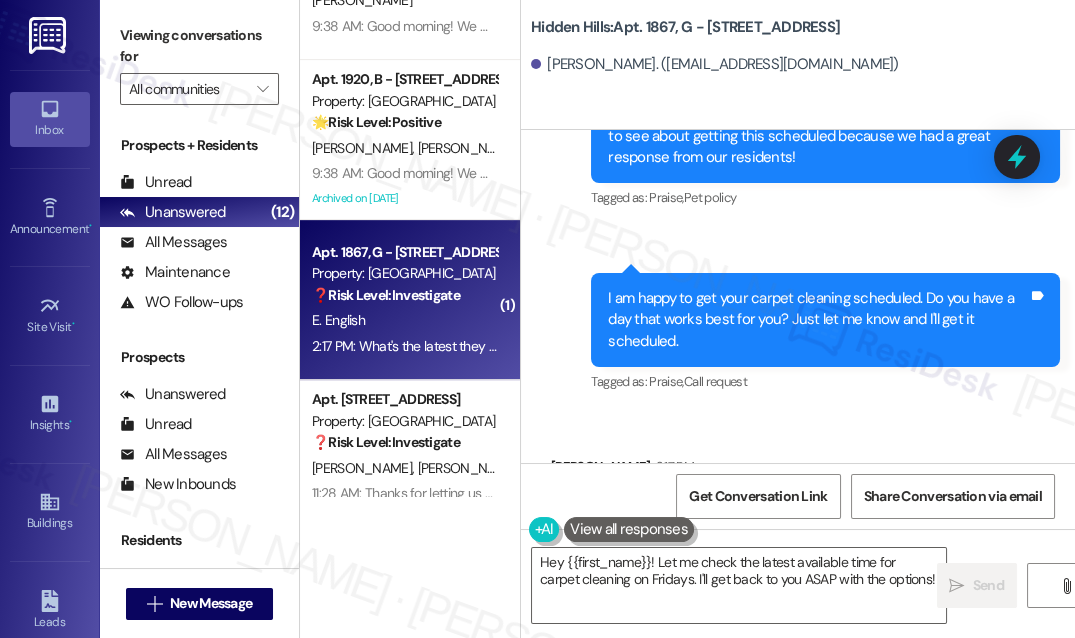 scroll, scrollTop: 1424, scrollLeft: 0, axis: vertical 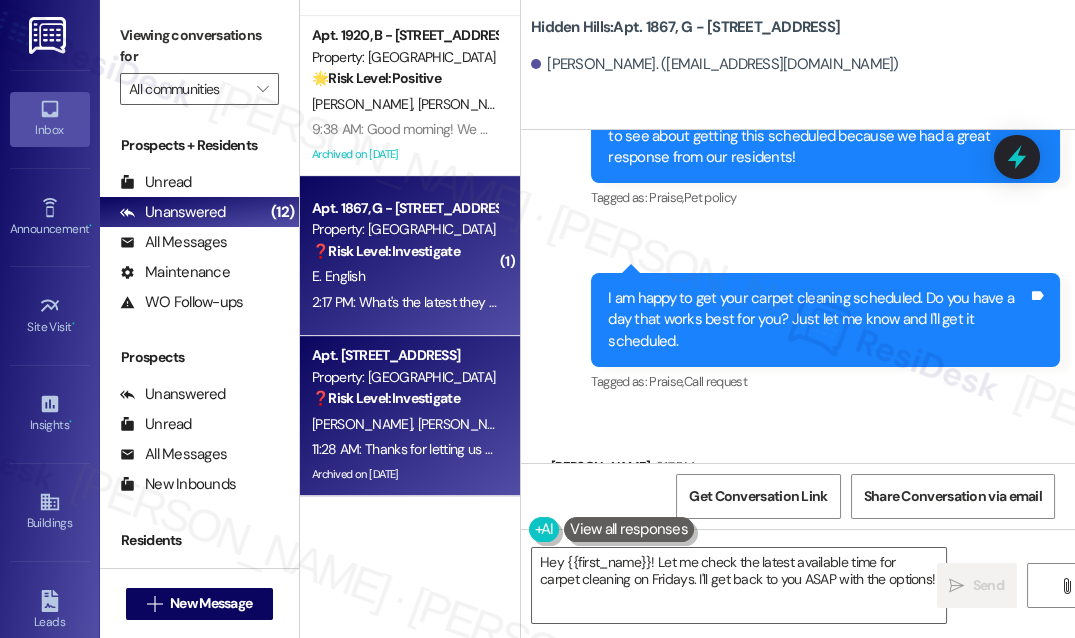 click on "11:28 AM: Thanks for letting us know! 11:28 AM: Thanks for letting us know!" at bounding box center (404, 449) 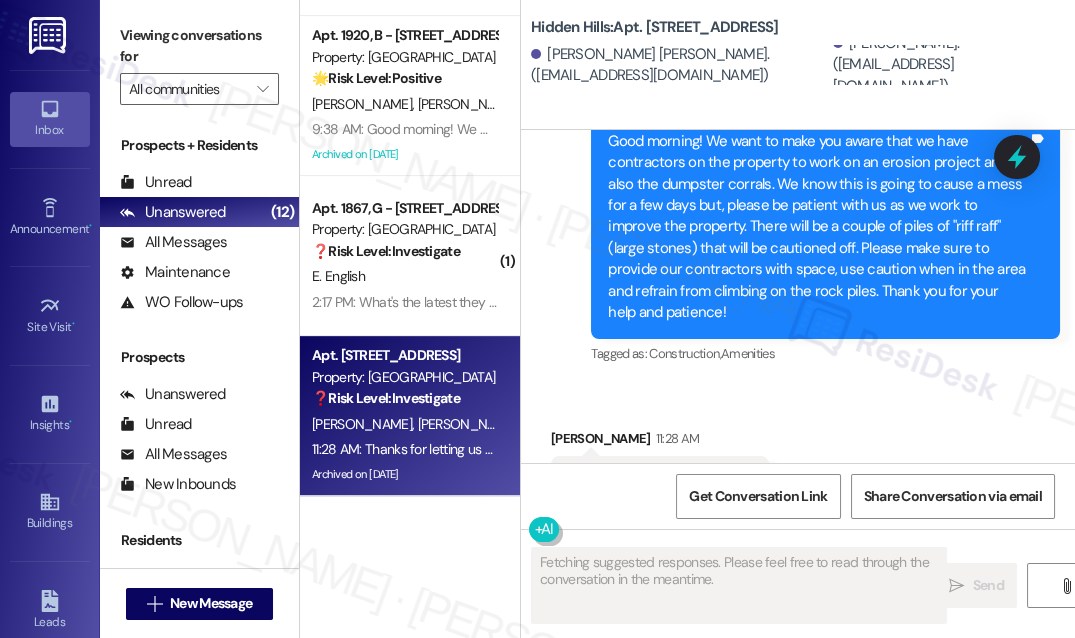 scroll, scrollTop: 5297, scrollLeft: 0, axis: vertical 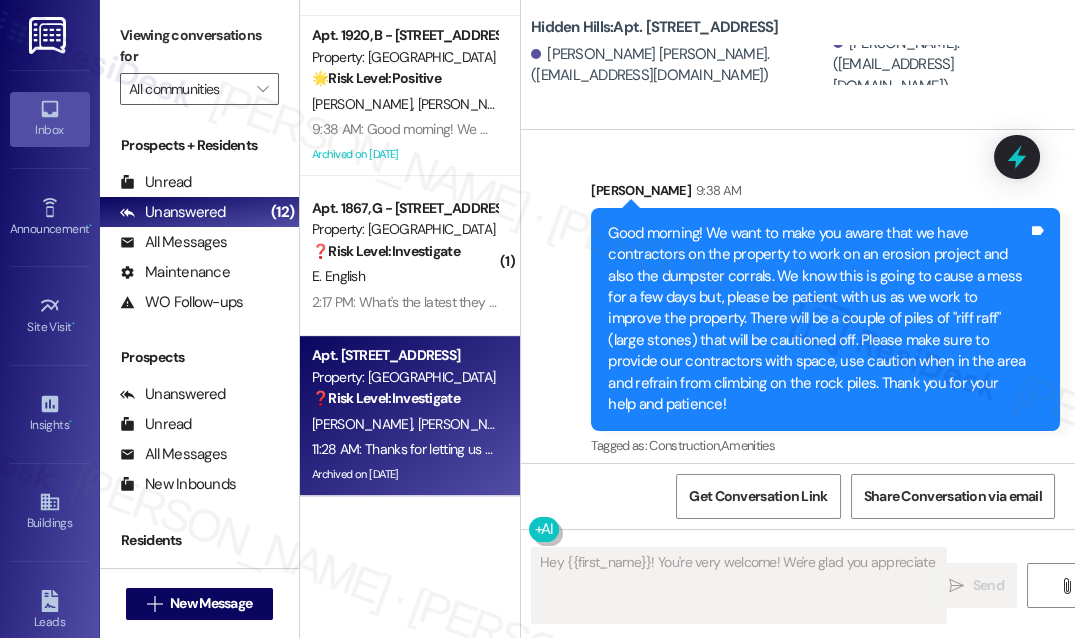 click on "Good morning!  We want to make you aware that we have contractors on the property to work on an erosion project and also the dumpster corrals.  We know this is going to cause a mess for a few days but, please be patient with us as we work to improve the property.  There will be a couple of piles of "riff raff" (large stones) that will be cautioned off.  Please make sure to provide our contractors with space, use caution when in the area and refrain from climbing on the rock piles.  Thank you for your help and patience!" at bounding box center (818, 319) 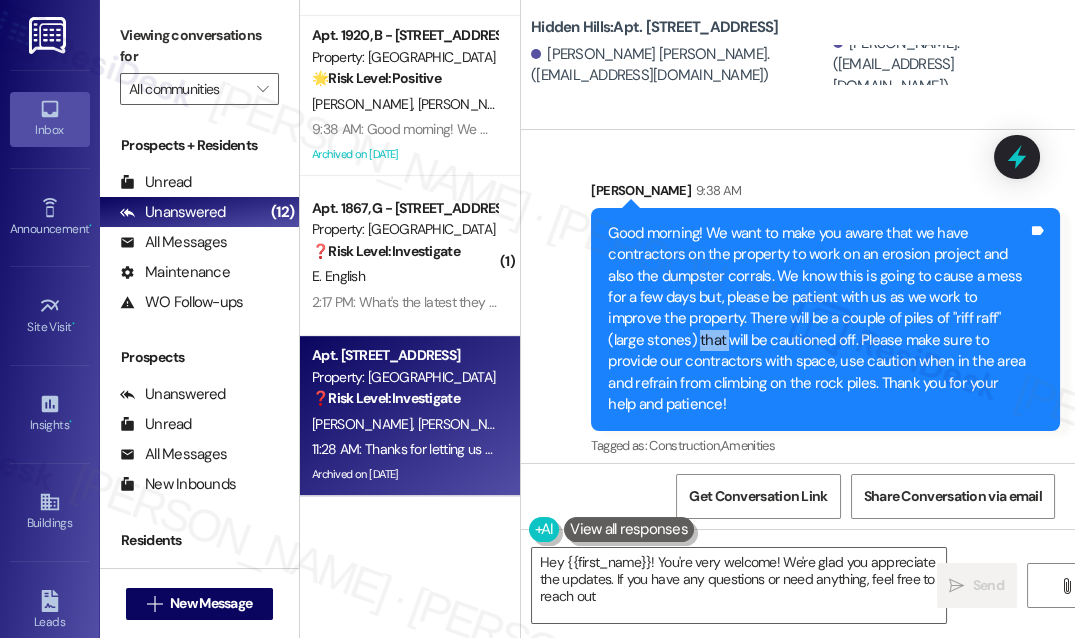 click on "Good morning!  We want to make you aware that we have contractors on the property to work on an erosion project and also the dumpster corrals.  We know this is going to cause a mess for a few days but, please be patient with us as we work to improve the property.  There will be a couple of piles of "riff raff" (large stones) that will be cautioned off.  Please make sure to provide our contractors with space, use caution when in the area and refrain from climbing on the rock piles.  Thank you for your help and patience!" at bounding box center (818, 319) 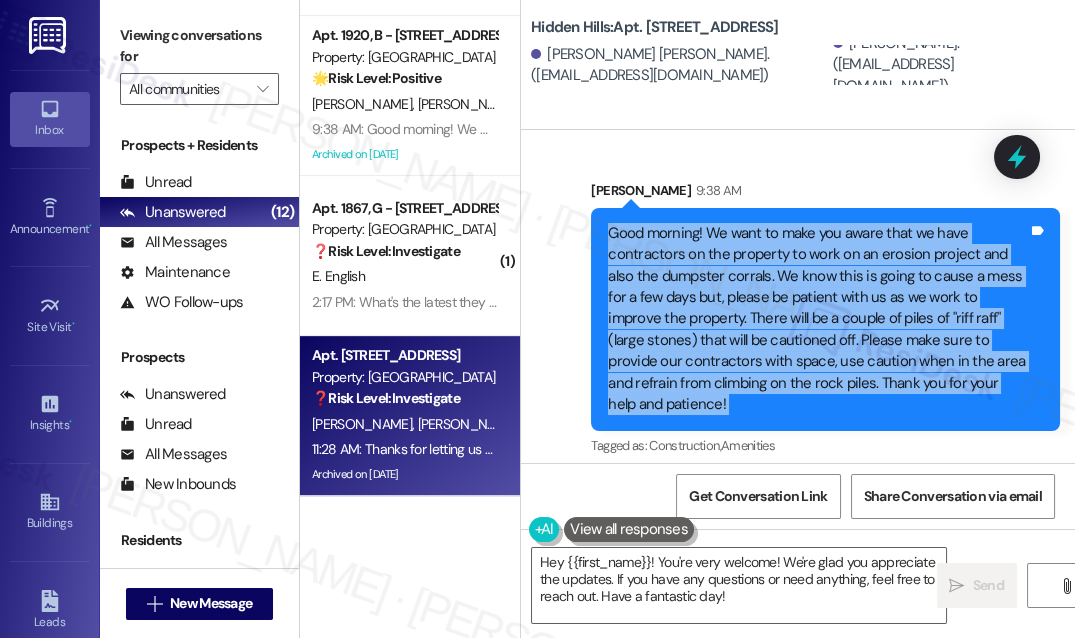 click on "Good morning!  We want to make you aware that we have contractors on the property to work on an erosion project and also the dumpster corrals.  We know this is going to cause a mess for a few days but, please be patient with us as we work to improve the property.  There will be a couple of piles of "riff raff" (large stones) that will be cautioned off.  Please make sure to provide our contractors with space, use caution when in the area and refrain from climbing on the rock piles.  Thank you for your help and patience!" at bounding box center [818, 319] 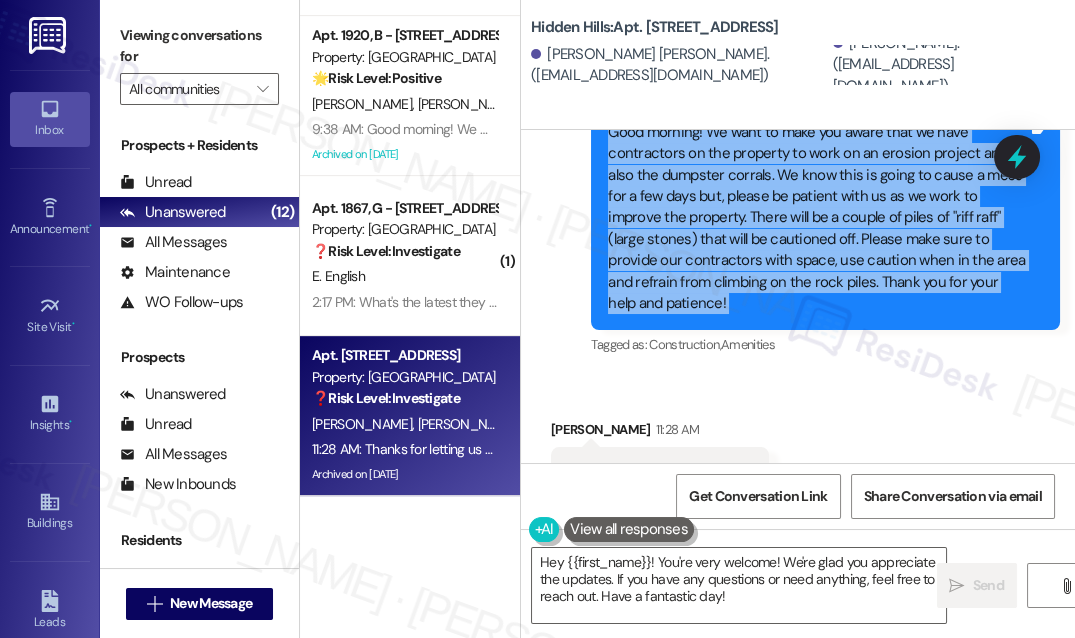 scroll, scrollTop: 5480, scrollLeft: 0, axis: vertical 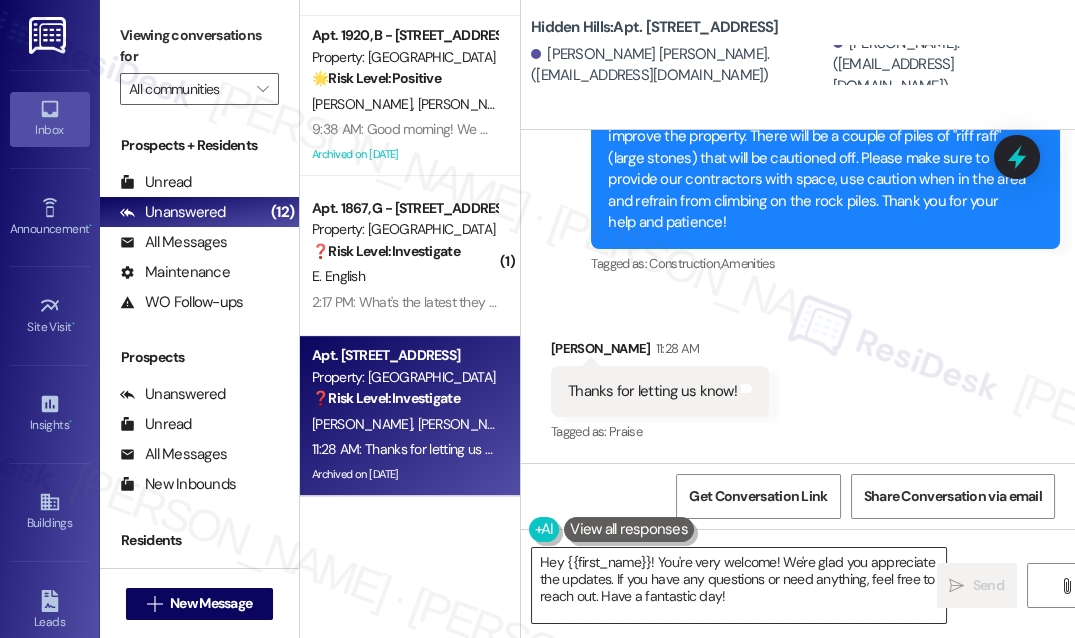 click on "Hey {{first_name}}! You're very welcome! We're glad you appreciate the updates. If you have any questions or need anything, feel free to reach out. Have a fantastic day!" at bounding box center (739, 585) 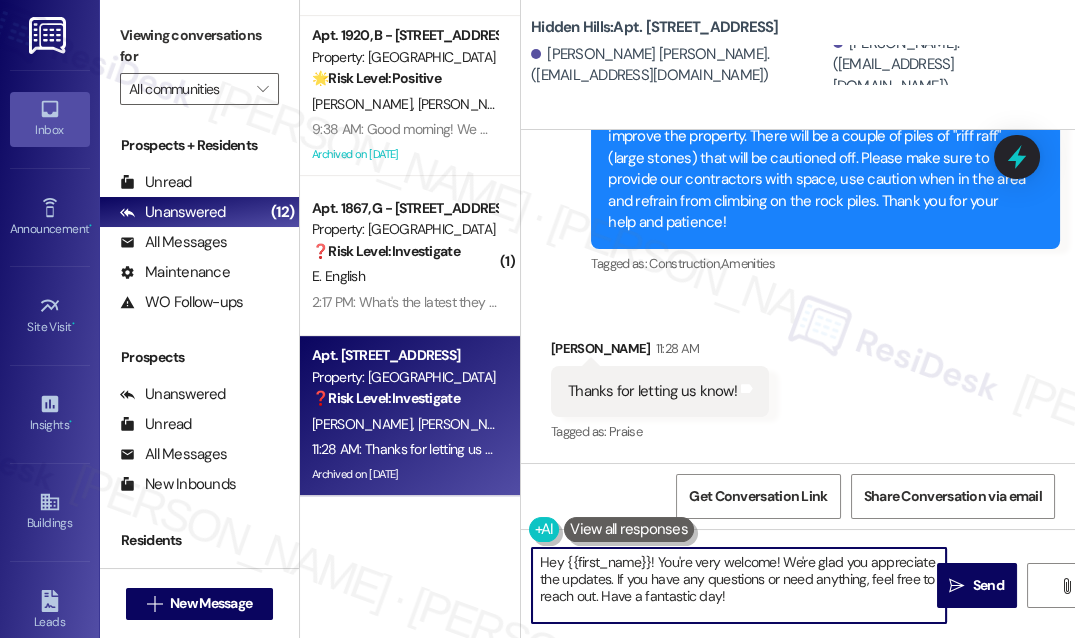 click on "Hey {{first_name}}! You're very welcome! We're glad you appreciate the updates. If you have any questions or need anything, feel free to reach out. Have a fantastic day!" at bounding box center [739, 585] 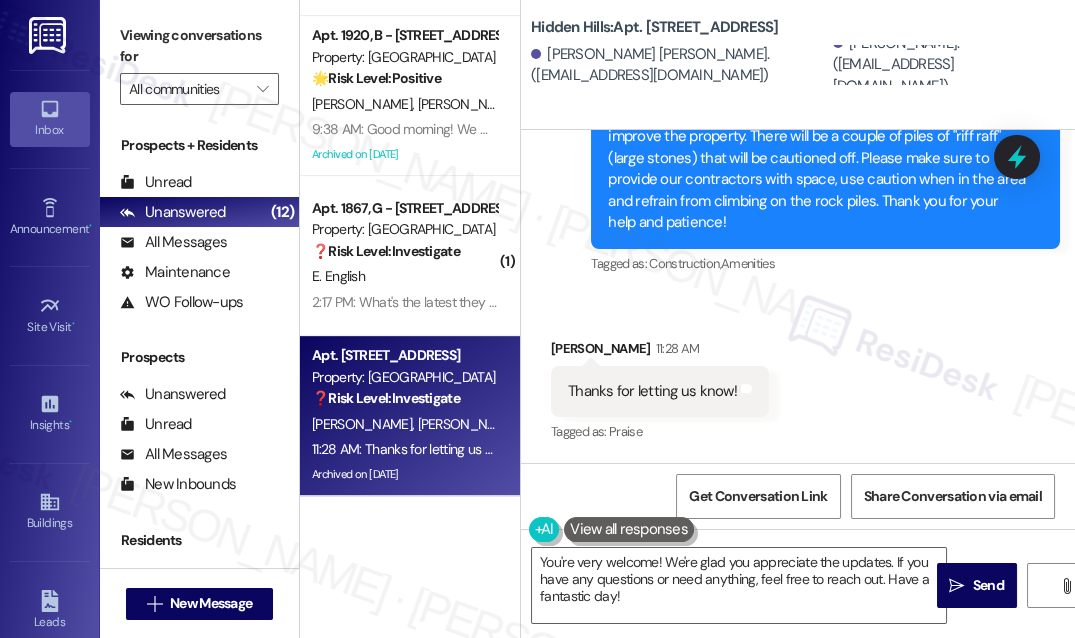 click on "Received via SMS [PERSON_NAME] 11:28 AM Thanks for letting us know! Tags and notes Tagged as:   Praise Click to highlight conversations about Praise" at bounding box center (660, 392) 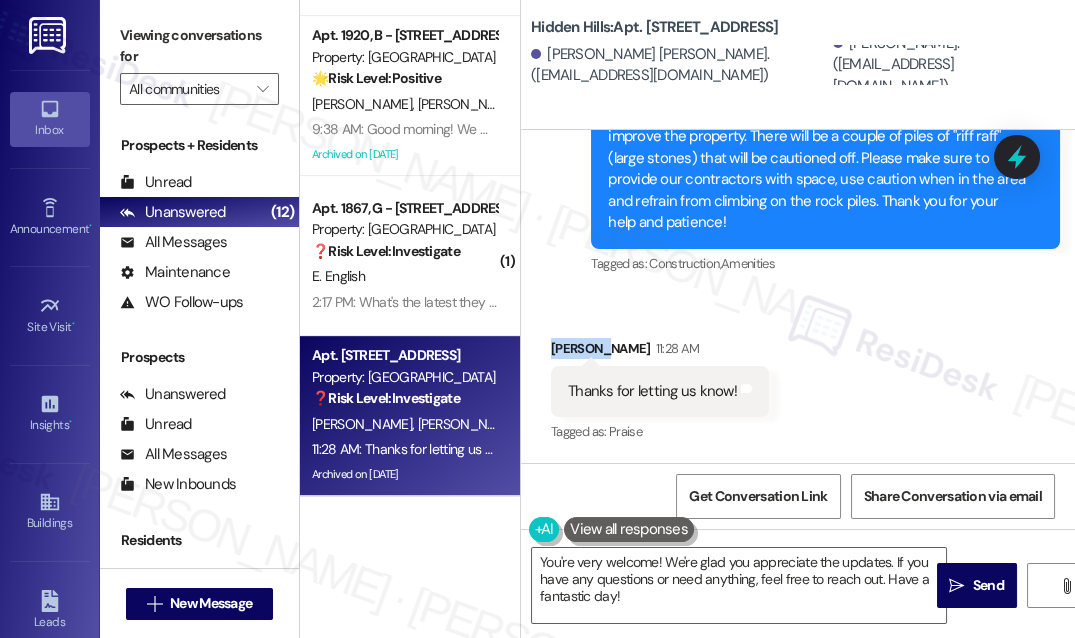 click on "[PERSON_NAME] 11:28 AM" at bounding box center (660, 352) 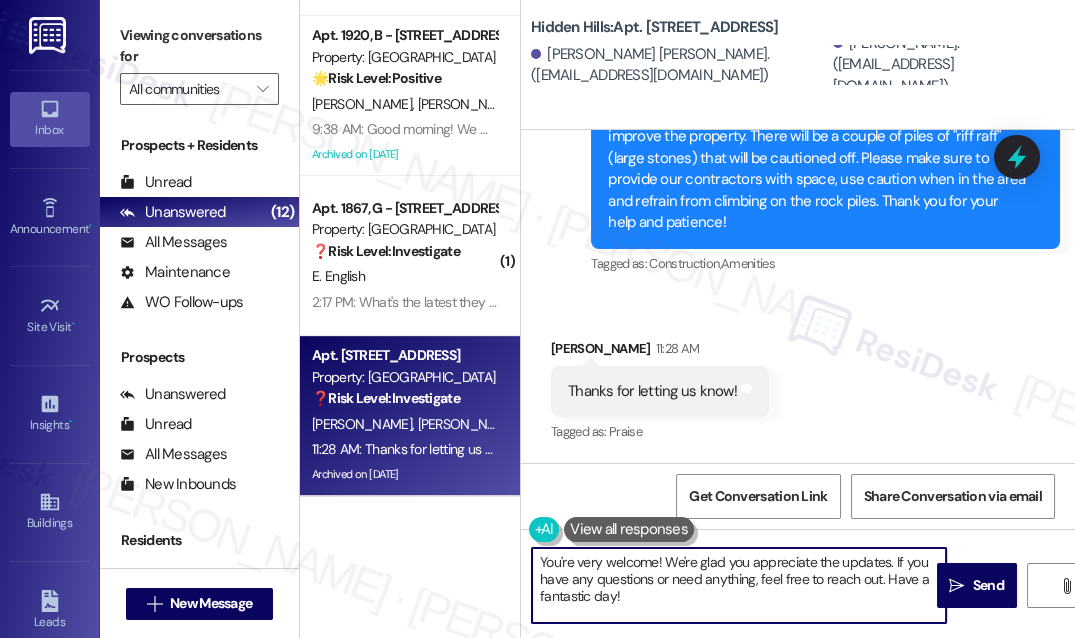click on "You're very welcome! We're glad you appreciate the updates. If you have any questions or need anything, feel free to reach out. Have a fantastic day!" at bounding box center (739, 585) 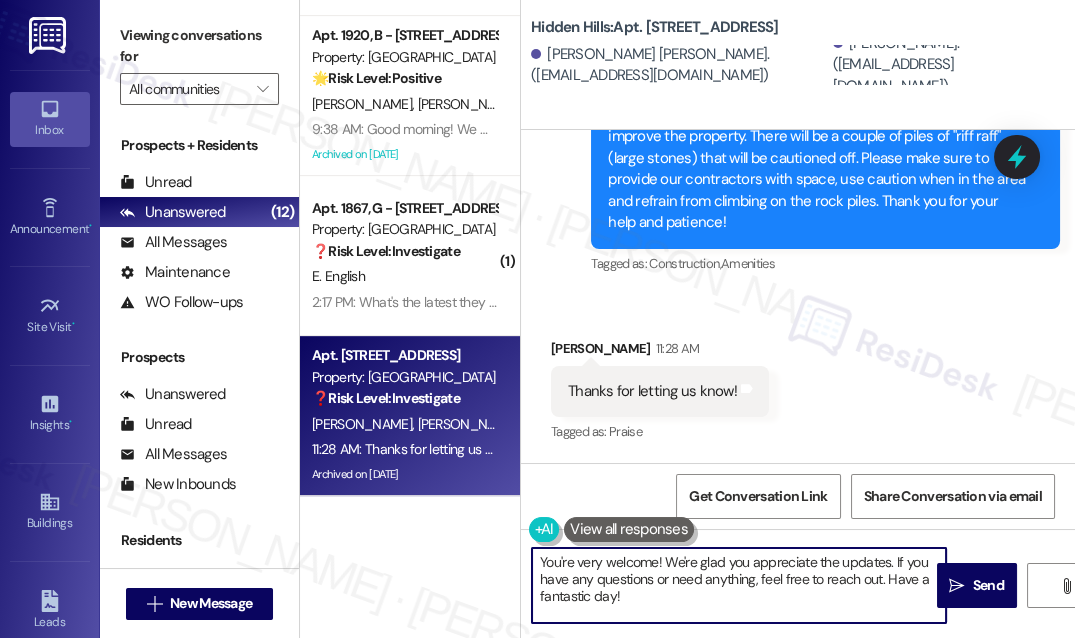click on "You're very welcome! We're glad you appreciate the updates. If you have any questions or need anything, feel free to reach out. Have a fantastic day!" at bounding box center (739, 585) 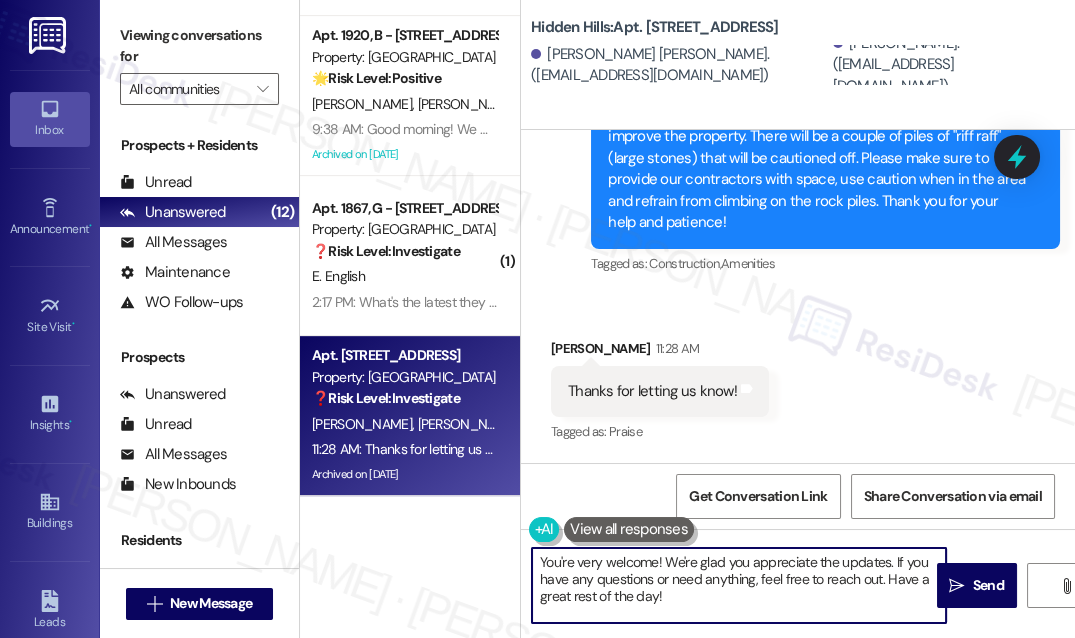 drag, startPoint x: 665, startPoint y: 561, endPoint x: 891, endPoint y: 547, distance: 226.43321 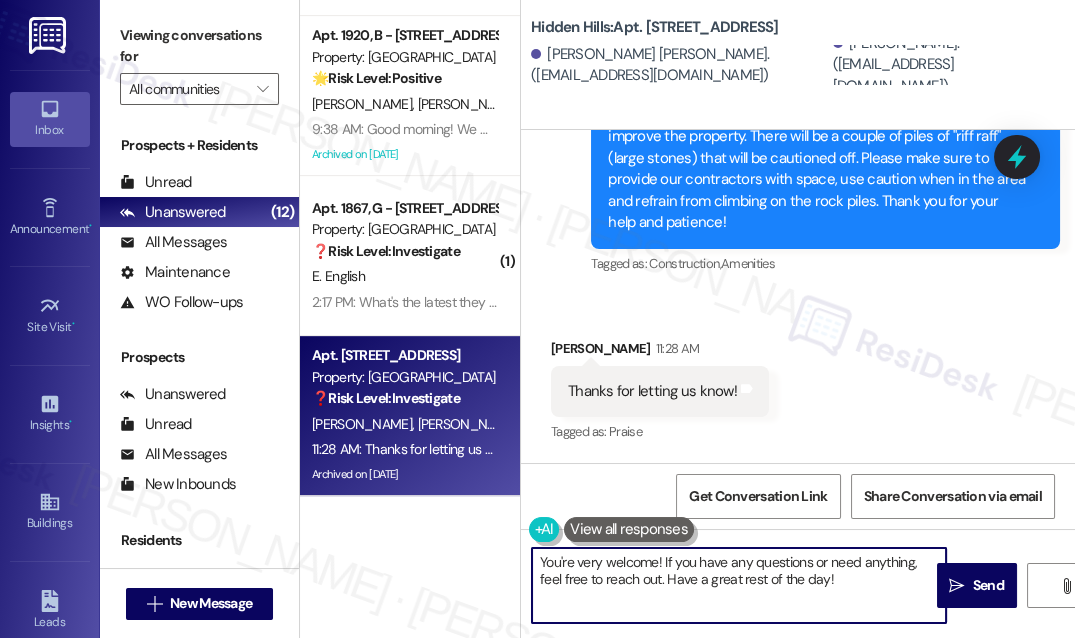 click on "You're very welcome! If you have any questions or need anything, feel free to reach out. Have a great rest of the day!" at bounding box center (739, 585) 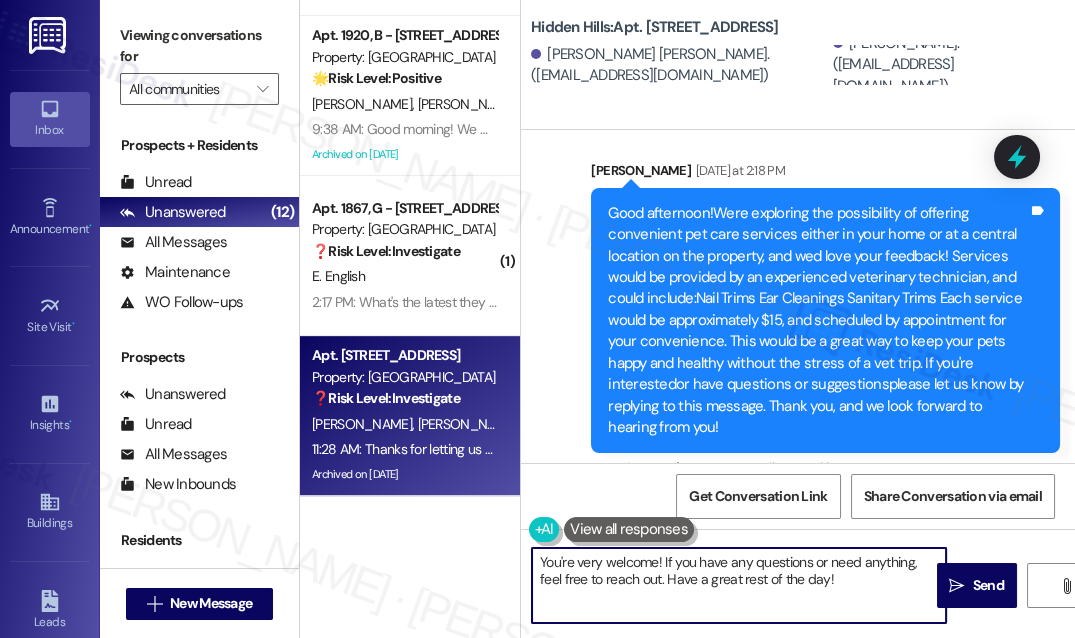 scroll, scrollTop: 5480, scrollLeft: 0, axis: vertical 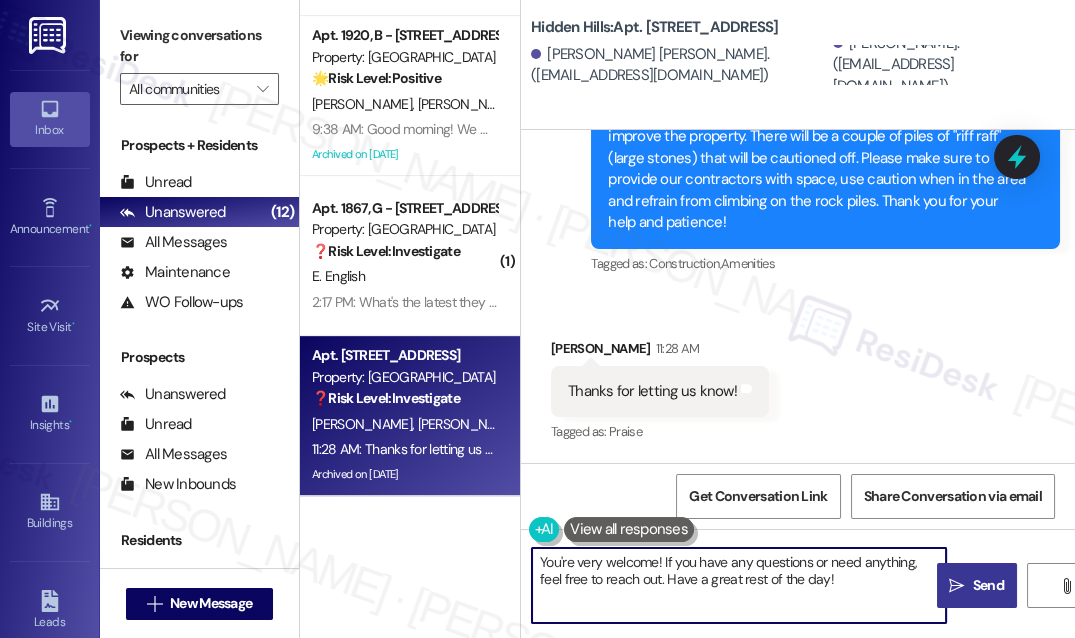 type on "You're very welcome! If you have any questions or need anything, feel free to reach out. Have a great rest of the day!" 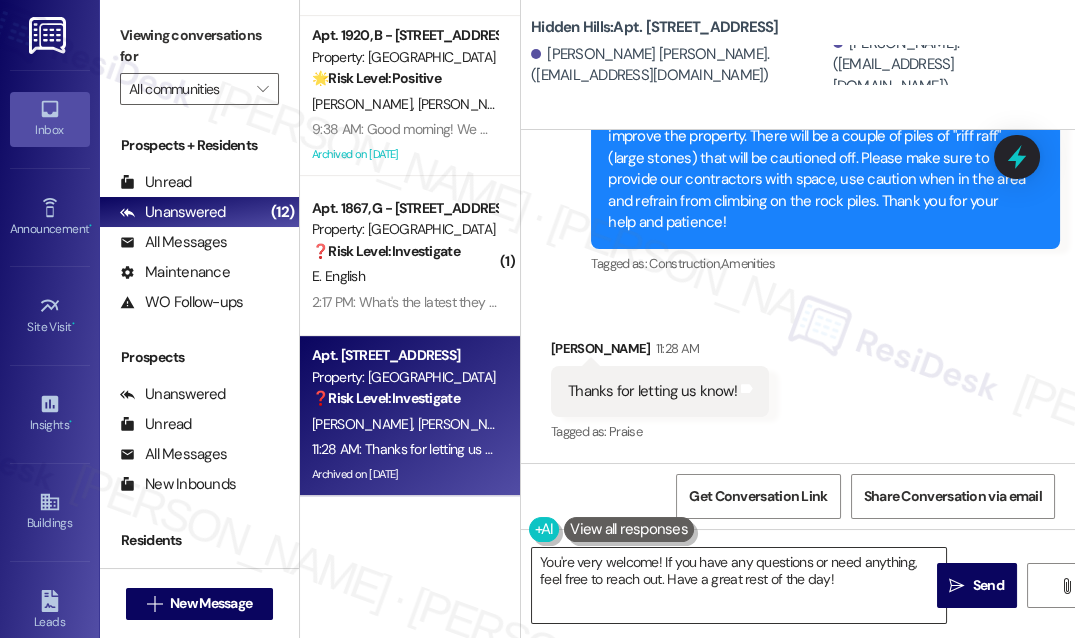 drag, startPoint x: 969, startPoint y: 579, endPoint x: 856, endPoint y: 576, distance: 113.03982 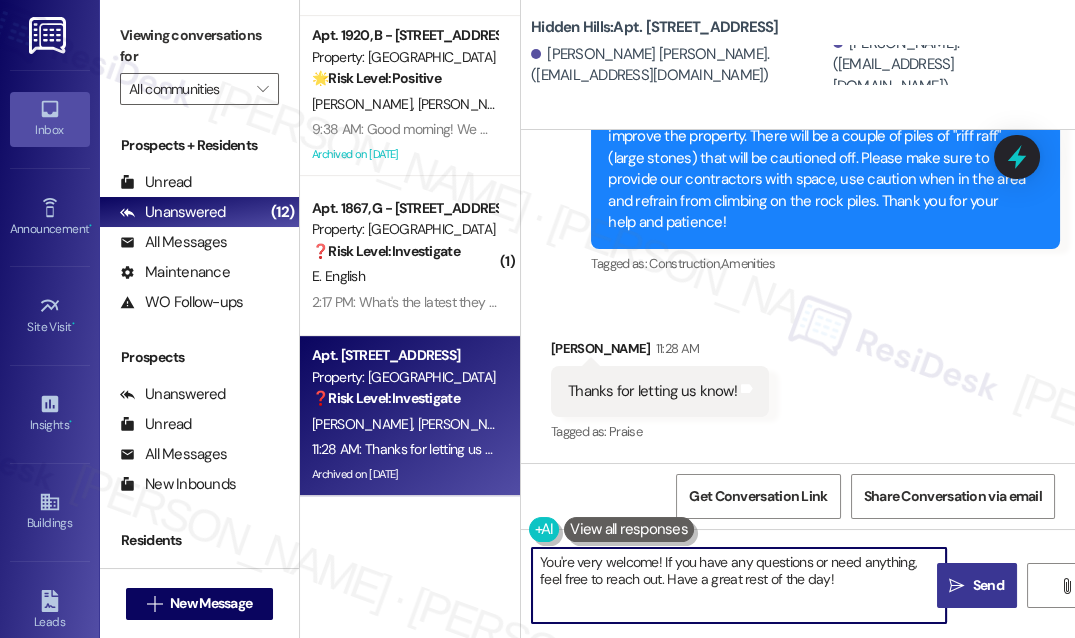 click on " Send" at bounding box center (976, 585) 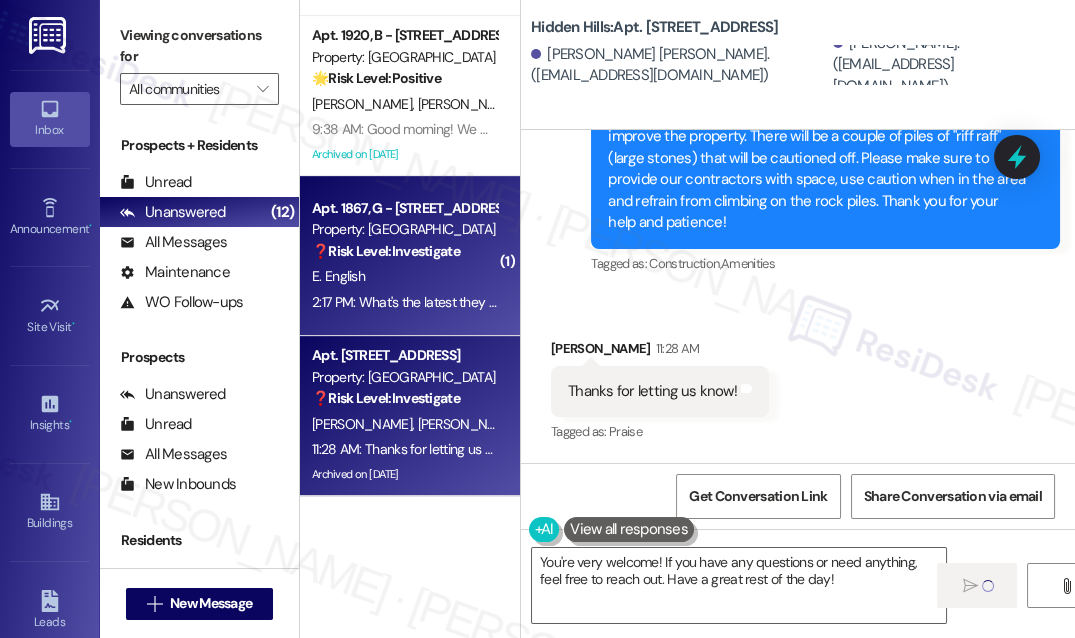 type 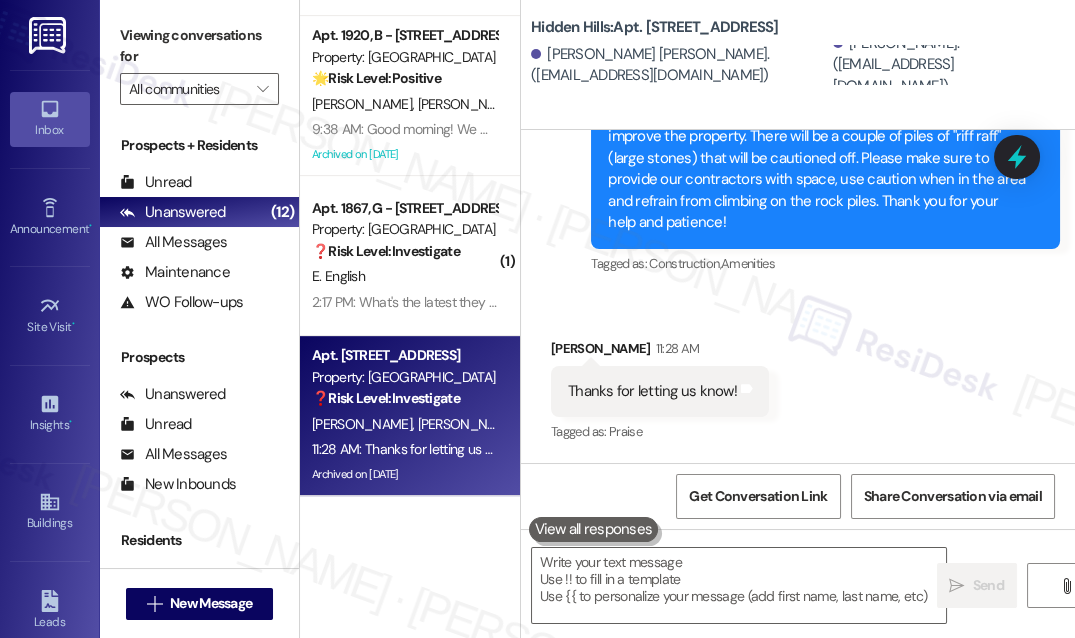 scroll, scrollTop: 5640, scrollLeft: 0, axis: vertical 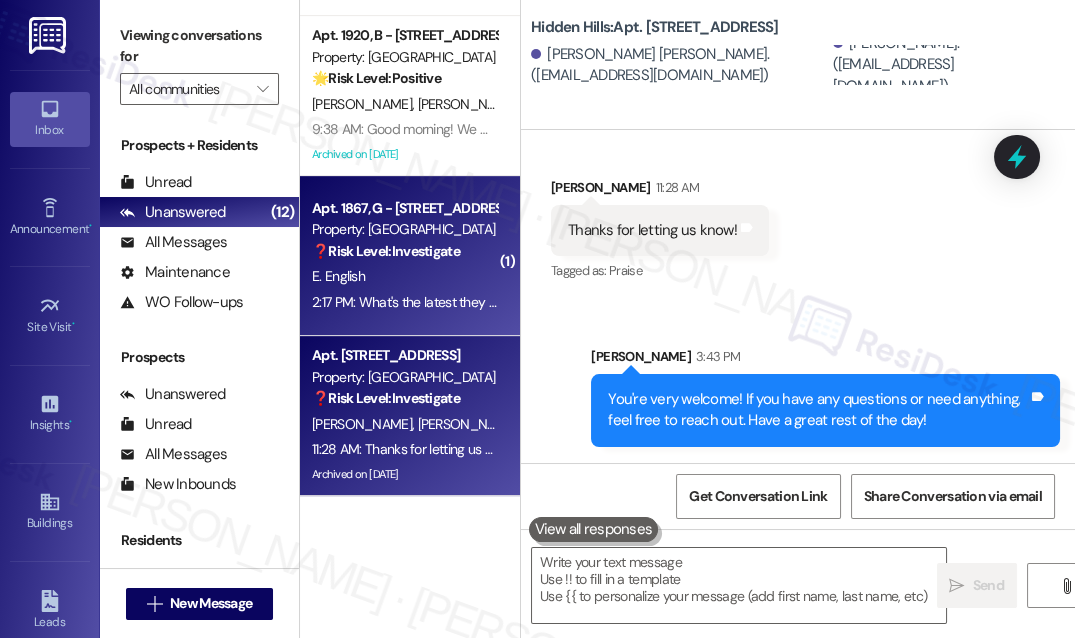 click on "2:17 PM: What's the latest they clean till on fridays ? I was thinking [DATE] around 3:30 4:00 2:17 PM: What's the latest they clean till on fridays ? I was thinking [DATE] around 3:30 4:00" at bounding box center (572, 302) 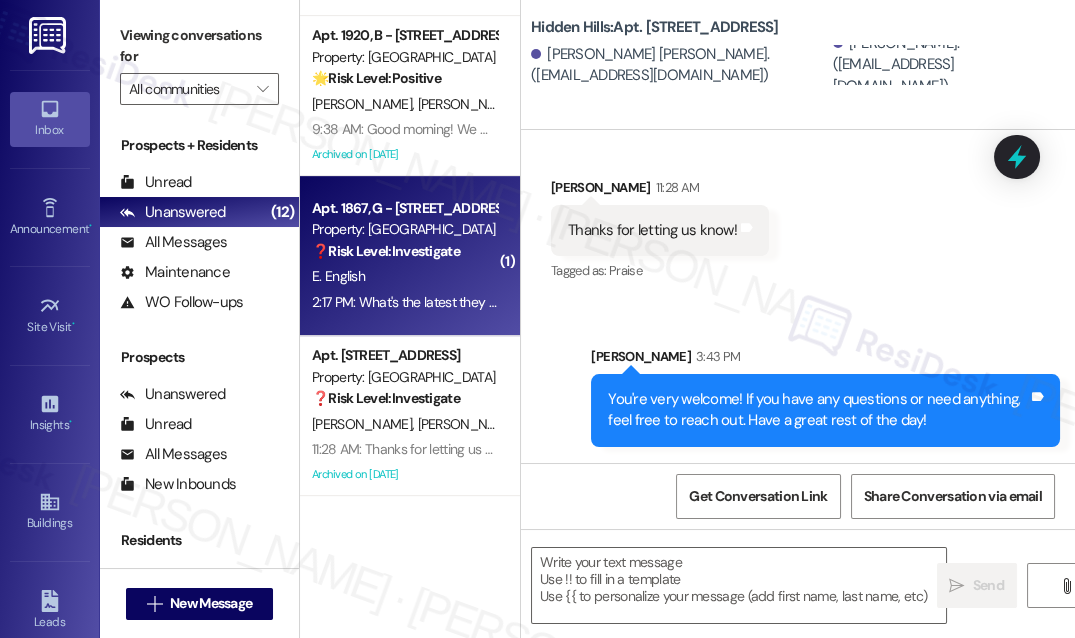 type on "Fetching suggested responses. Please feel free to read through the conversation in the meantime." 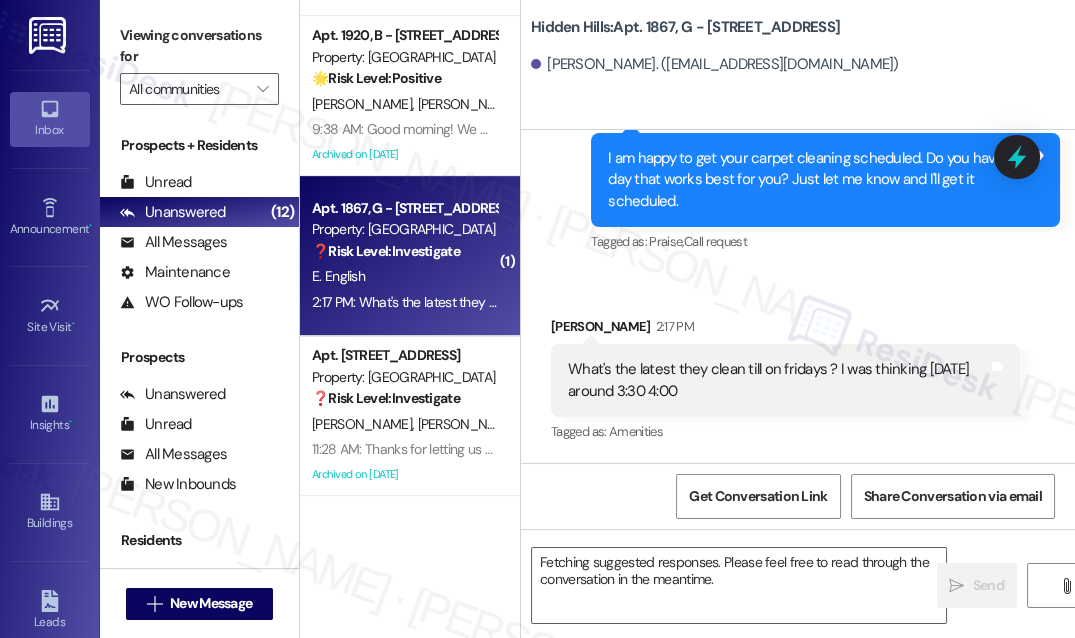 scroll, scrollTop: 32867, scrollLeft: 0, axis: vertical 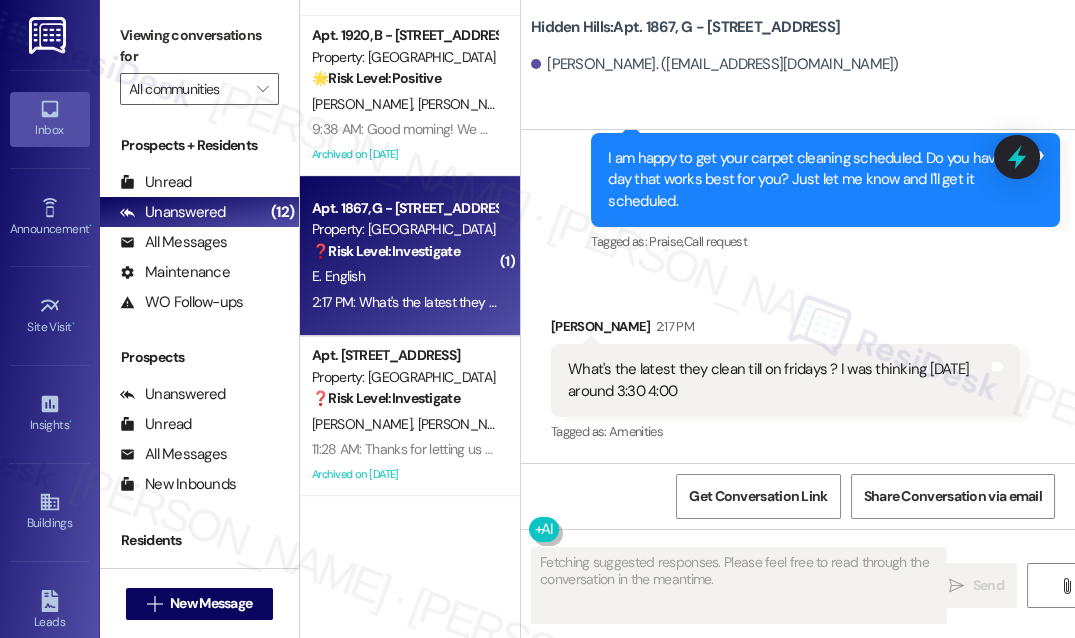 click on "What's the latest they clean till on fridays ? I was thinking [DATE] around 3:30 4:00" at bounding box center (778, 380) 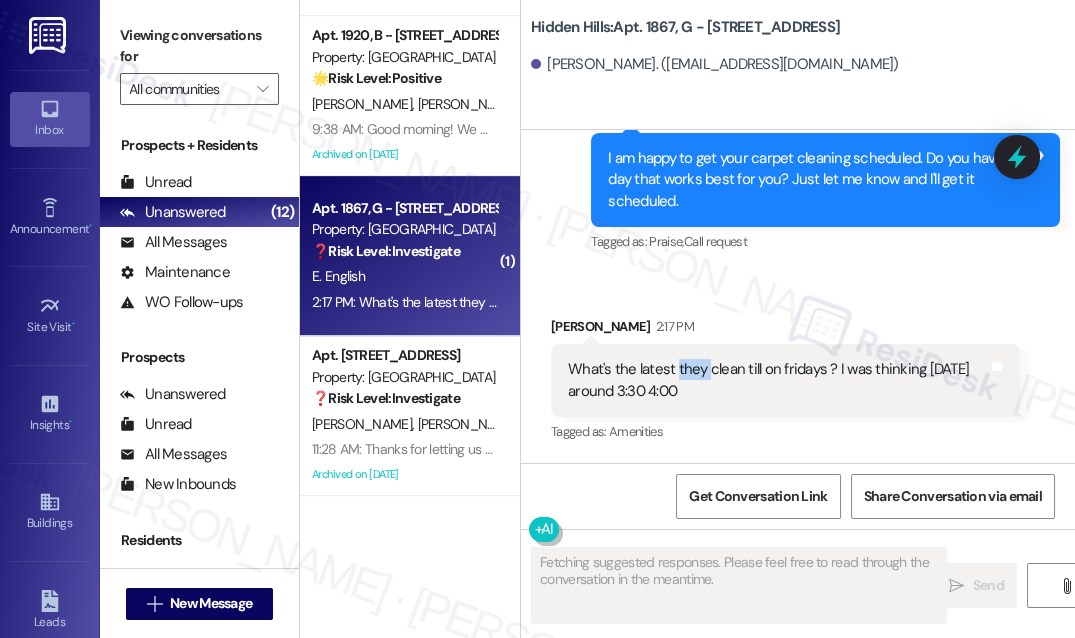 click on "What's the latest they clean till on fridays ? I was thinking [DATE] around 3:30 4:00" at bounding box center [778, 380] 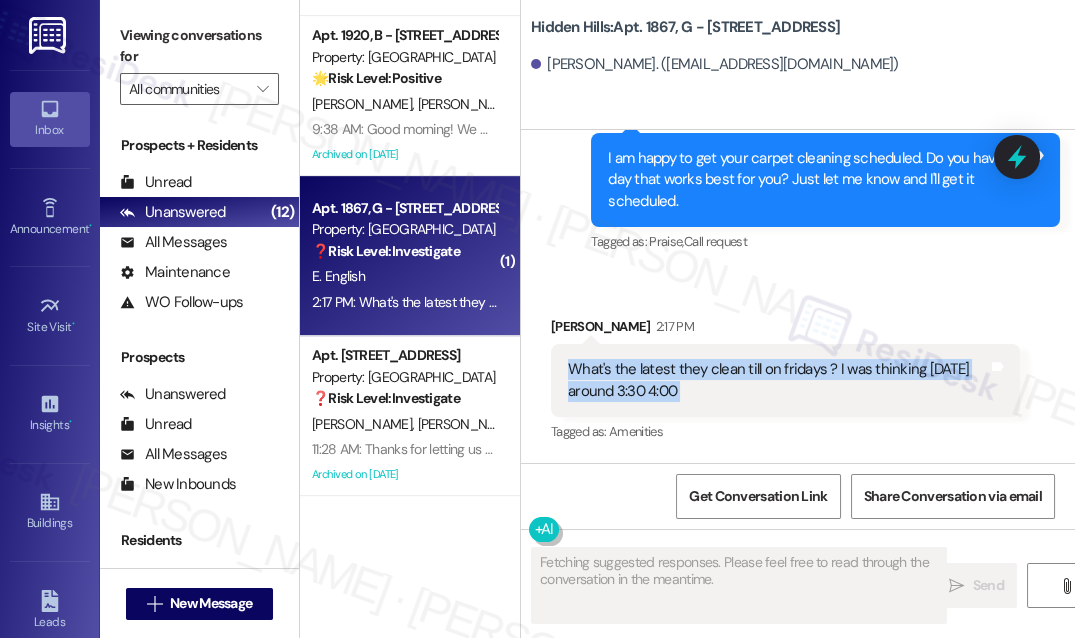 click on "What's the latest they clean till on fridays ? I was thinking [DATE] around 3:30 4:00" at bounding box center [778, 380] 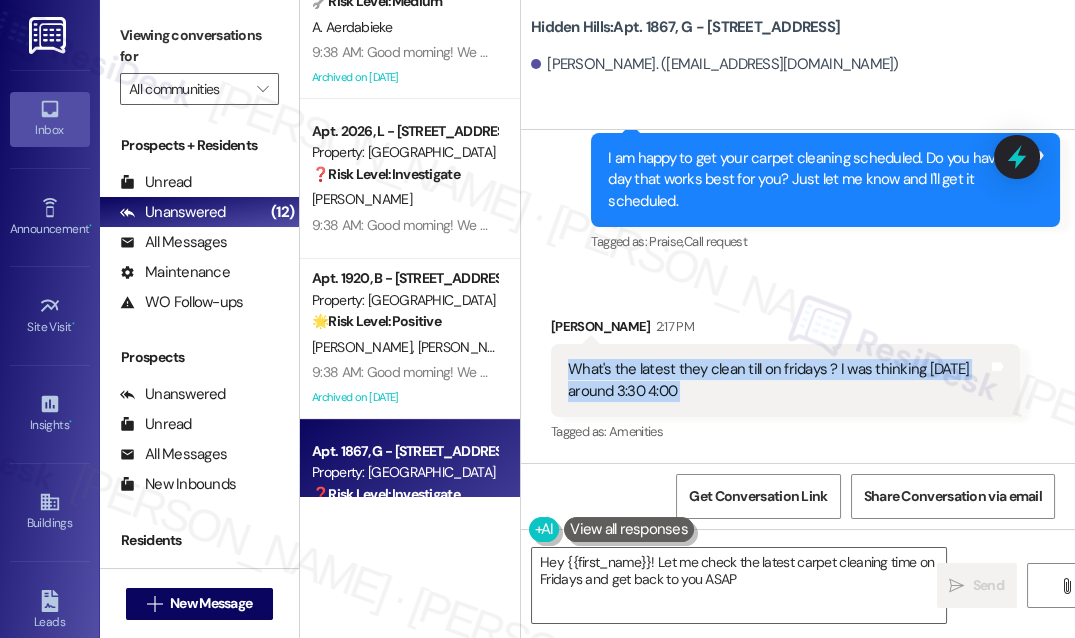 type on "Hey {{first_name}}! Let me check the latest carpet cleaning time on Fridays and get back to you ASAP!" 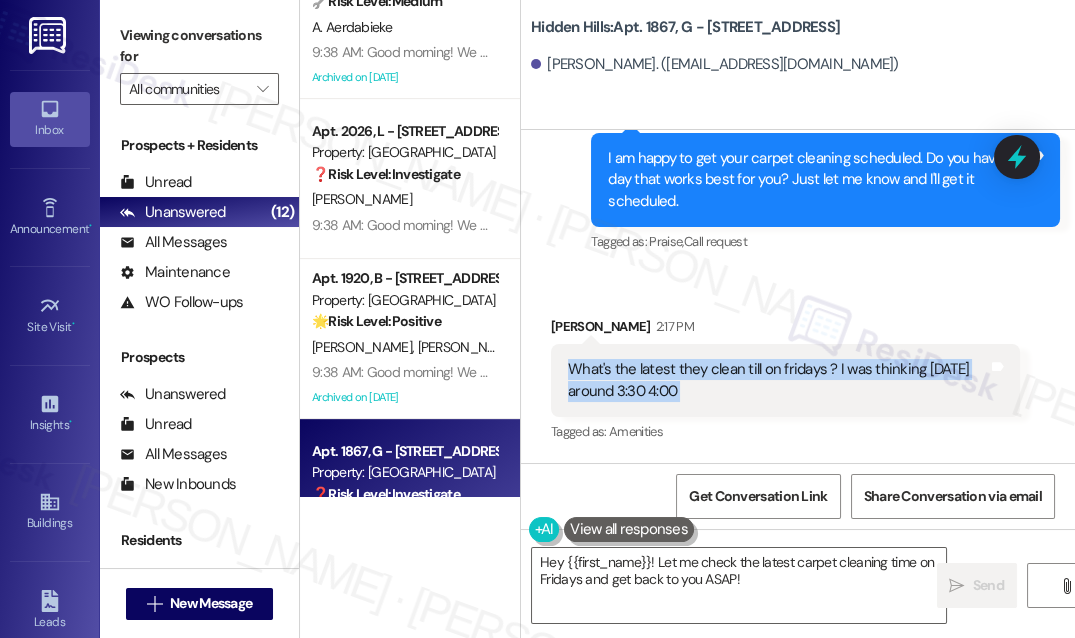 scroll, scrollTop: 1151, scrollLeft: 0, axis: vertical 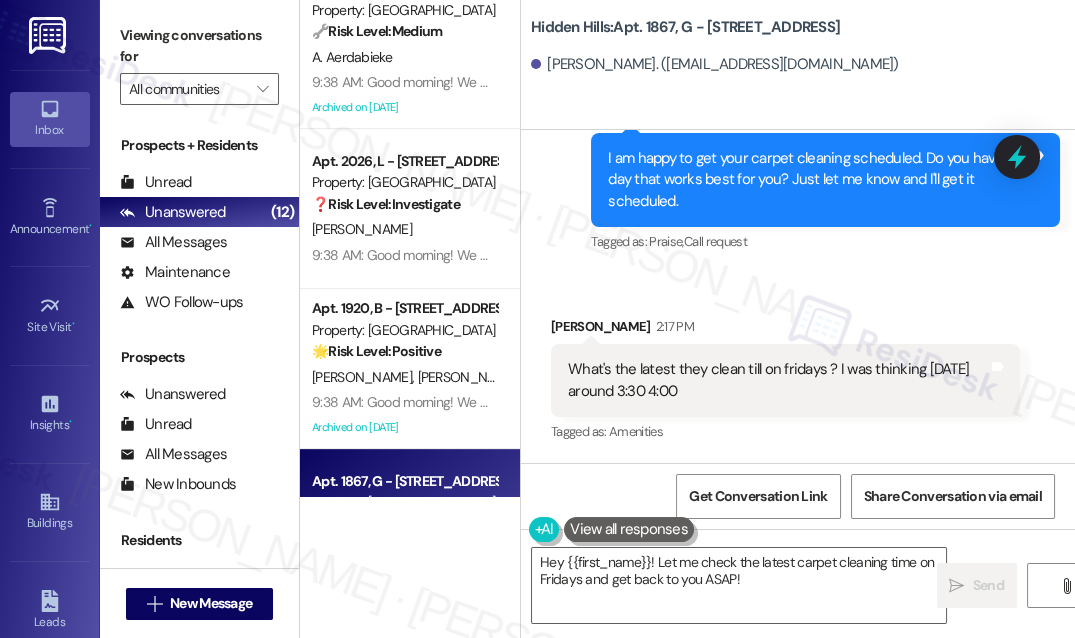 click on "I am happy to get your carpet cleaning scheduled.  Do you have a day that works best for you?  Just let me know and I'll get it scheduled." at bounding box center [818, 180] 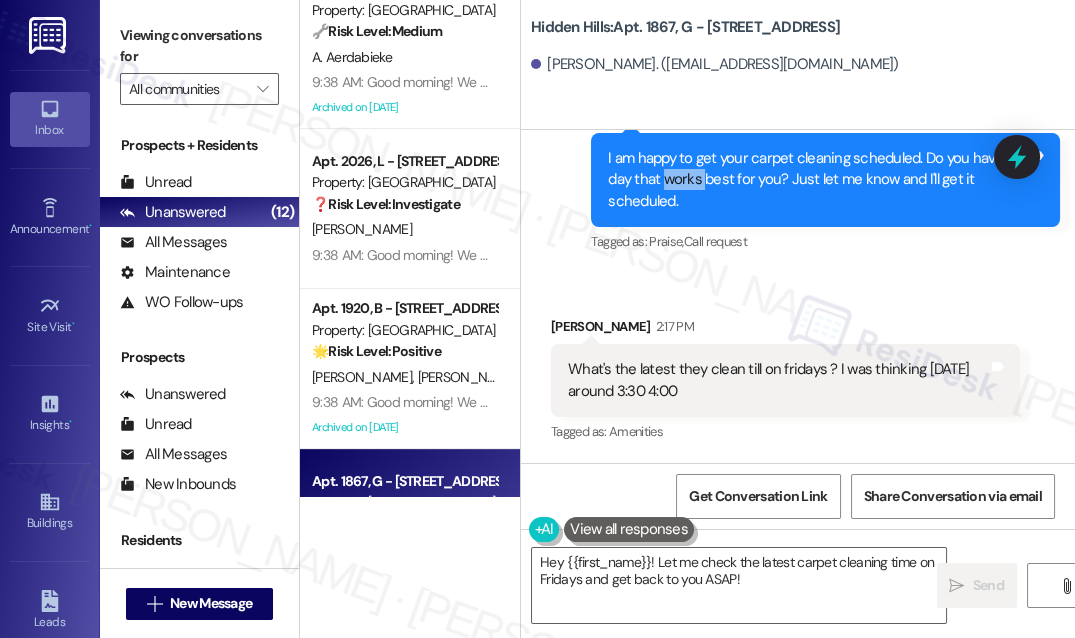 click on "I am happy to get your carpet cleaning scheduled.  Do you have a day that works best for you?  Just let me know and I'll get it scheduled." at bounding box center (818, 180) 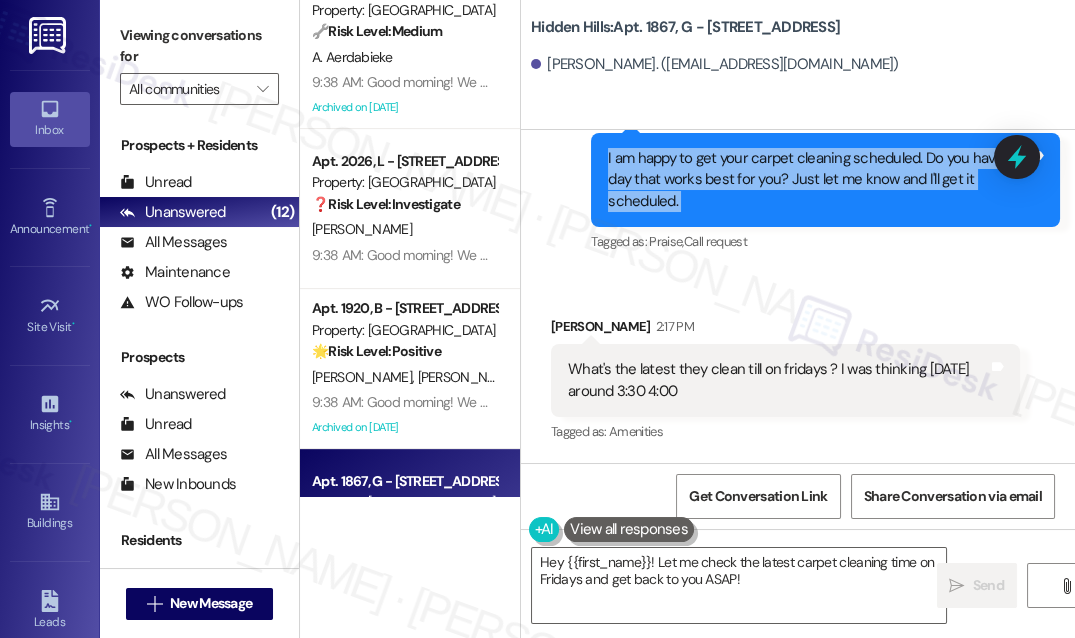 click on "I am happy to get your carpet cleaning scheduled.  Do you have a day that works best for you?  Just let me know and I'll get it scheduled." at bounding box center [818, 180] 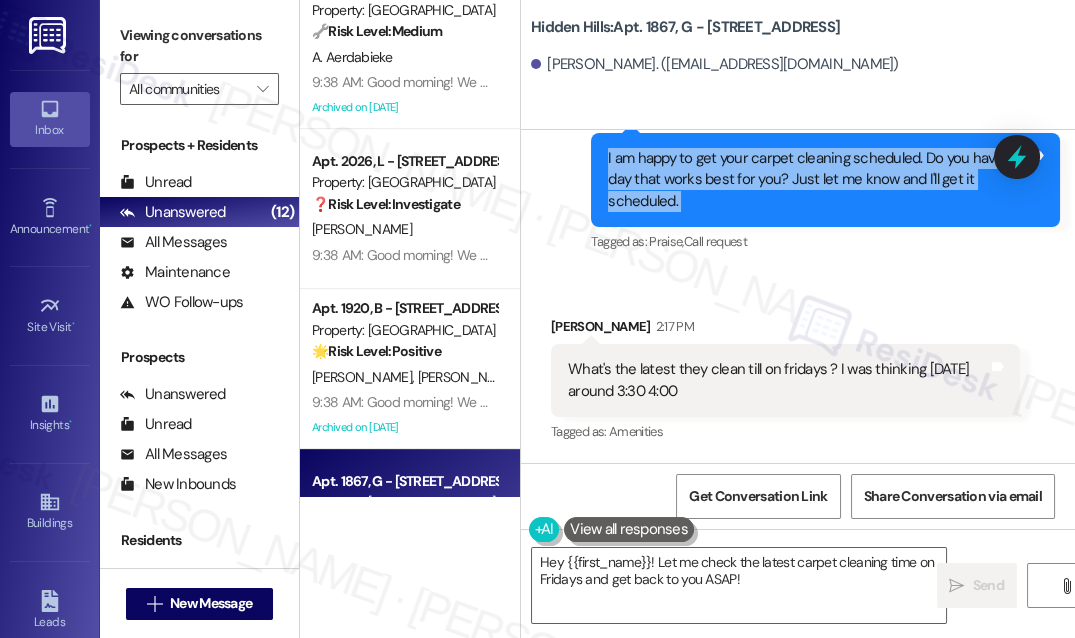 scroll, scrollTop: 32685, scrollLeft: 0, axis: vertical 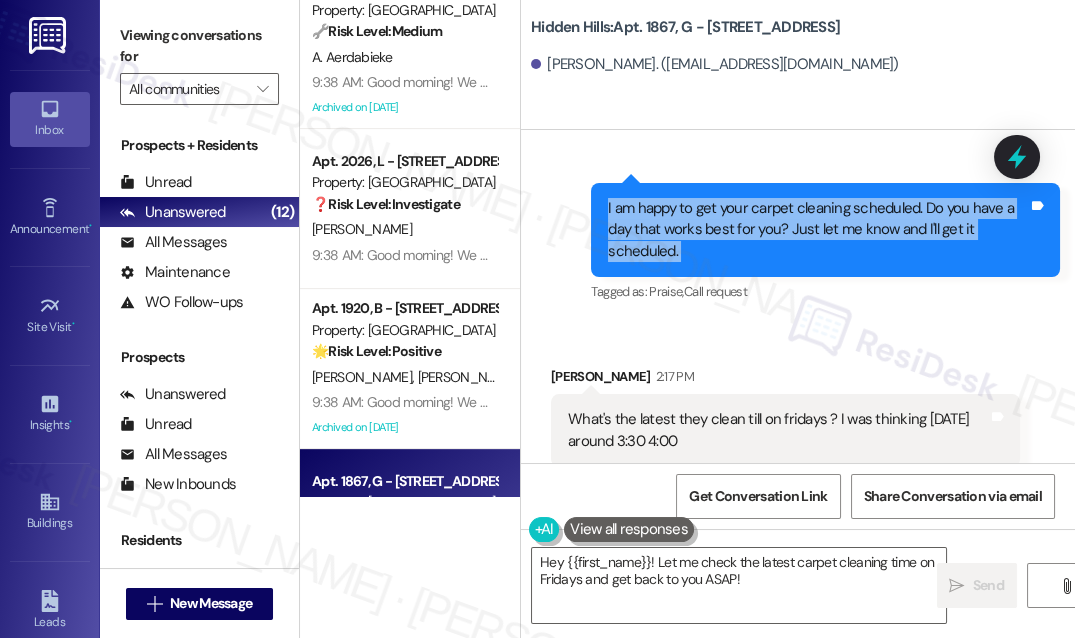 click on "I am happy to get your carpet cleaning scheduled.  Do you have a day that works best for you?  Just let me know and I'll get it scheduled." at bounding box center [818, 230] 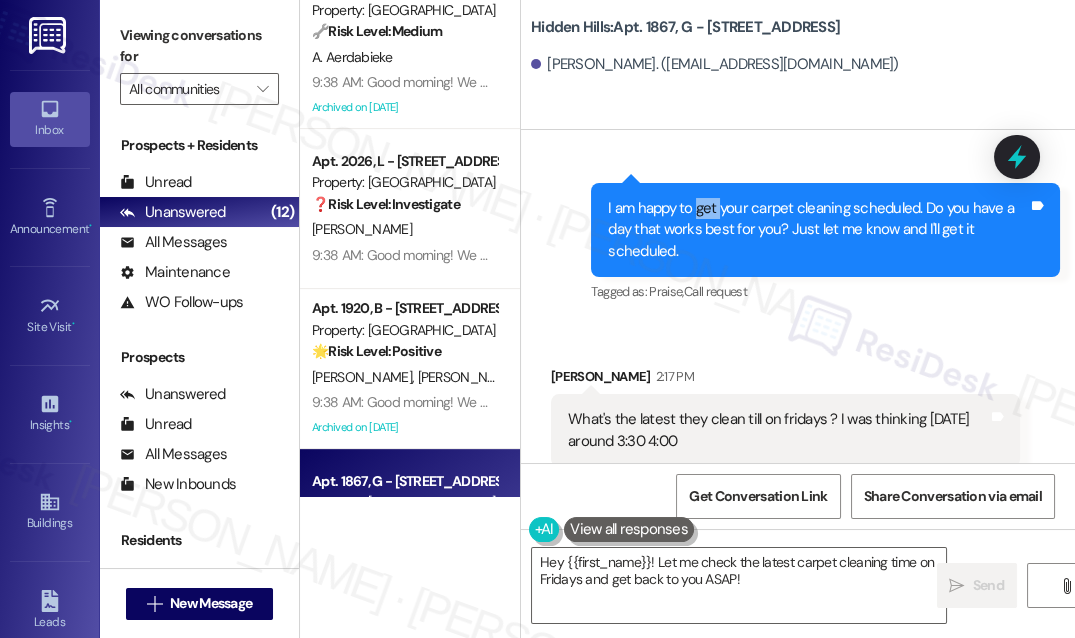click on "I am happy to get your carpet cleaning scheduled.  Do you have a day that works best for you?  Just let me know and I'll get it scheduled." at bounding box center [818, 230] 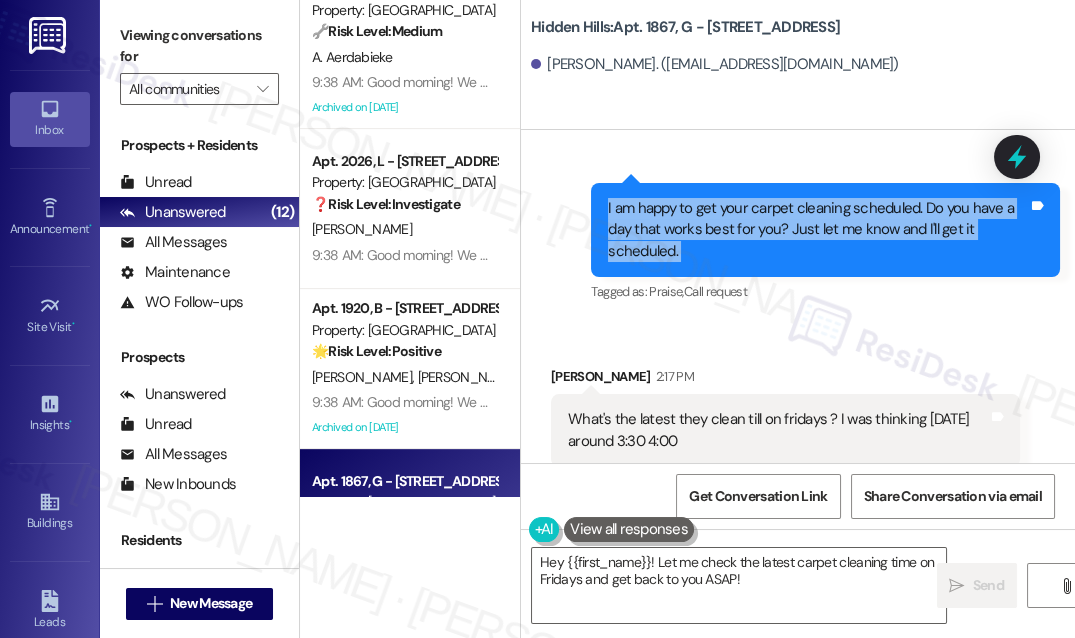 click on "I am happy to get your carpet cleaning scheduled.  Do you have a day that works best for you?  Just let me know and I'll get it scheduled." at bounding box center (818, 230) 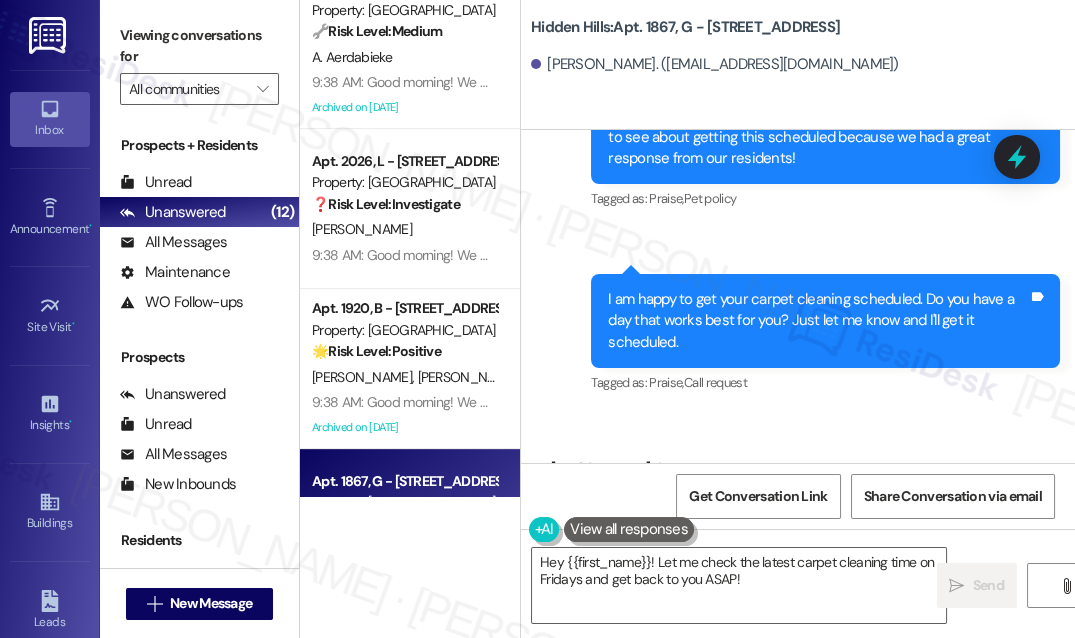 click on "Hi, [PERSON_NAME]!  It's [PERSON_NAME].  I am happy to hear you are interested in the pet services.  We are working with the tech to see about getting this scheduled because we had a great response from our residents!" at bounding box center (818, 127) 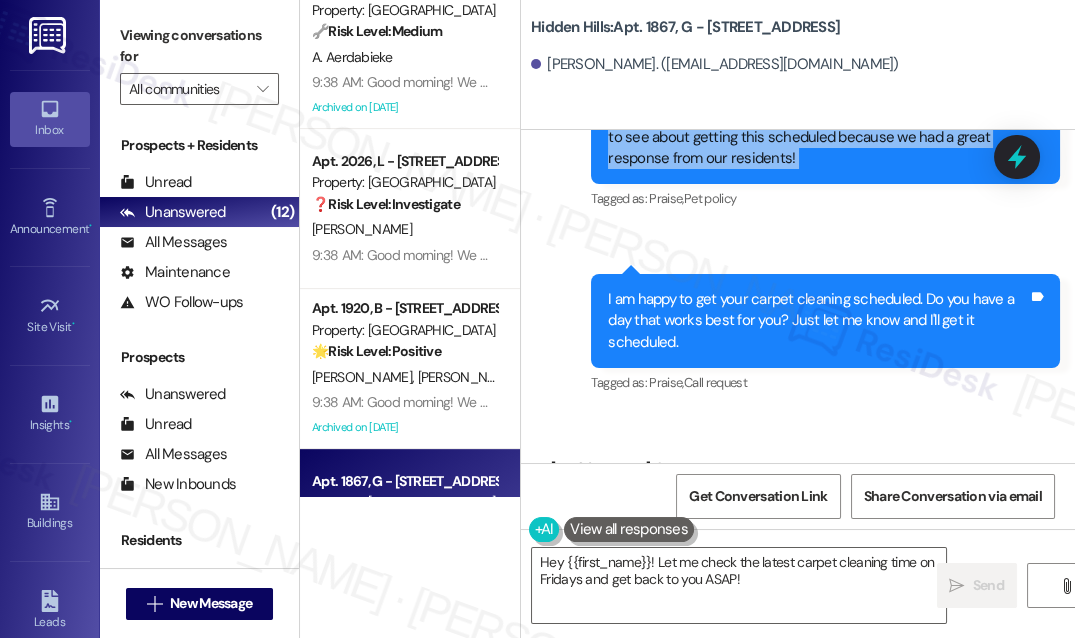 click on "Hi, [PERSON_NAME]!  It's [PERSON_NAME].  I am happy to hear you are interested in the pet services.  We are working with the tech to see about getting this scheduled because we had a great response from our residents!" at bounding box center [818, 127] 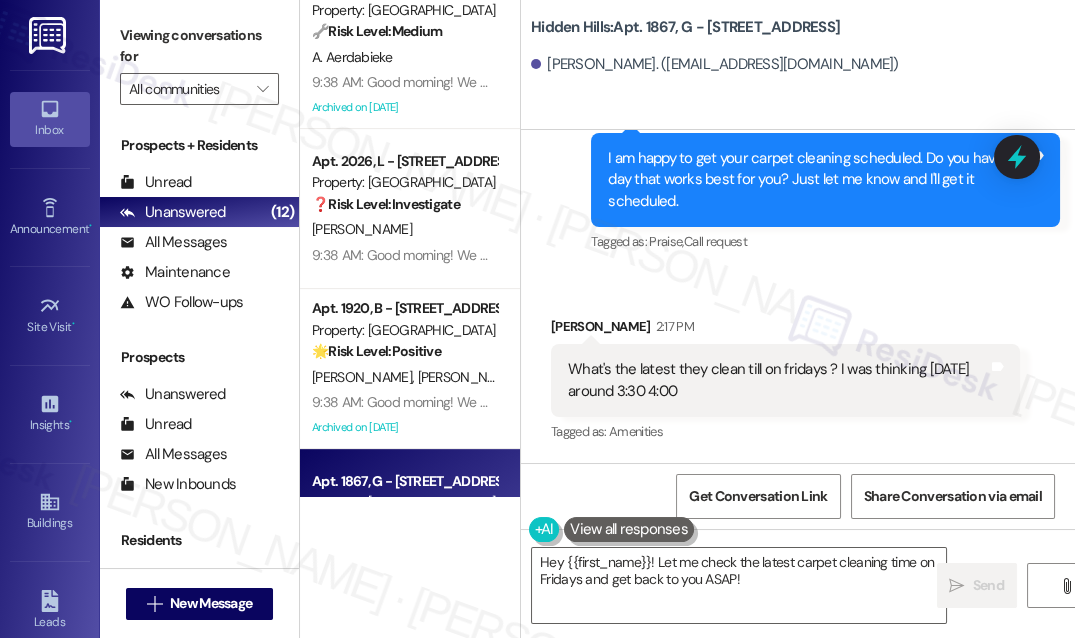 scroll, scrollTop: 32685, scrollLeft: 0, axis: vertical 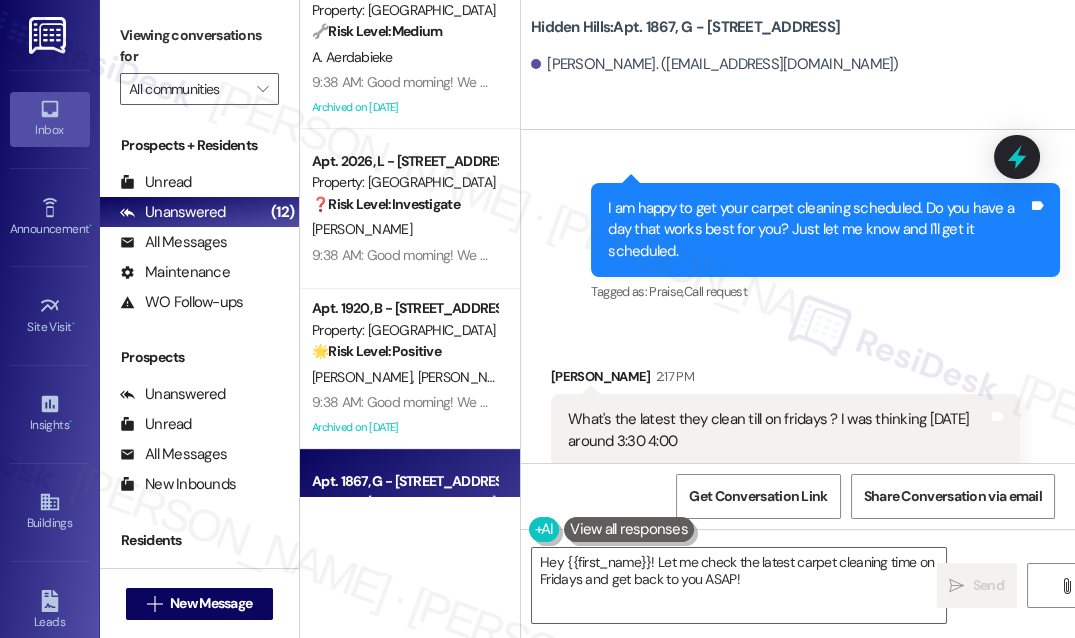 click on "Hidden Hills:  Apt. 1867, G - [STREET_ADDRESS]       [PERSON_NAME]. ([EMAIL_ADDRESS][DOMAIN_NAME])" at bounding box center (798, 65) 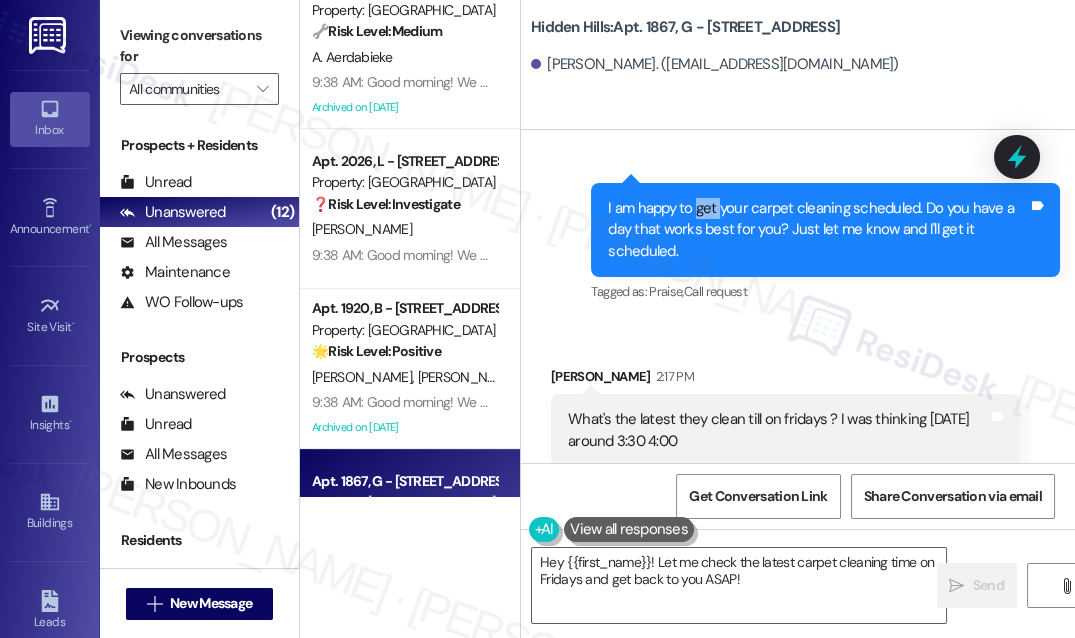 click on "I am happy to get your carpet cleaning scheduled.  Do you have a day that works best for you?  Just let me know and I'll get it scheduled." at bounding box center [818, 230] 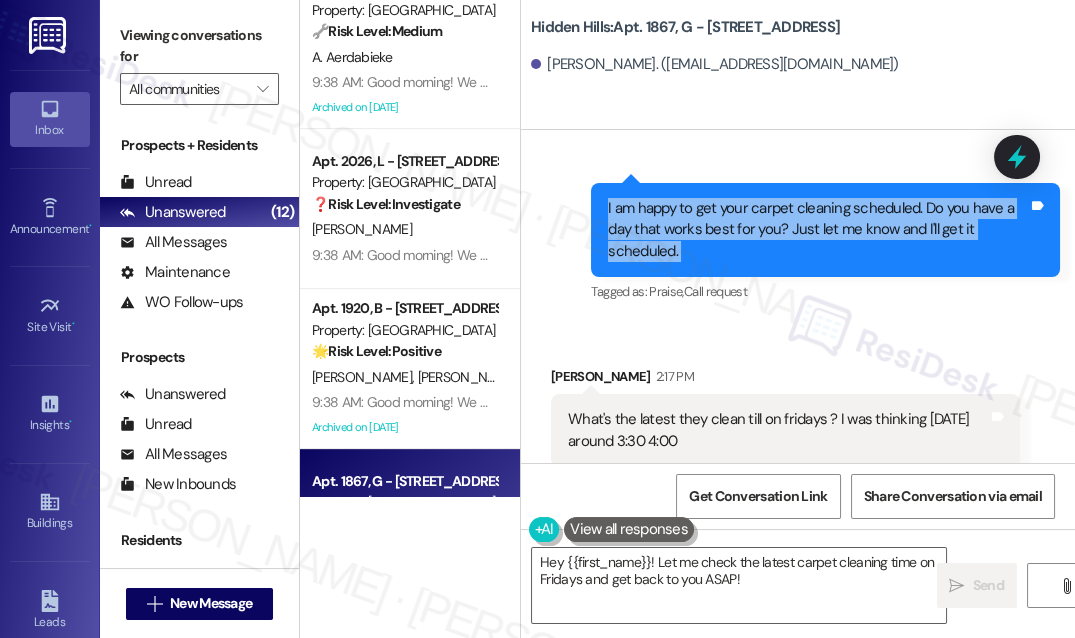 click on "I am happy to get your carpet cleaning scheduled.  Do you have a day that works best for you?  Just let me know and I'll get it scheduled." at bounding box center [818, 230] 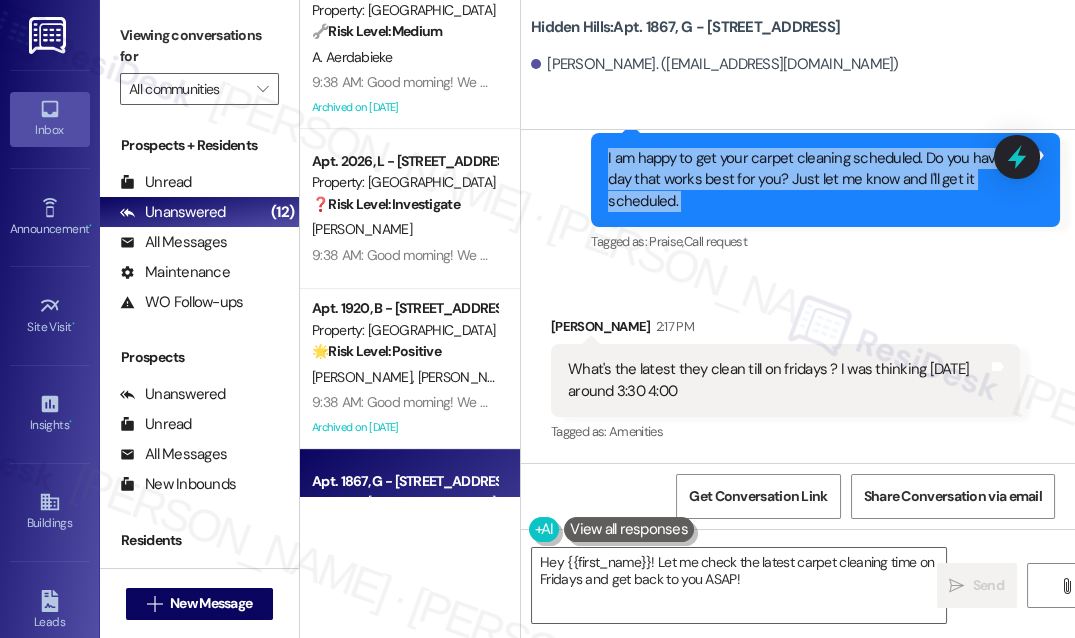 scroll, scrollTop: 32868, scrollLeft: 0, axis: vertical 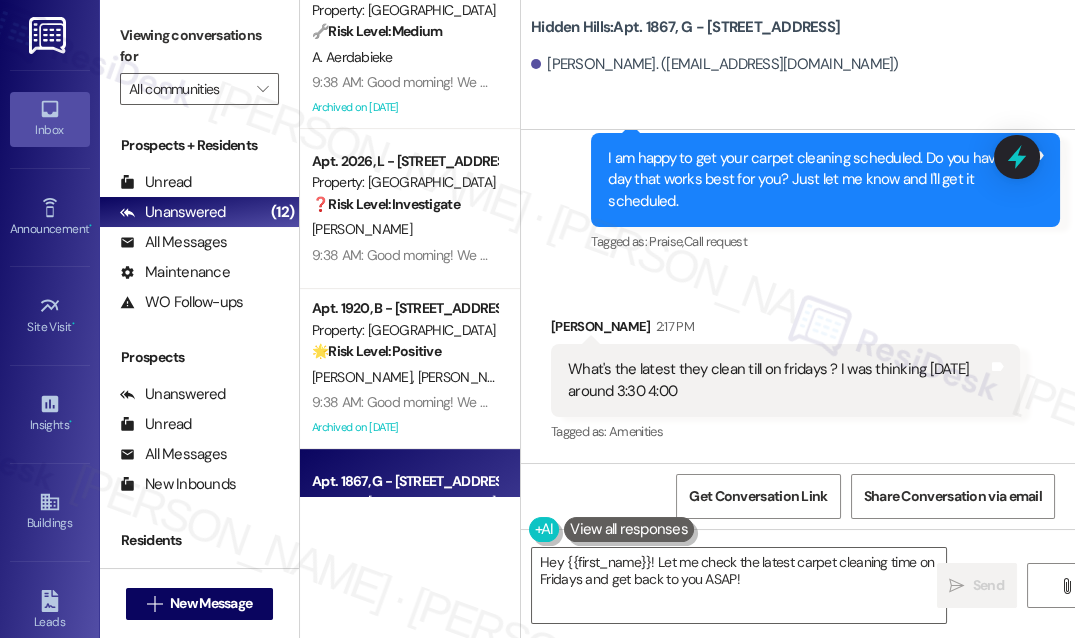 click on "What's the latest they clean till on fridays ? I was thinking [DATE] around 3:30 4:00" at bounding box center [778, 380] 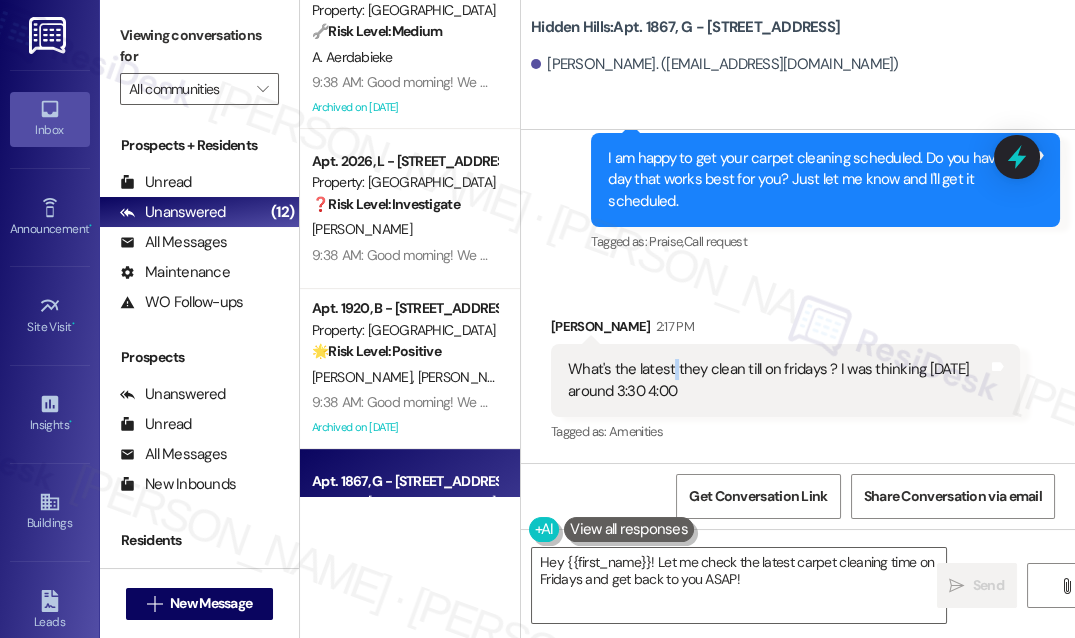 click on "What's the latest they clean till on fridays ? I was thinking [DATE] around 3:30 4:00" at bounding box center (778, 380) 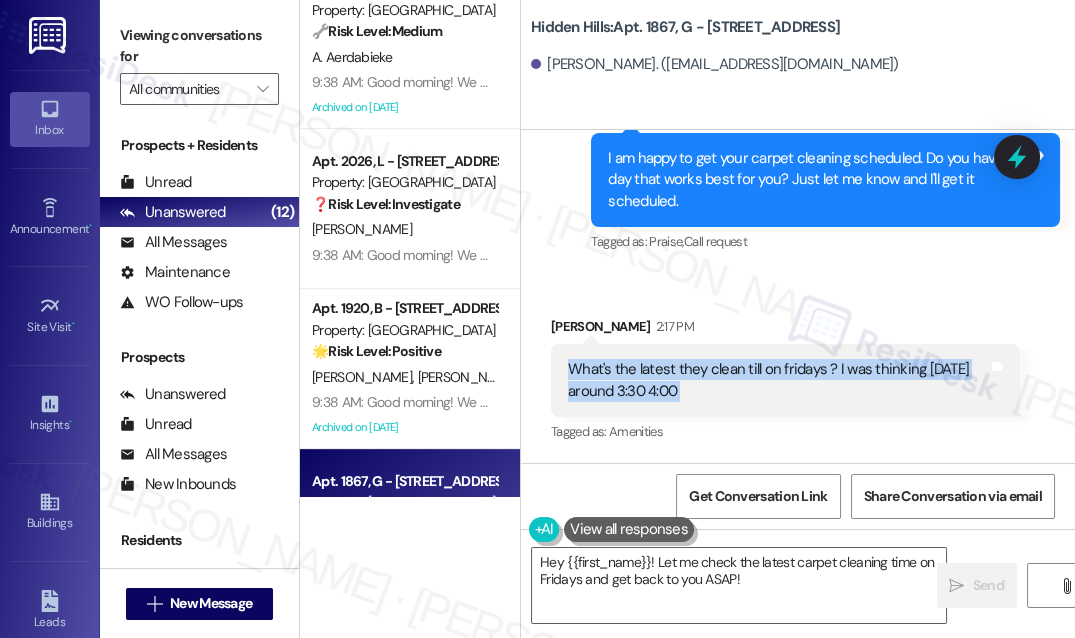 click on "What's the latest they clean till on fridays ? I was thinking [DATE] around 3:30 4:00" at bounding box center [778, 380] 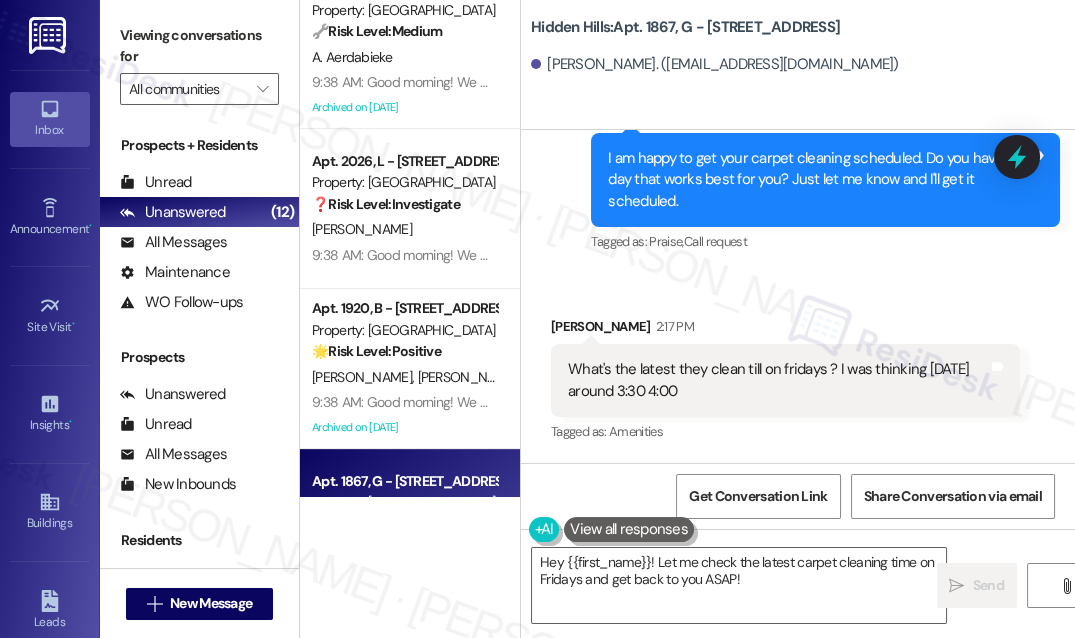 click on "Hidden Hills:  Apt. 1867, G - [STREET_ADDRESS]       [PERSON_NAME]. ([EMAIL_ADDRESS][DOMAIN_NAME])" at bounding box center (798, 65) 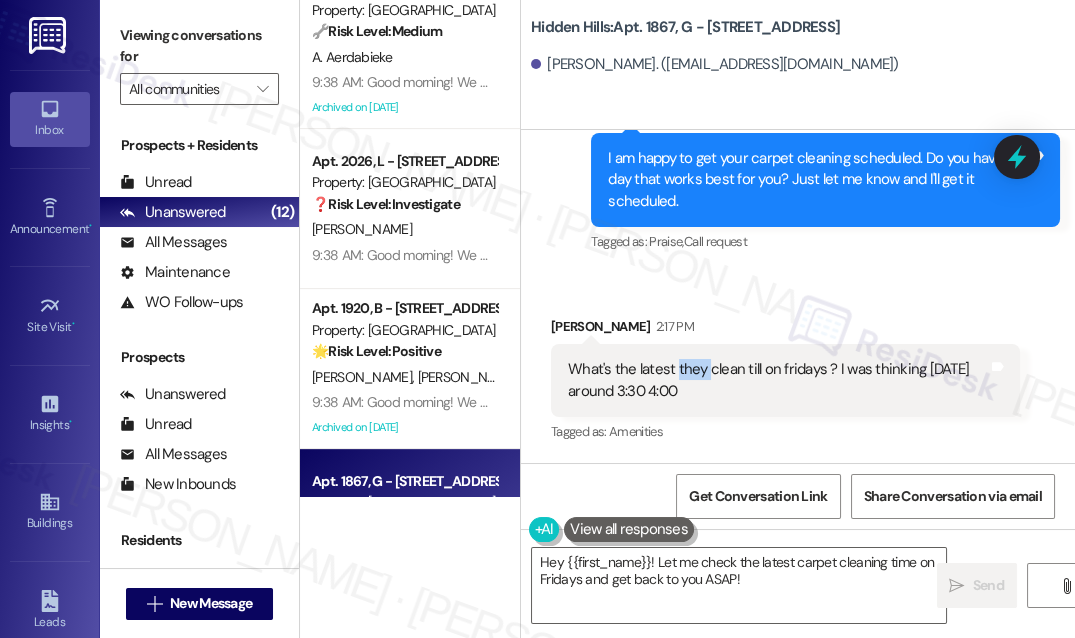 click on "What's the latest they clean till on fridays ? I was thinking [DATE] around 3:30 4:00" at bounding box center (778, 380) 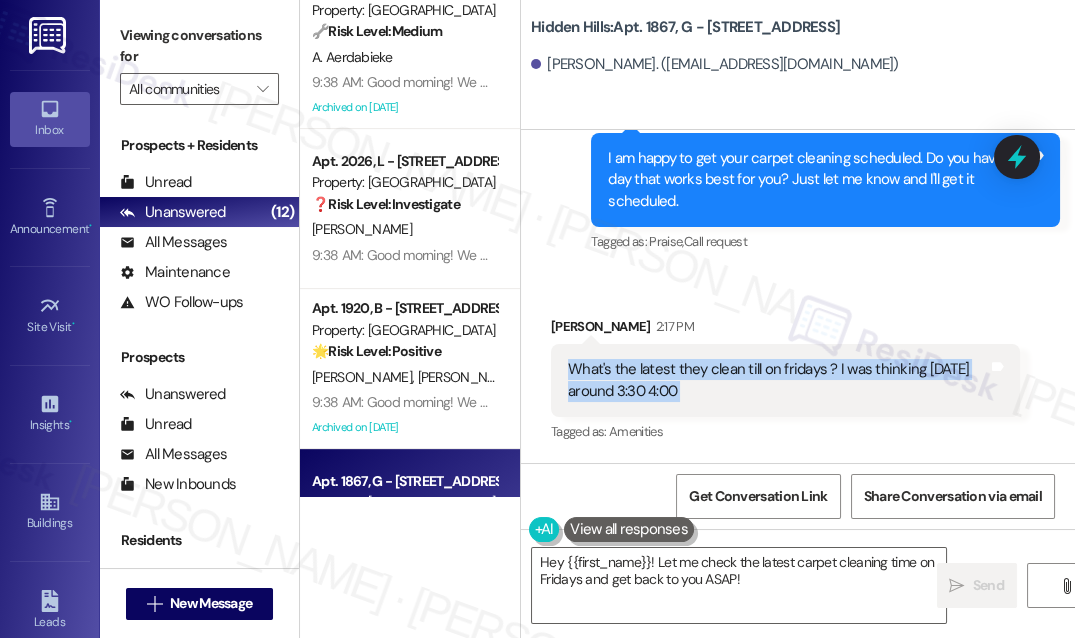 click on "What's the latest they clean till on fridays ? I was thinking [DATE] around 3:30 4:00" at bounding box center [778, 380] 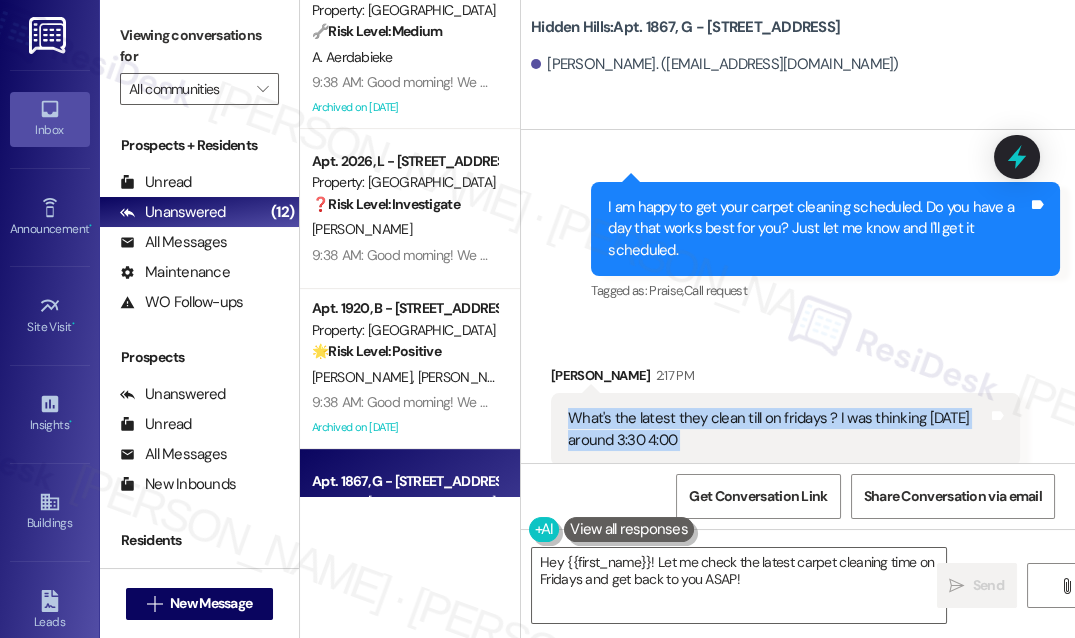 scroll, scrollTop: 32868, scrollLeft: 0, axis: vertical 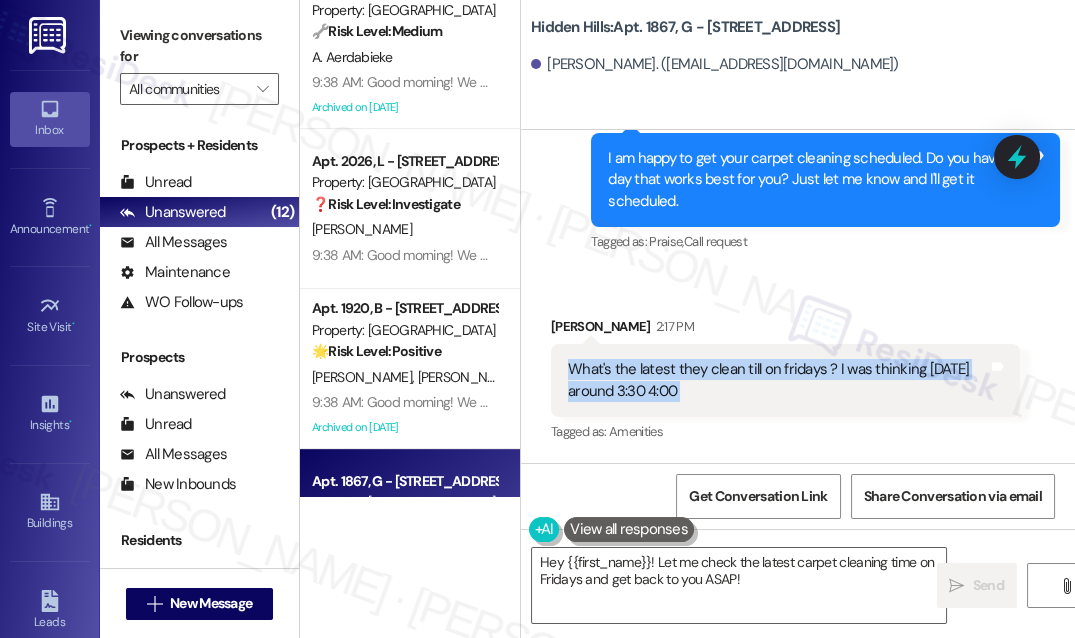 click on "What's the latest they clean till on fridays ? I was thinking [DATE] around 3:30 4:00" at bounding box center (778, 380) 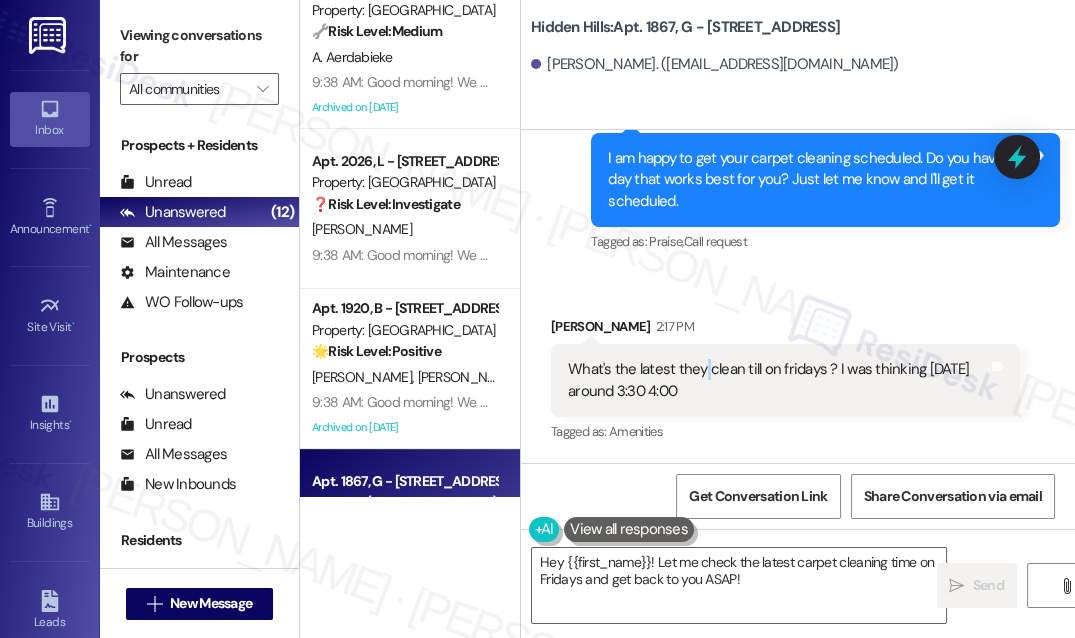 click on "What's the latest they clean till on fridays ? I was thinking [DATE] around 3:30 4:00" at bounding box center [778, 380] 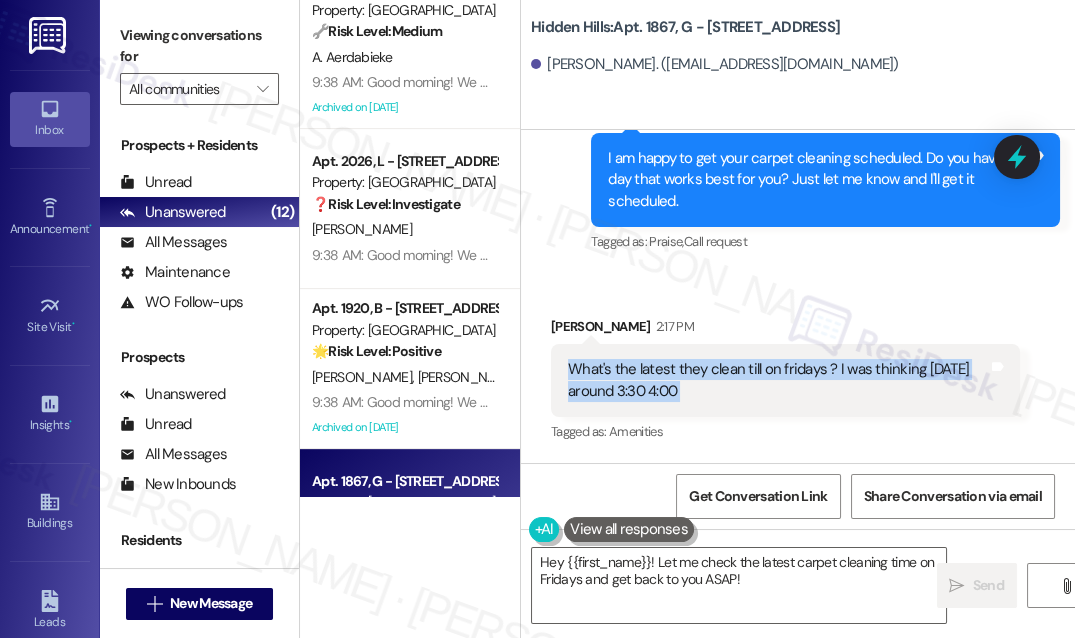 click on "What's the latest they clean till on fridays ? I was thinking [DATE] around 3:30 4:00" at bounding box center [778, 380] 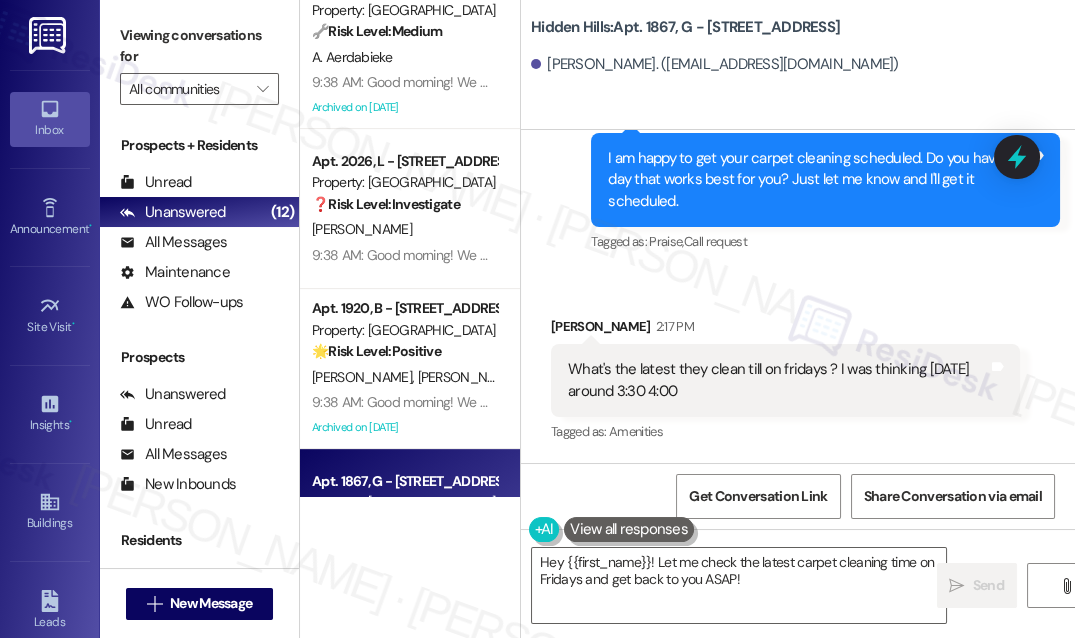 click on "Hidden Hills:  Apt. 1867, G - [STREET_ADDRESS]       [PERSON_NAME]. ([EMAIL_ADDRESS][DOMAIN_NAME])" at bounding box center (798, 65) 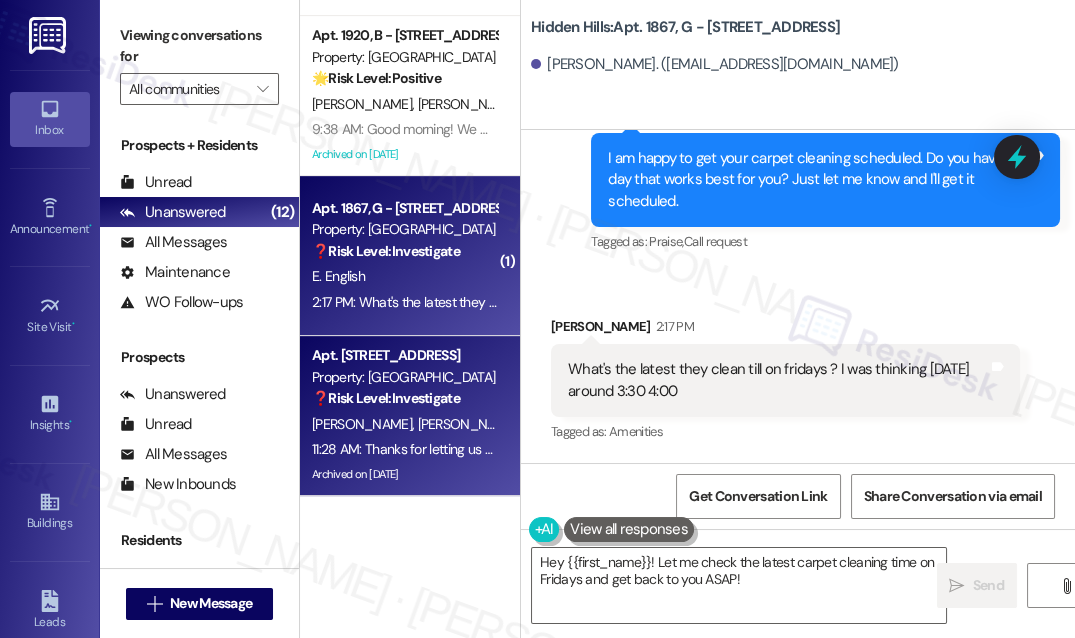 click on "Property: [GEOGRAPHIC_DATA]" at bounding box center [404, 377] 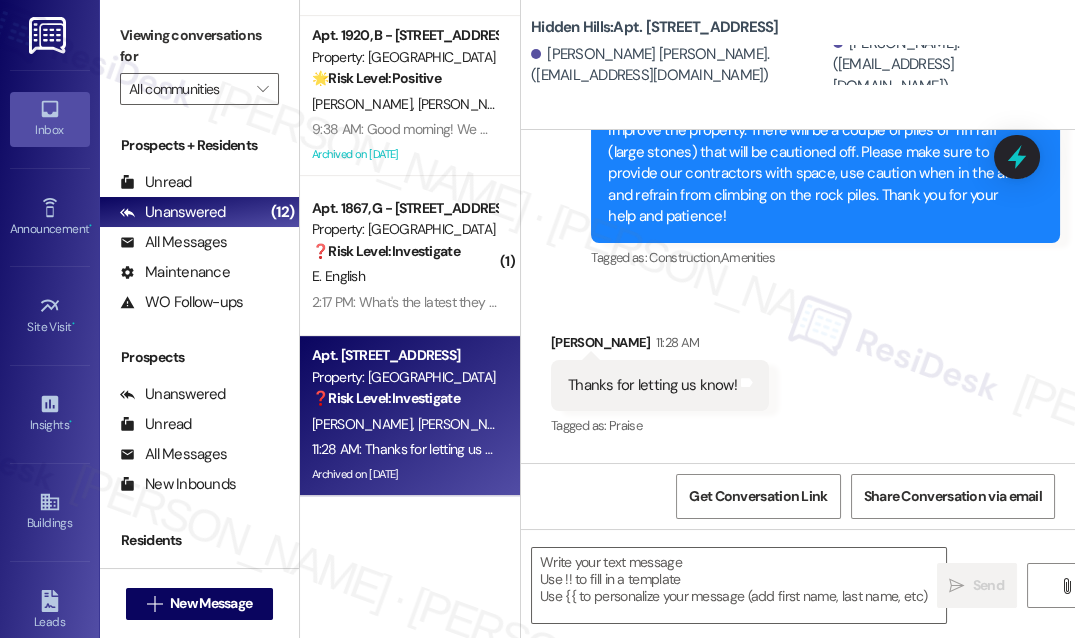 type on "Fetching suggested responses. Please feel free to read through the conversation in the meantime." 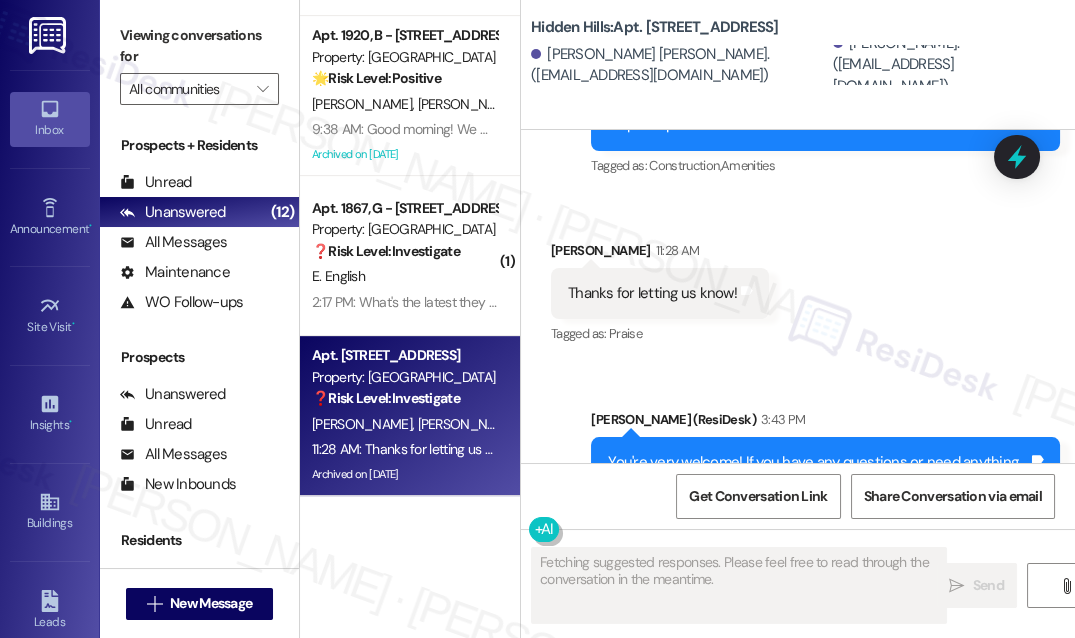 scroll, scrollTop: 5669, scrollLeft: 0, axis: vertical 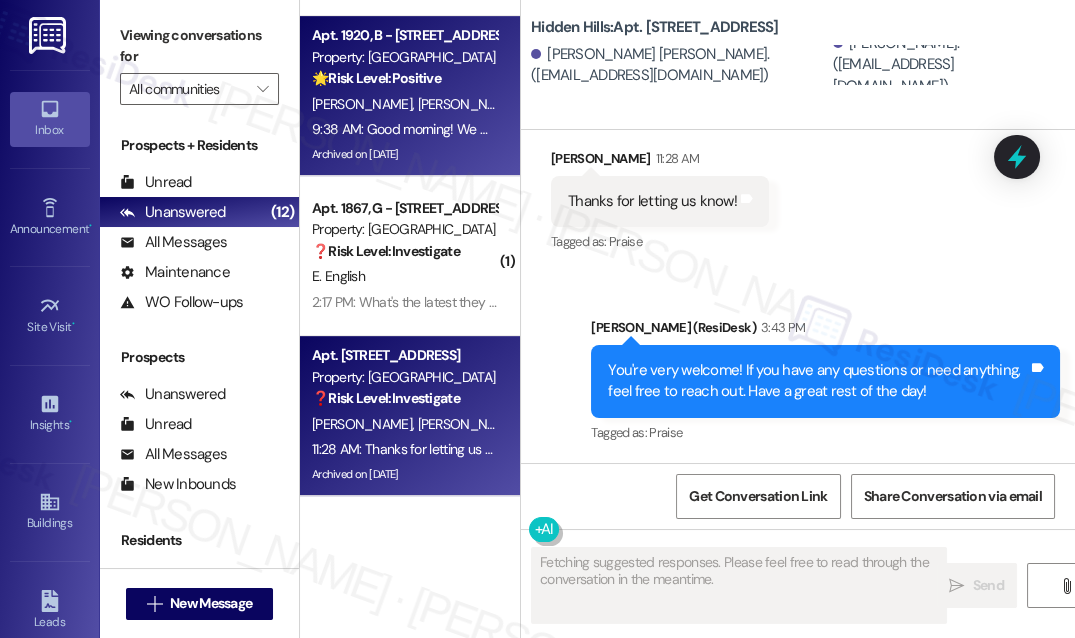 click on "🌟  Risk Level:  Positive" at bounding box center [376, 78] 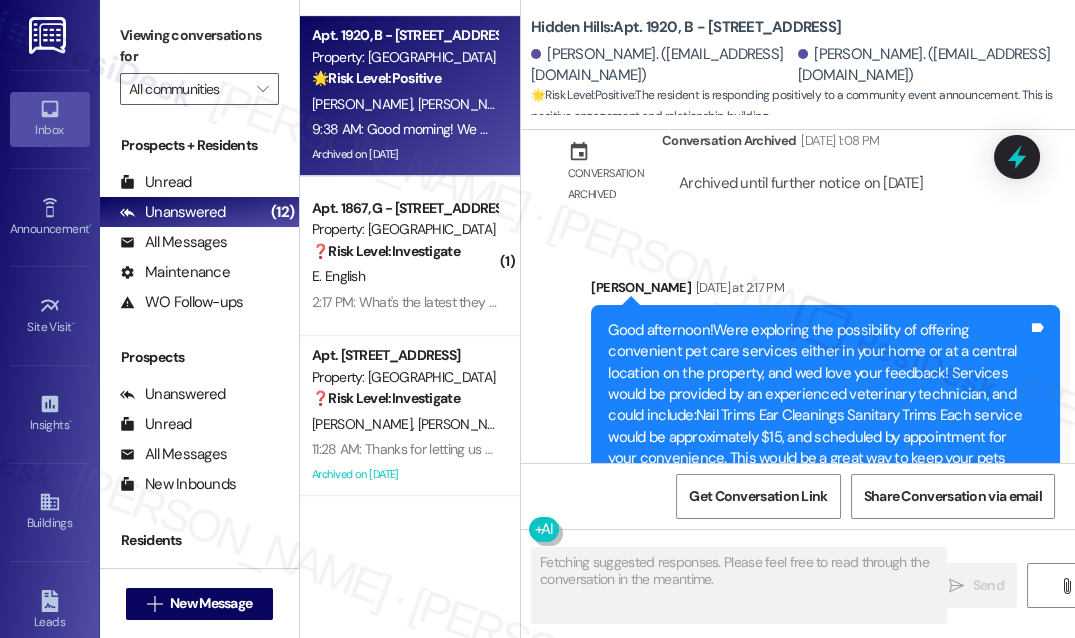 scroll, scrollTop: 41952, scrollLeft: 0, axis: vertical 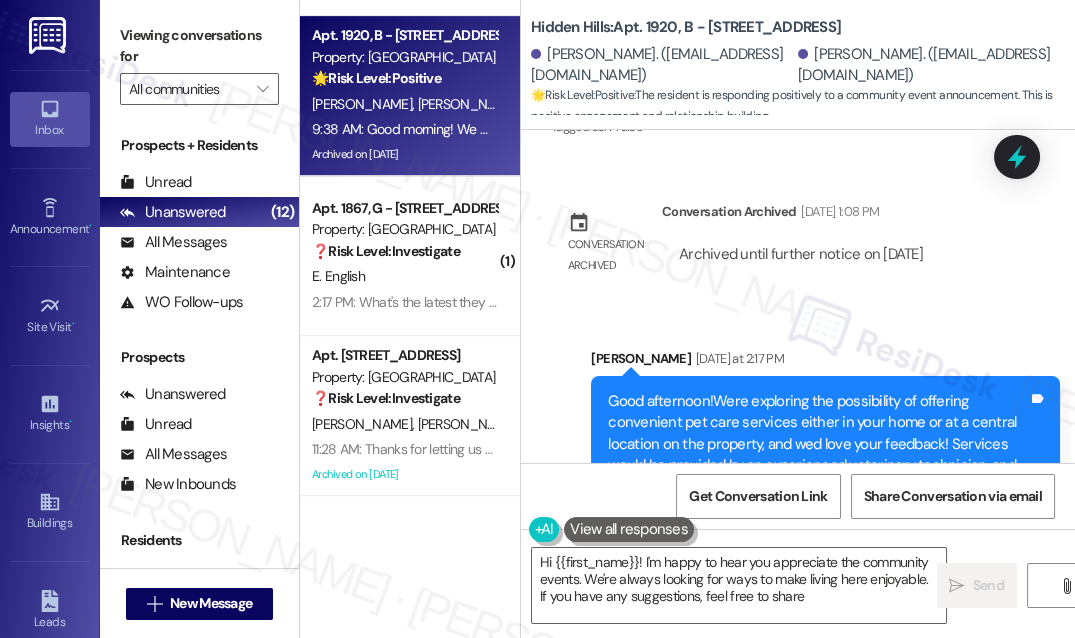type on "Hi {{first_name}}! I'm happy to hear you appreciate the community events. We're always looking for ways to make living here enjoyable. If you have any suggestions, feel free to share!" 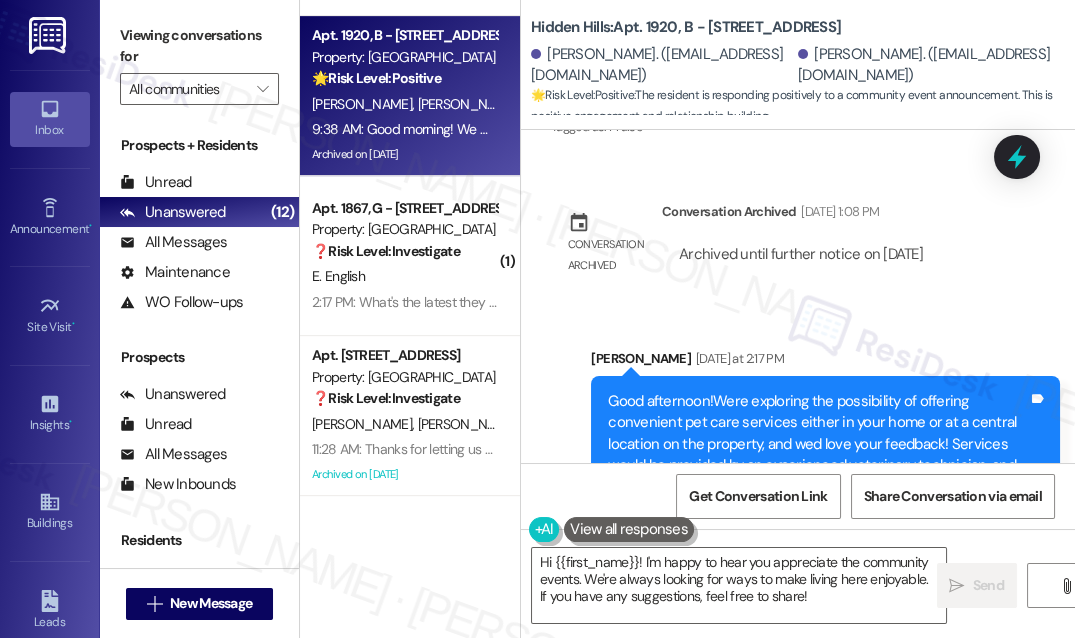 click on "Good afternoon!Were exploring the possibility of offering convenient pet care services either in your home or at a central location on the property, and wed love your feedback!  Services would be provided by an experienced veterinary technician, and could include:Nail Trims Ear Cleanings Sanitary Trims Each service would be approximately $15, and scheduled by appointment for your convenience.  This would be a great way to keep your pets happy and healthy without the stress of a vet trip.  If you're interestedor have questions or suggestionsplease let us know by replying to this message.  Thank you, and we look forward to hearing from you!" at bounding box center [818, 509] 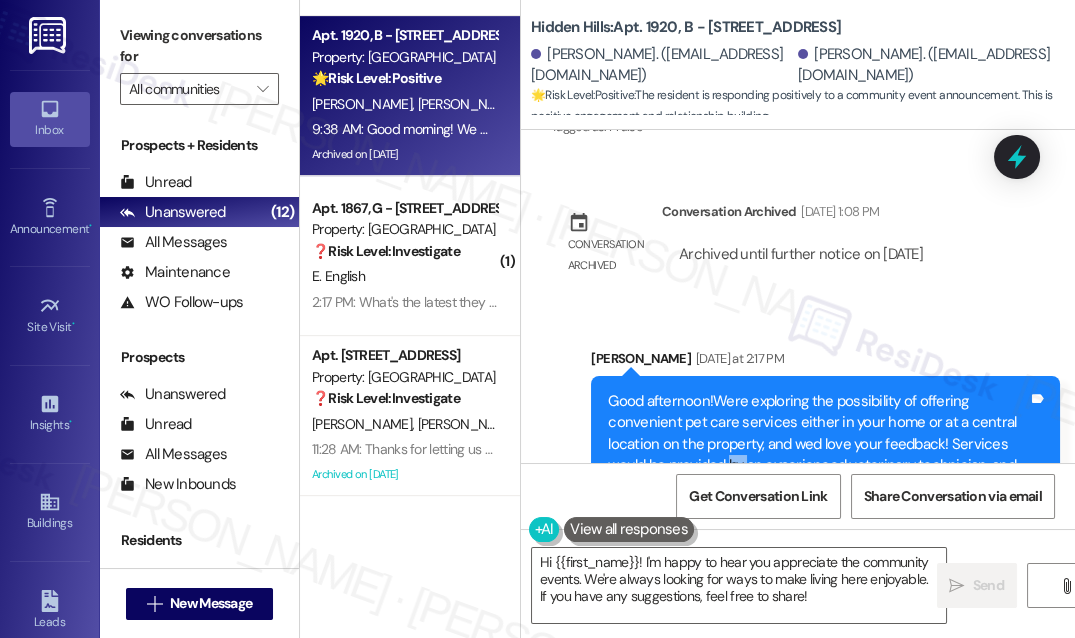 click on "Good afternoon!Were exploring the possibility of offering convenient pet care services either in your home or at a central location on the property, and wed love your feedback!  Services would be provided by an experienced veterinary technician, and could include:Nail Trims Ear Cleanings Sanitary Trims Each service would be approximately $15, and scheduled by appointment for your convenience.  This would be a great way to keep your pets happy and healthy without the stress of a vet trip.  If you're interestedor have questions or suggestionsplease let us know by replying to this message.  Thank you, and we look forward to hearing from you!" at bounding box center [818, 509] 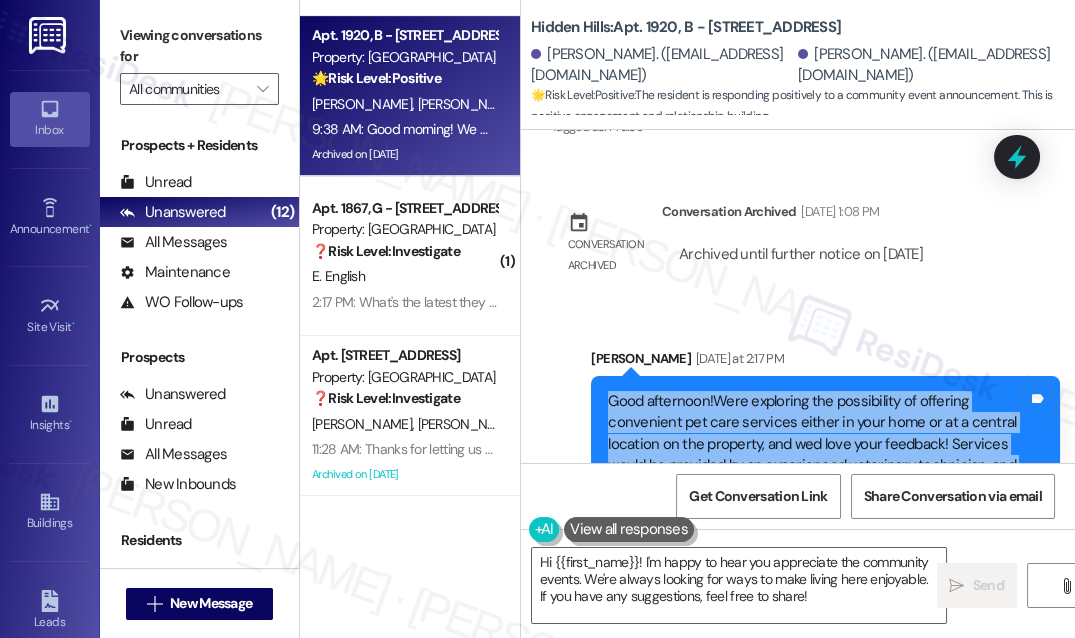 click on "Good afternoon!Were exploring the possibility of offering convenient pet care services either in your home or at a central location on the property, and wed love your feedback!  Services would be provided by an experienced veterinary technician, and could include:Nail Trims Ear Cleanings Sanitary Trims Each service would be approximately $15, and scheduled by appointment for your convenience.  This would be a great way to keep your pets happy and healthy without the stress of a vet trip.  If you're interestedor have questions or suggestionsplease let us know by replying to this message.  Thank you, and we look forward to hearing from you!" at bounding box center (818, 509) 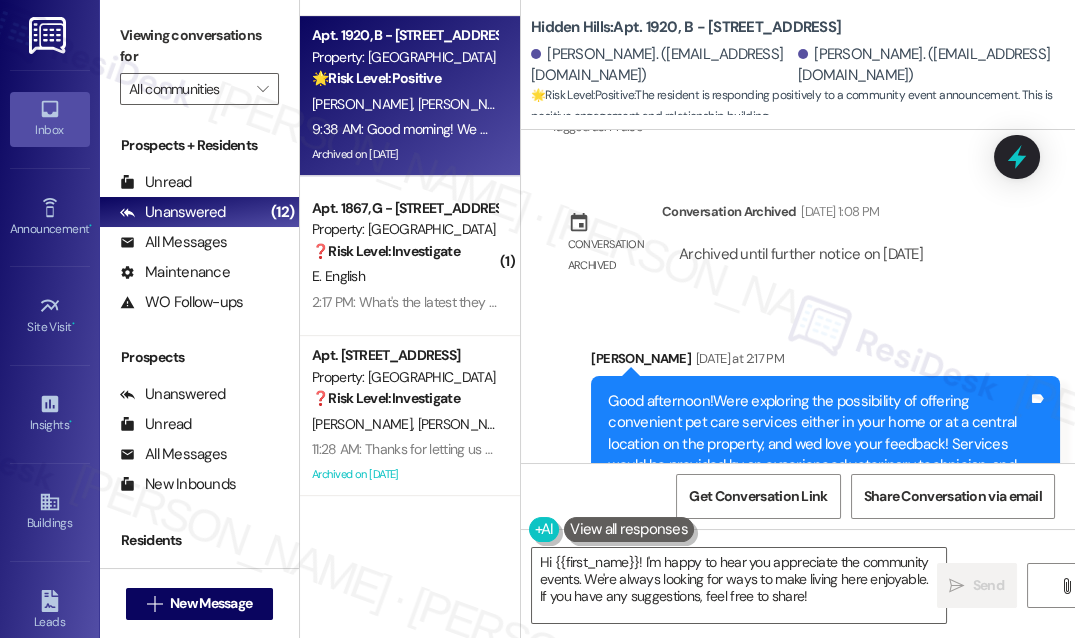 scroll, scrollTop: 42329, scrollLeft: 0, axis: vertical 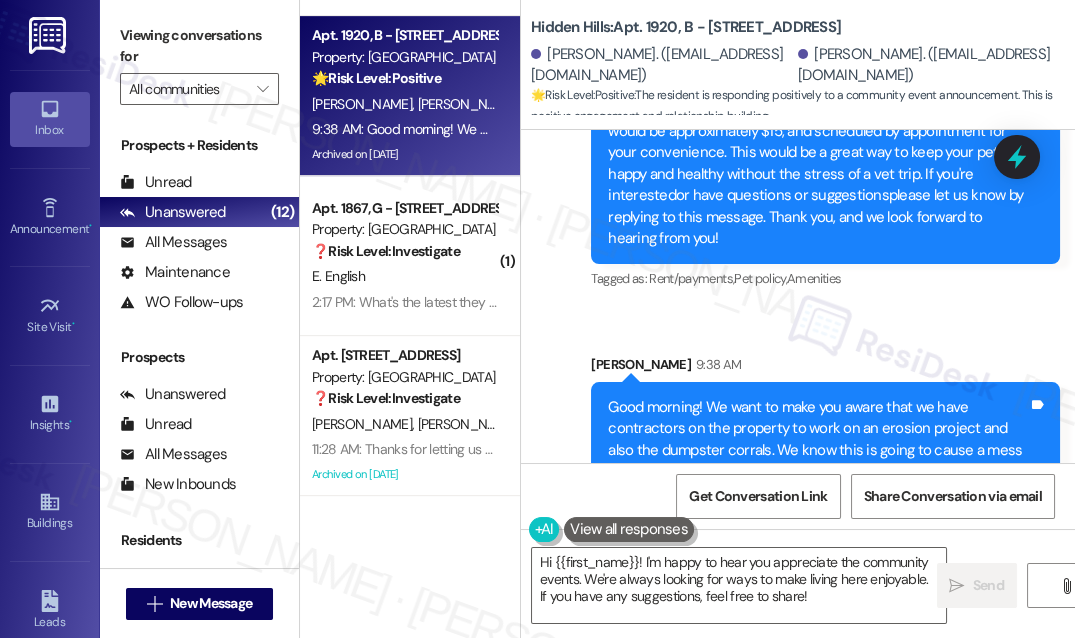 click on "Good morning!  We want to make you aware that we have contractors on the property to work on an erosion project and also the dumpster corrals.  We know this is going to cause a mess for a few days but, please be patient with us as we work to improve the property.  There will be a couple of piles of "riff raff" (large stones) that will be cautioned off.  Please make sure to provide our contractors with space, use caution when in the area and refrain from climbing on the rock piles.  Thank you for your help and patience!" at bounding box center (818, 493) 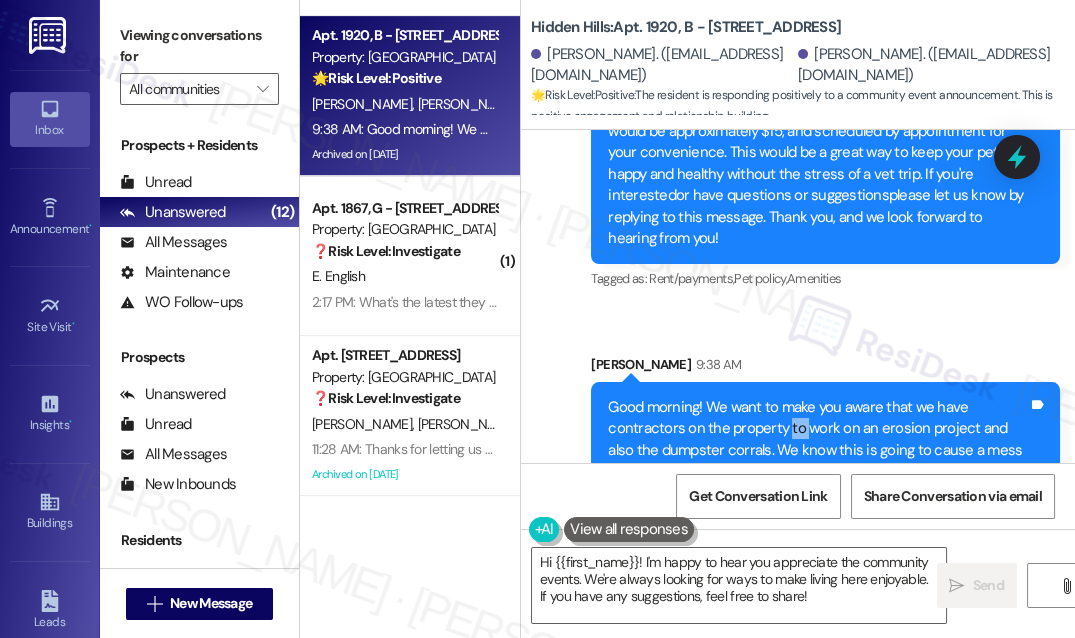 click on "Good morning!  We want to make you aware that we have contractors on the property to work on an erosion project and also the dumpster corrals.  We know this is going to cause a mess for a few days but, please be patient with us as we work to improve the property.  There will be a couple of piles of "riff raff" (large stones) that will be cautioned off.  Please make sure to provide our contractors with space, use caution when in the area and refrain from climbing on the rock piles.  Thank you for your help and patience!" at bounding box center (818, 493) 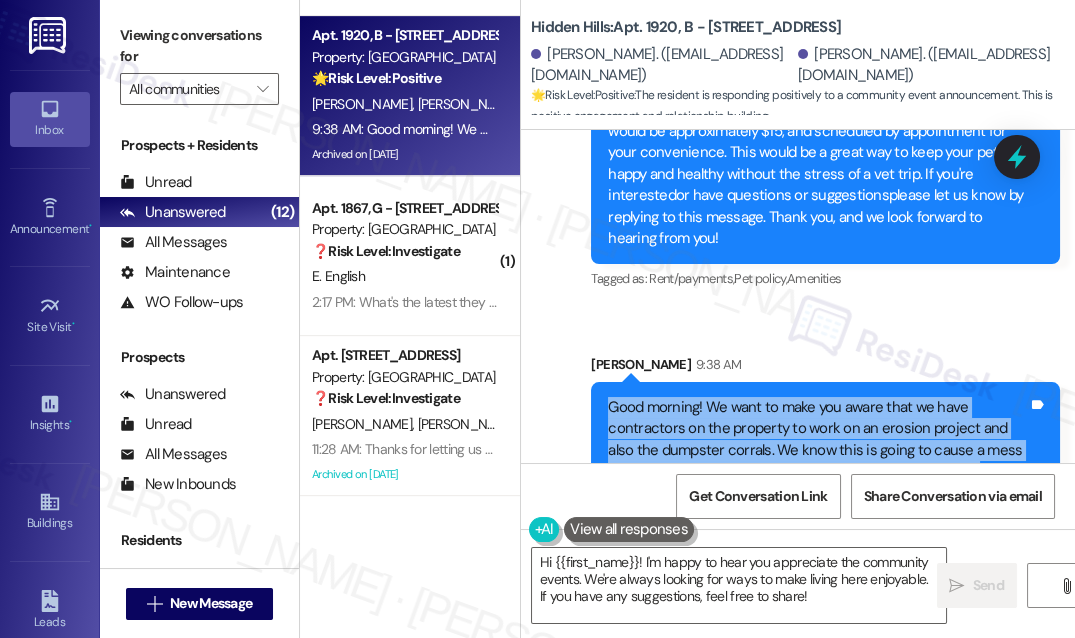 click on "Good morning!  We want to make you aware that we have contractors on the property to work on an erosion project and also the dumpster corrals.  We know this is going to cause a mess for a few days but, please be patient with us as we work to improve the property.  There will be a couple of piles of "riff raff" (large stones) that will be cautioned off.  Please make sure to provide our contractors with space, use caution when in the area and refrain from climbing on the rock piles.  Thank you for your help and patience!" at bounding box center [818, 493] 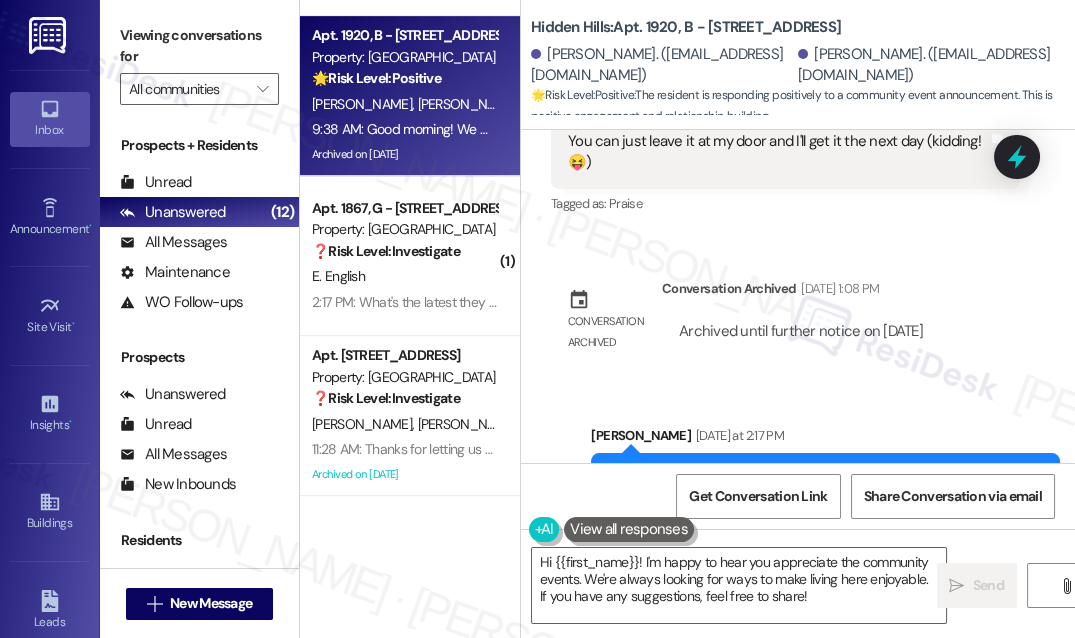 scroll, scrollTop: 41602, scrollLeft: 0, axis: vertical 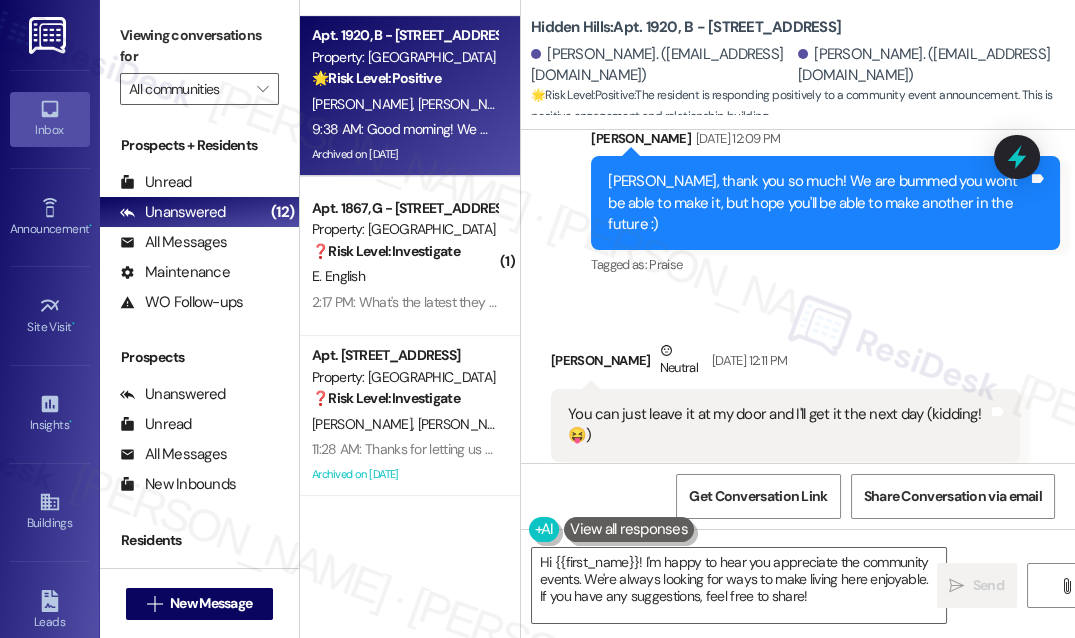 click on "You can just leave it at my door and I'll get it the next day (kidding! 😝)" at bounding box center [778, 425] 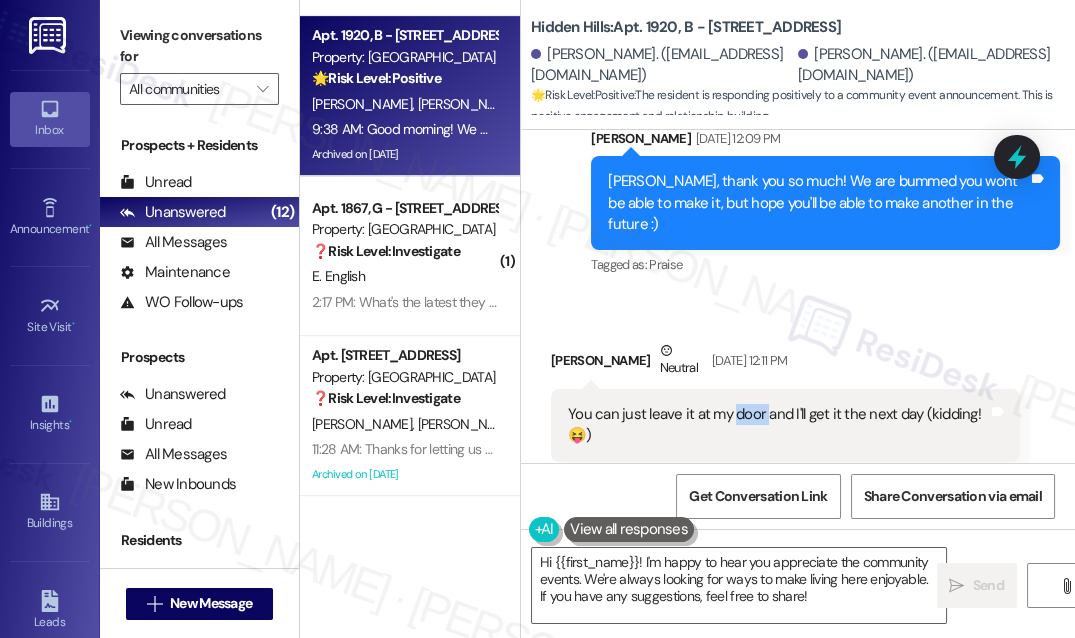click on "You can just leave it at my door and I'll get it the next day (kidding! 😝)" at bounding box center [778, 425] 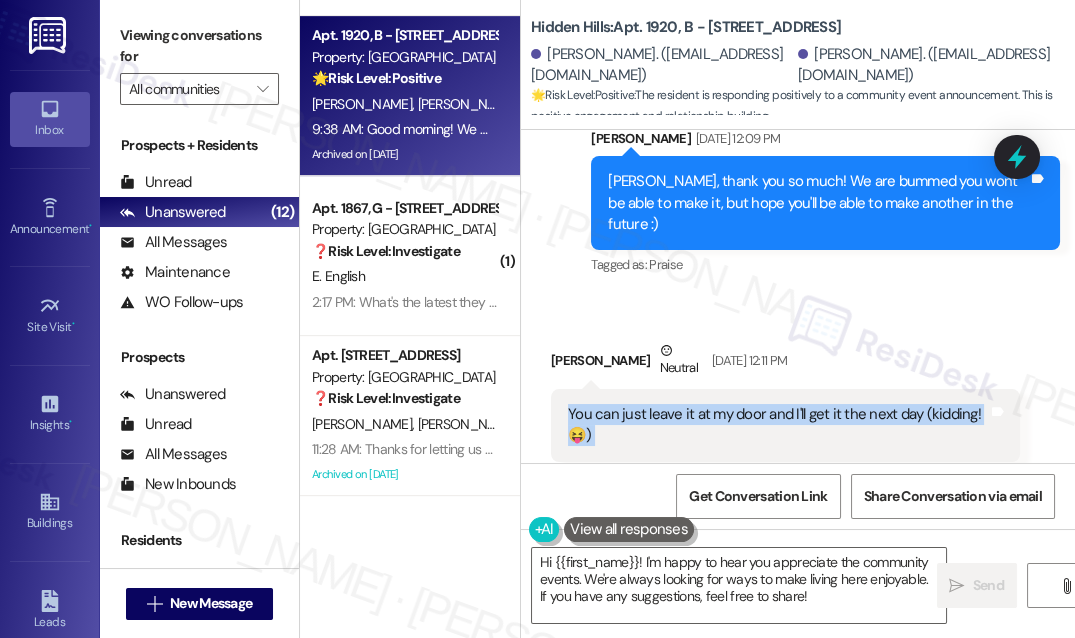 click on "You can just leave it at my door and I'll get it the next day (kidding! 😝)" at bounding box center (778, 425) 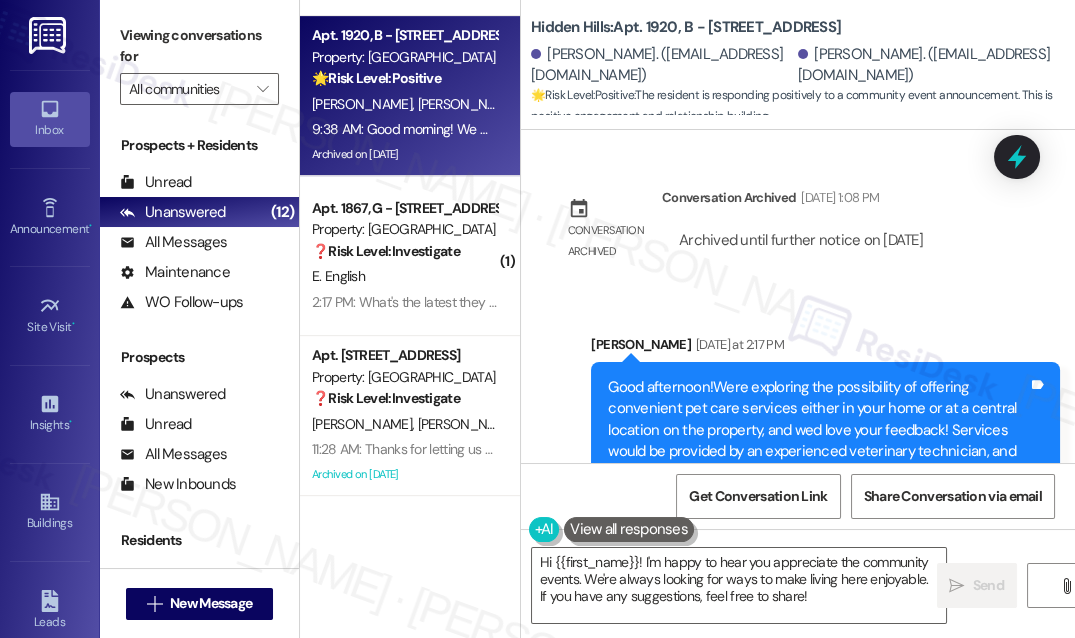 scroll, scrollTop: 42329, scrollLeft: 0, axis: vertical 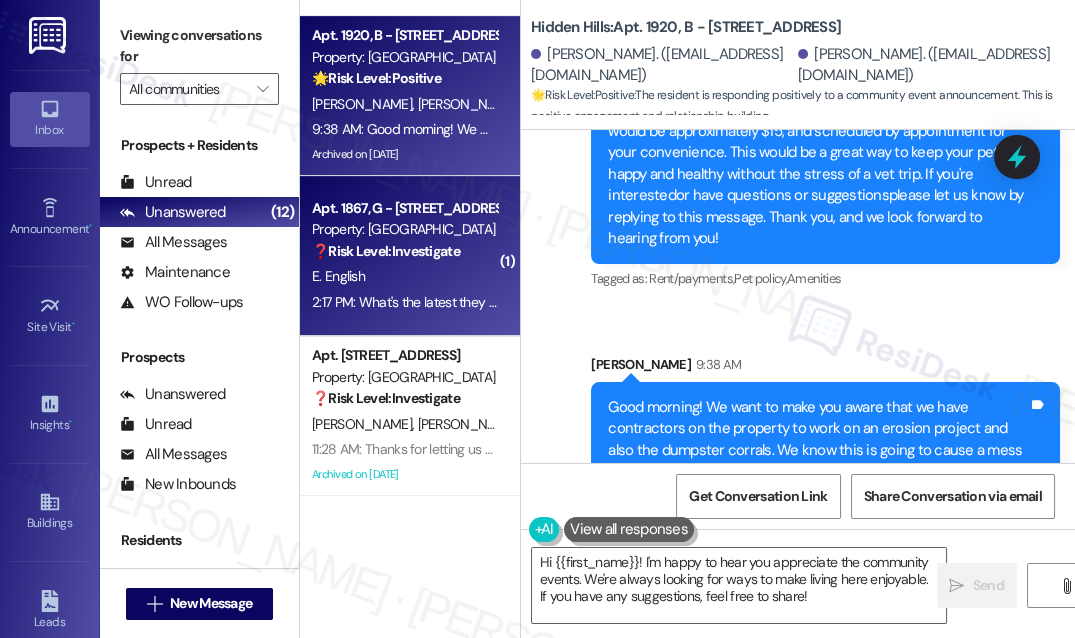 click on "E. English" at bounding box center [404, 276] 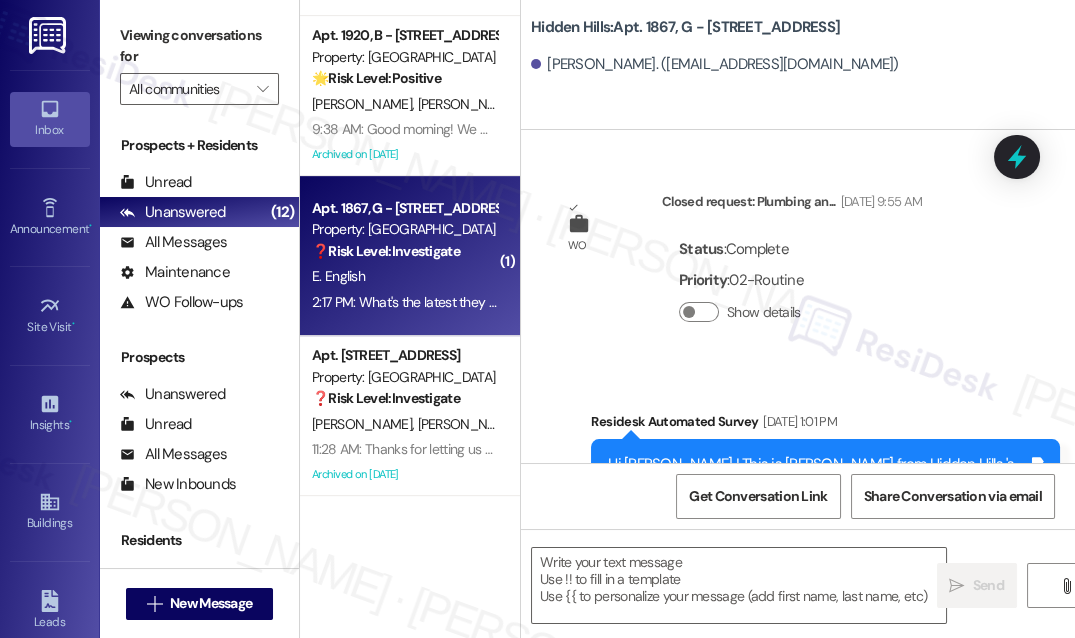 scroll, scrollTop: 32867, scrollLeft: 0, axis: vertical 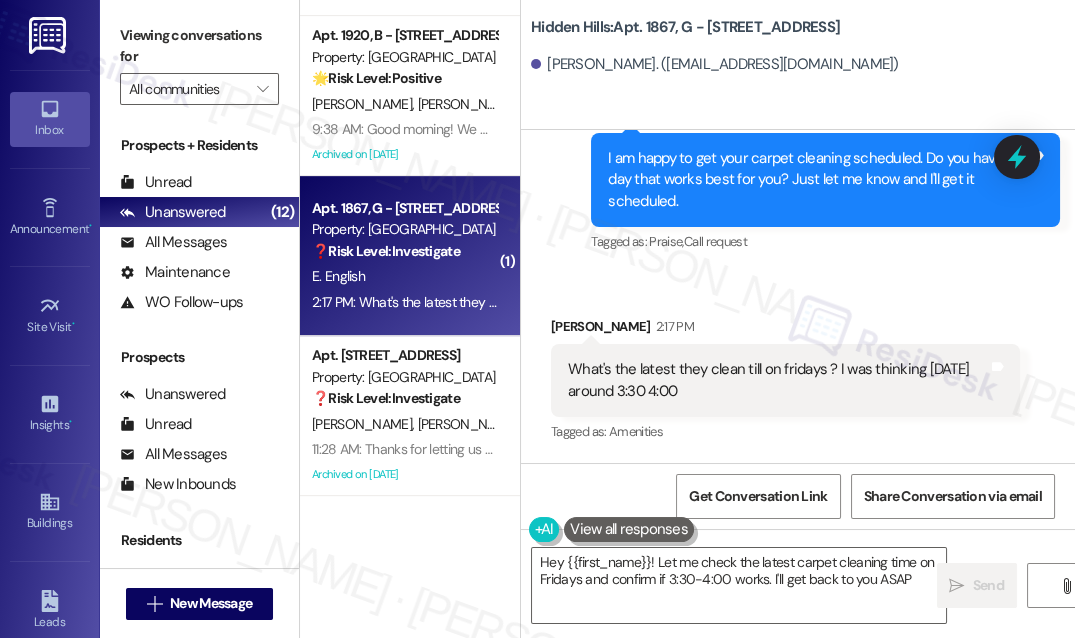 type on "Hey {{first_name}}! Let me check the latest carpet cleaning time on Fridays and confirm if 3:30-4:00 works. I'll get back to you ASAP!" 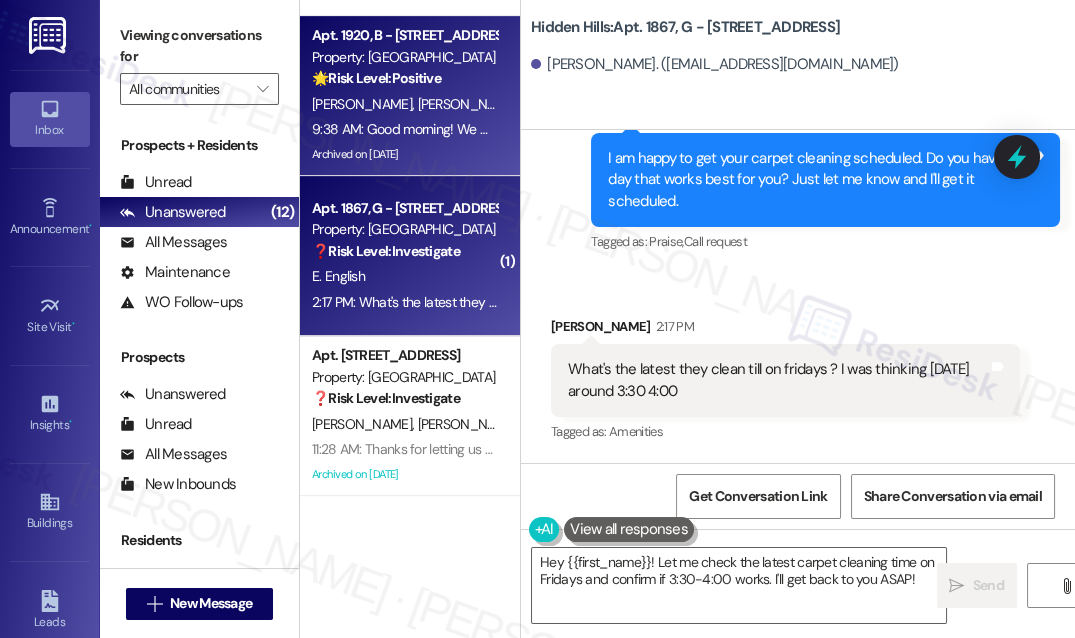 click on "Archived on [DATE]" at bounding box center (404, 154) 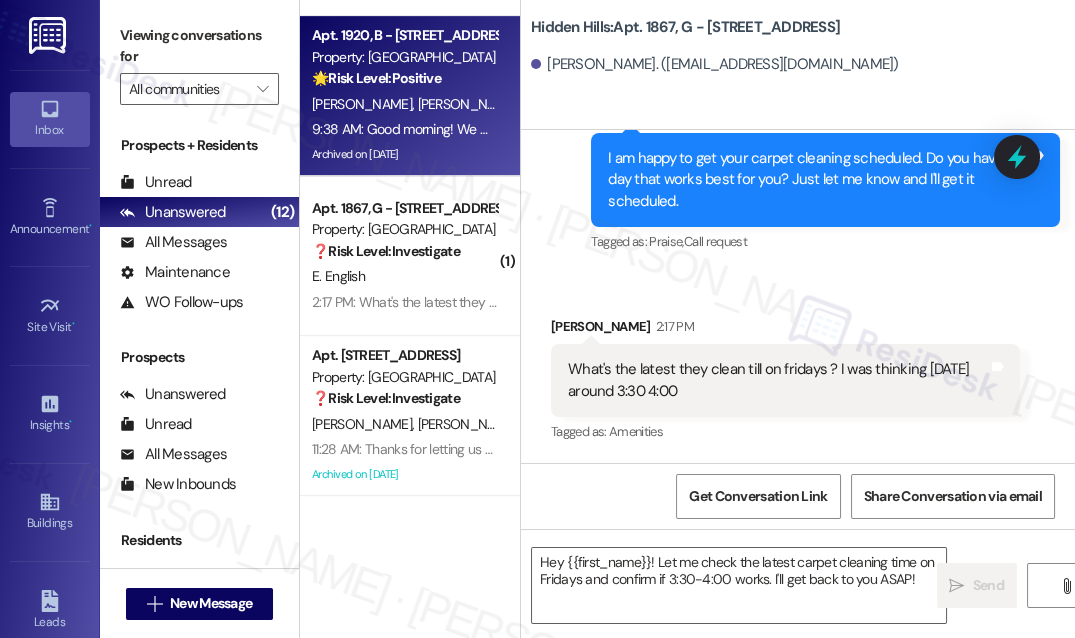 type on "Fetching suggested responses. Please feel free to read through the conversation in the meantime." 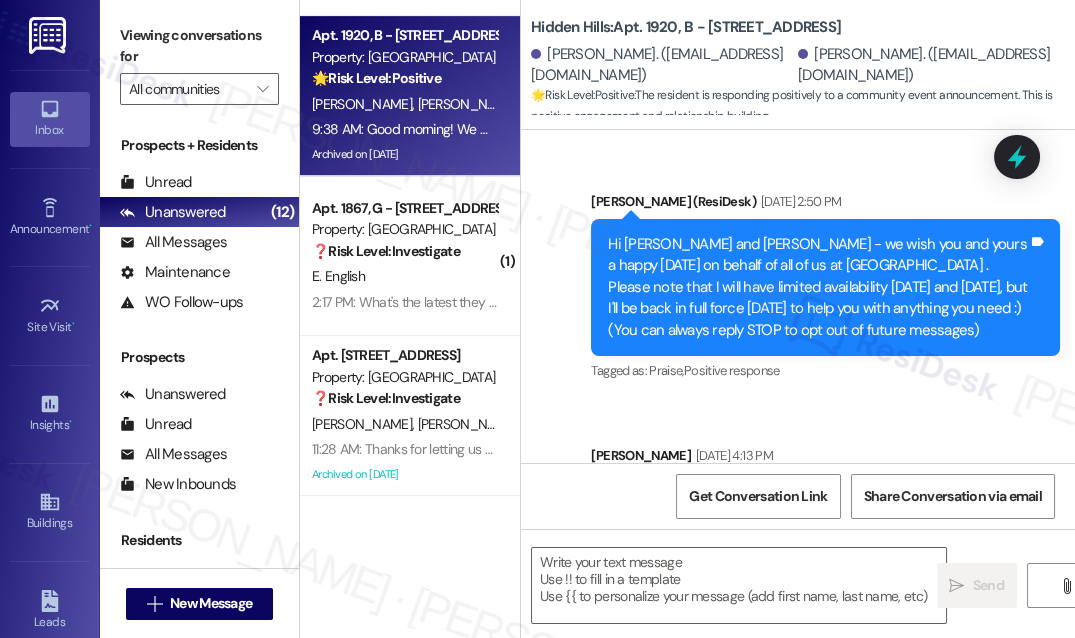 type on "Fetching suggested responses. Please feel free to read through the conversation in the meantime." 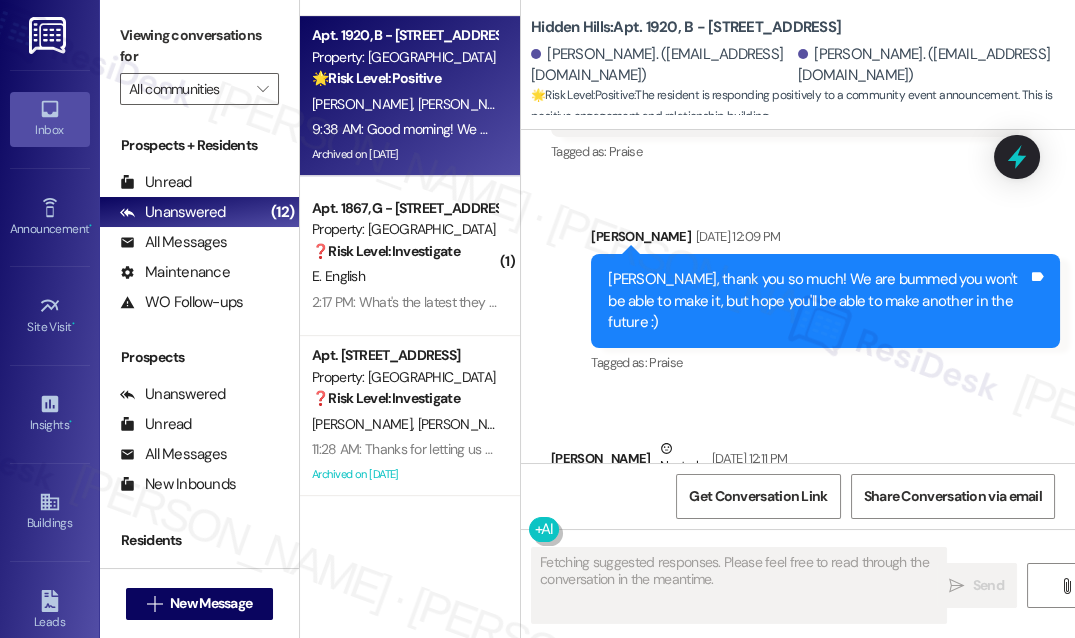 scroll, scrollTop: 41458, scrollLeft: 0, axis: vertical 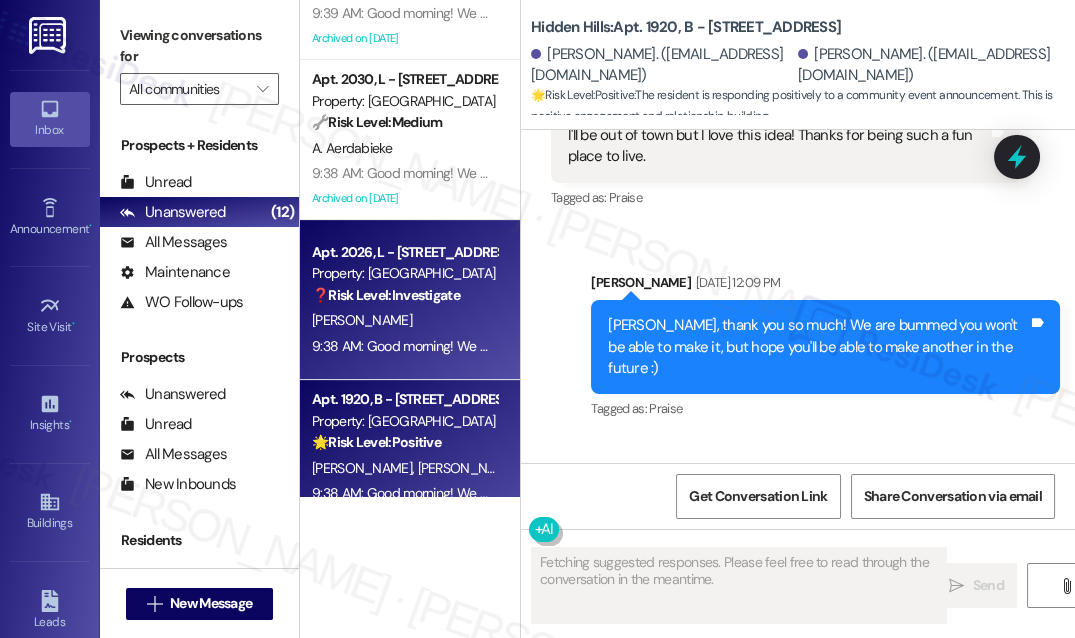 click on "Apt. 2026, L - [STREET_ADDRESS]" at bounding box center [404, 252] 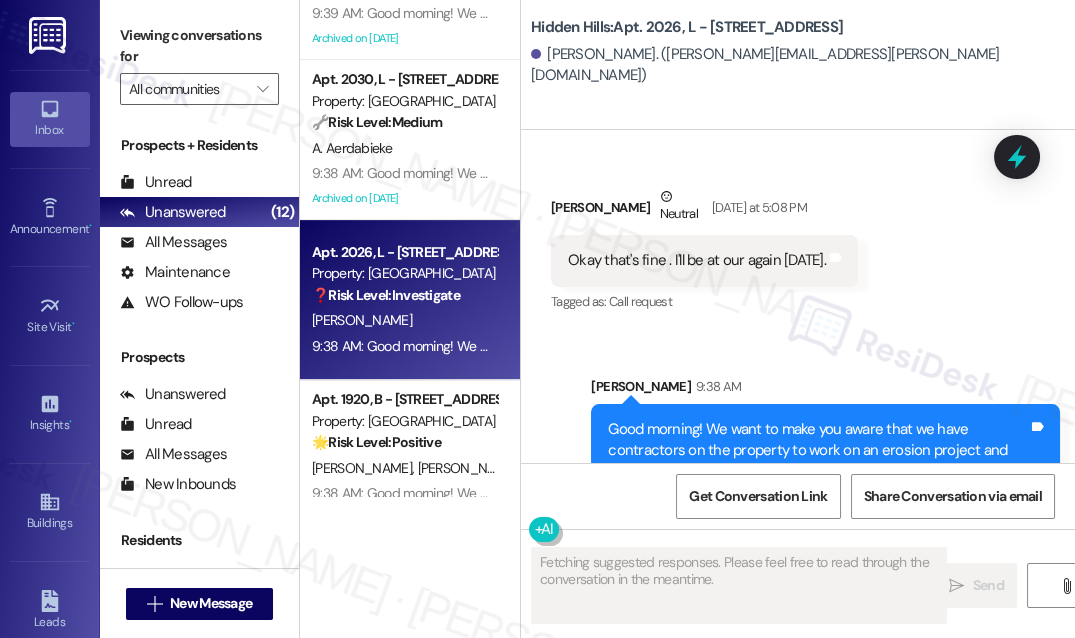 scroll, scrollTop: 31808, scrollLeft: 0, axis: vertical 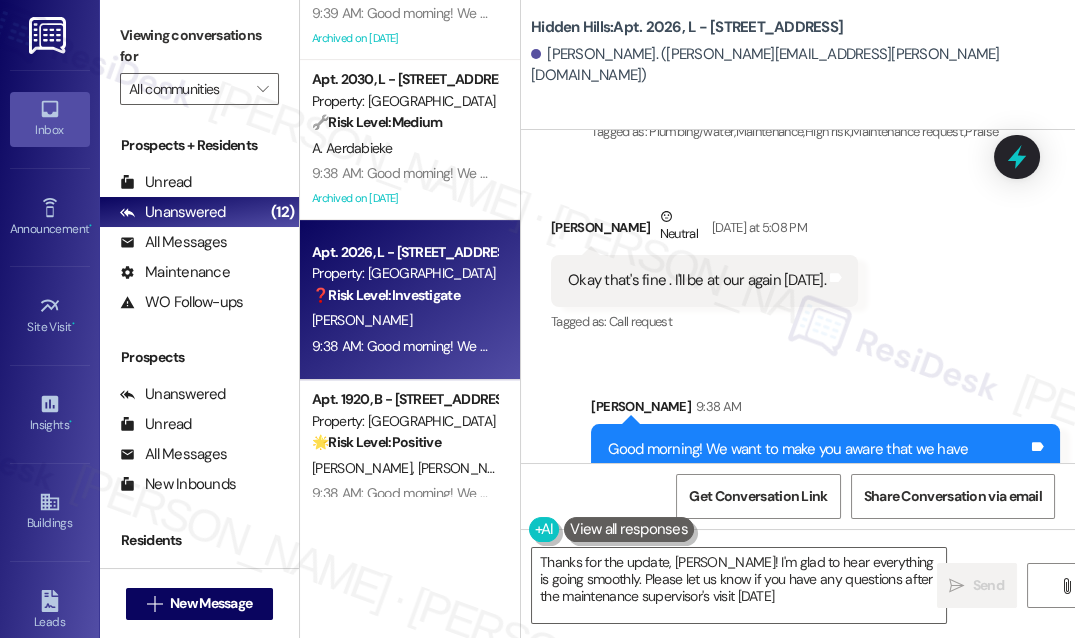 type on "Thanks for the update, [PERSON_NAME]! I'm glad to hear everything is going smoothly. Please let us know if you have any questions after the maintenance supervisor's visit [DATE]!" 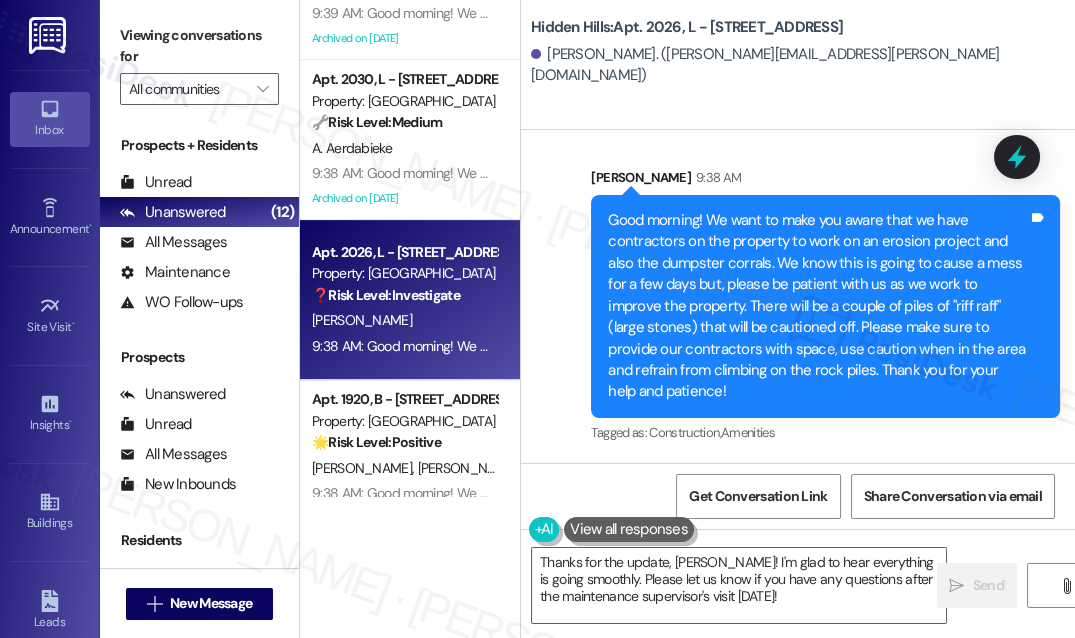 scroll, scrollTop: 32149, scrollLeft: 0, axis: vertical 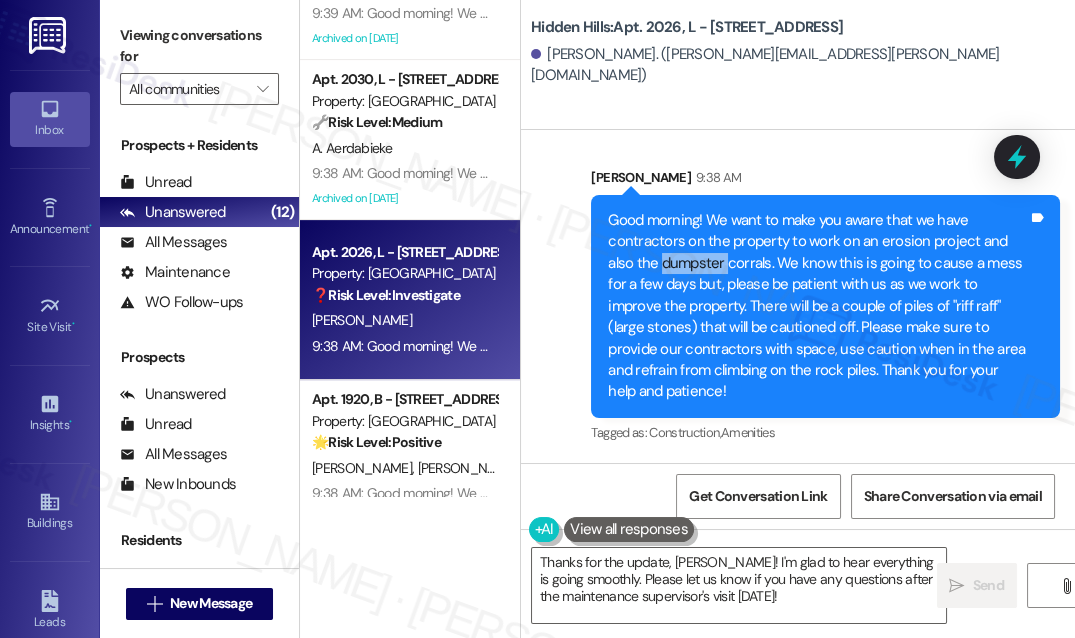 click on "Good morning!  We want to make you aware that we have contractors on the property to work on an erosion project and also the dumpster corrals.  We know this is going to cause a mess for a few days but, please be patient with us as we work to improve the property.  There will be a couple of piles of "riff raff" (large stones) that will be cautioned off.  Please make sure to provide our contractors with space, use caution when in the area and refrain from climbing on the rock piles.  Thank you for your help and patience!" at bounding box center [818, 306] 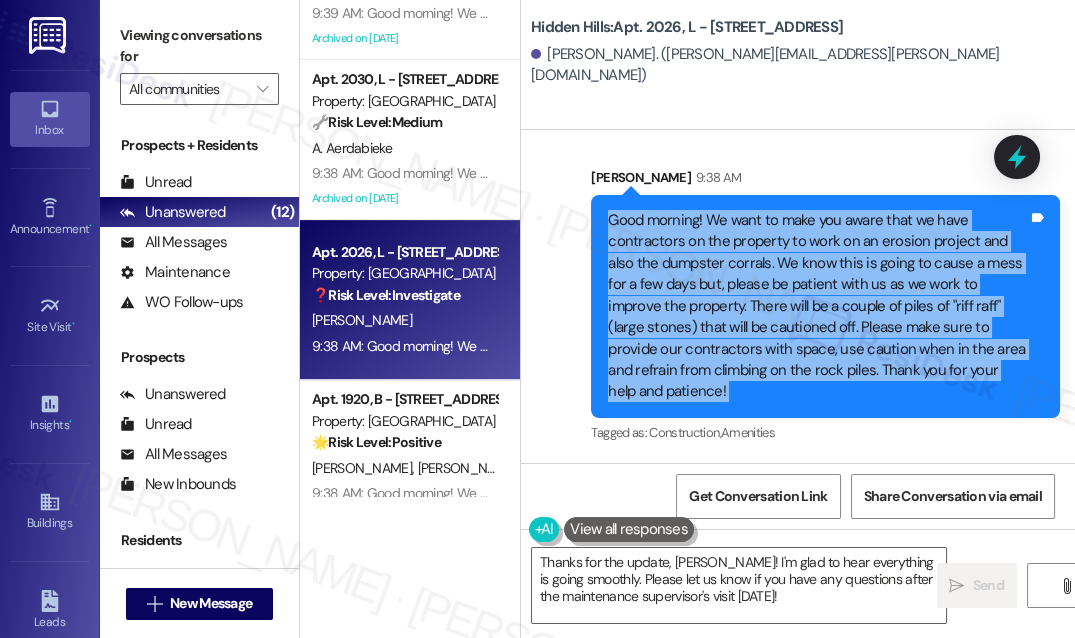 click on "Good morning!  We want to make you aware that we have contractors on the property to work on an erosion project and also the dumpster corrals.  We know this is going to cause a mess for a few days but, please be patient with us as we work to improve the property.  There will be a couple of piles of "riff raff" (large stones) that will be cautioned off.  Please make sure to provide our contractors with space, use caution when in the area and refrain from climbing on the rock piles.  Thank you for your help and patience!" at bounding box center (818, 306) 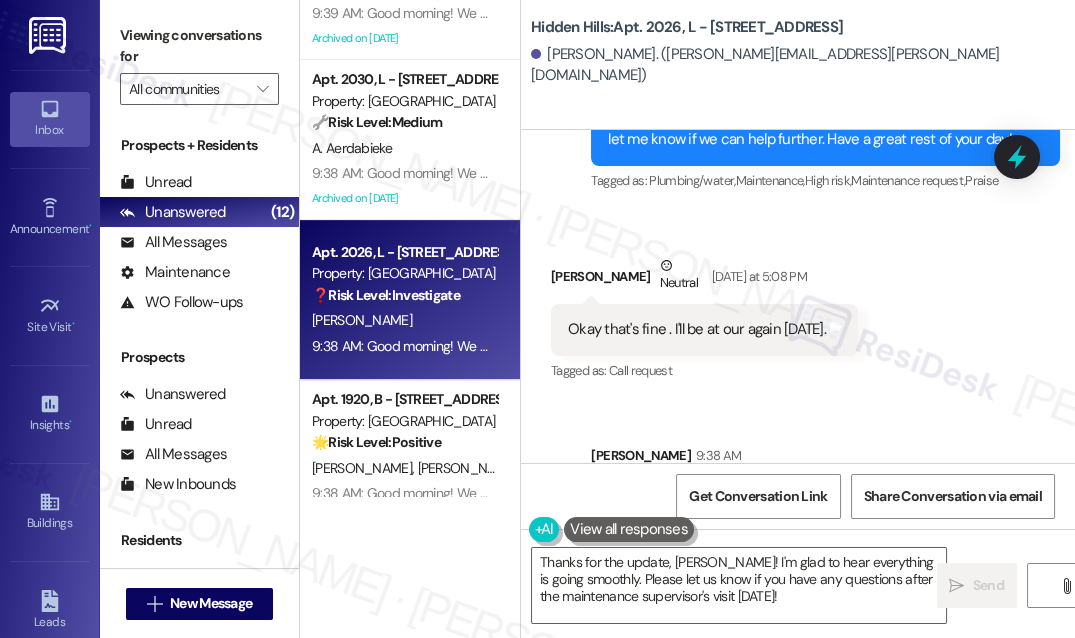 scroll, scrollTop: 31695, scrollLeft: 0, axis: vertical 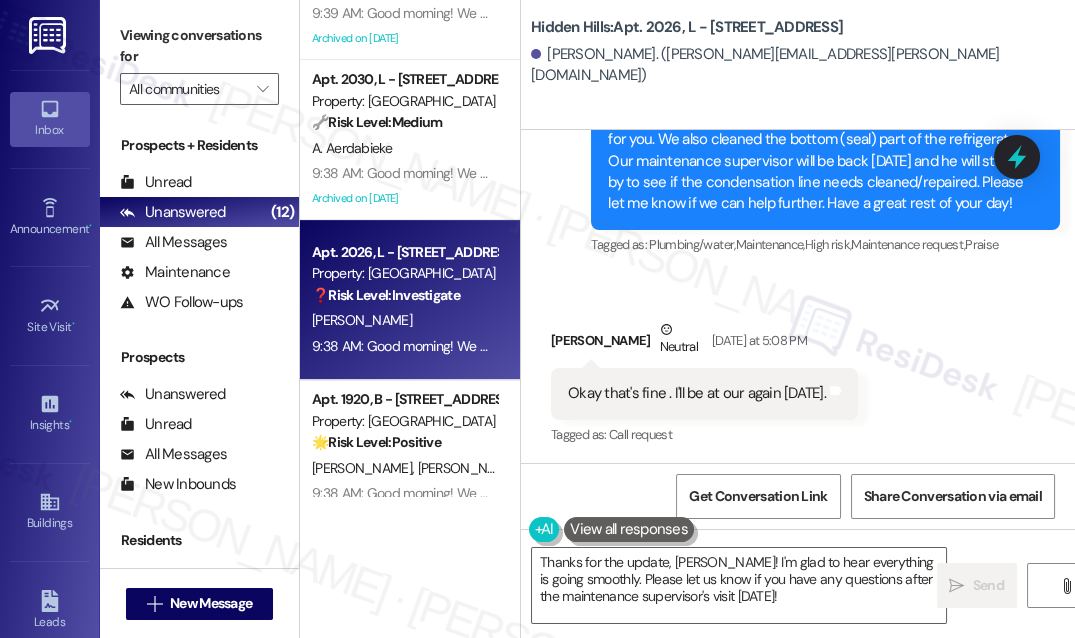 click on "Hi, [PERSON_NAME]!  I just wanted to let you know that [PERSON_NAME] (our maintenance technician) stopped by and treated and cleaned your bathroom ceiling and then repainted it for you.  We also cleaned the bottom (seal) part of the refrigerator.  Our maintenance supervisor will be back [DATE] and he will stop by to see if the condensation line needs cleaned/repaired.  Please let me know if we can help further.  Have a great rest of your day!" at bounding box center (818, 140) 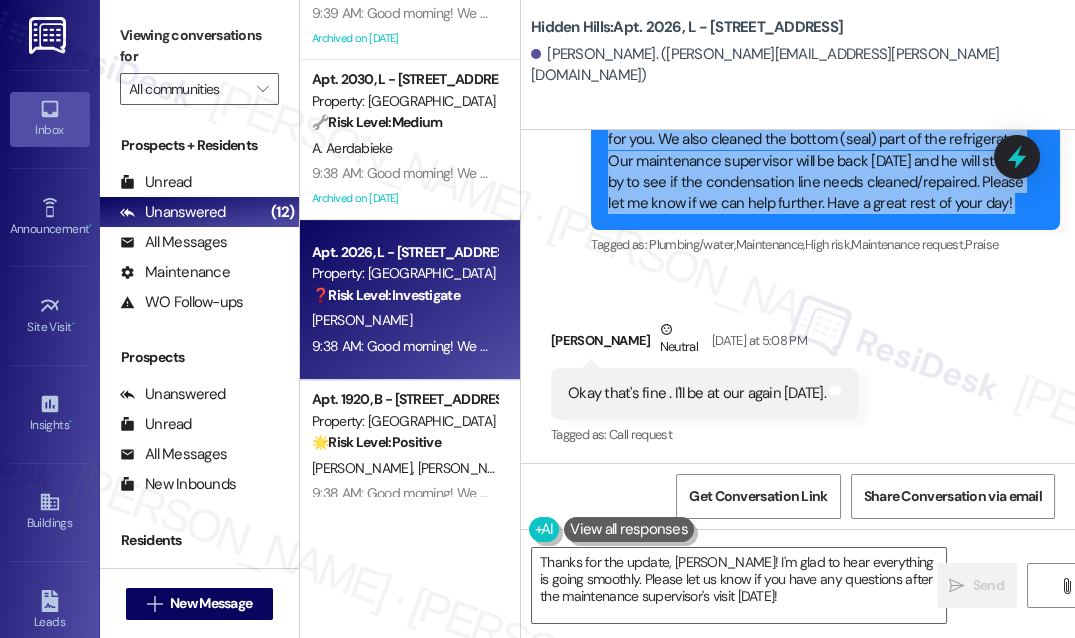 click on "Hi, [PERSON_NAME]!  I just wanted to let you know that [PERSON_NAME] (our maintenance technician) stopped by and treated and cleaned your bathroom ceiling and then repainted it for you.  We also cleaned the bottom (seal) part of the refrigerator.  Our maintenance supervisor will be back [DATE] and he will stop by to see if the condensation line needs cleaned/repaired.  Please let me know if we can help further.  Have a great rest of your day!" at bounding box center (818, 140) 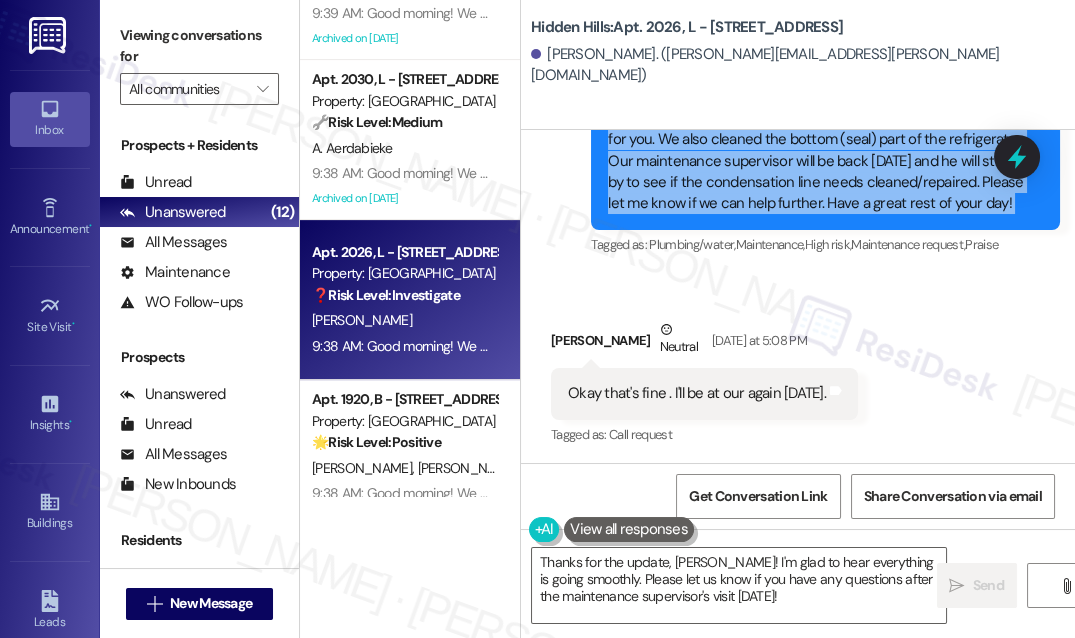 click on "Hi, [PERSON_NAME]!  I just wanted to let you know that [PERSON_NAME] (our maintenance technician) stopped by and treated and cleaned your bathroom ceiling and then repainted it for you.  We also cleaned the bottom (seal) part of the refrigerator.  Our maintenance supervisor will be back [DATE] and he will stop by to see if the condensation line needs cleaned/repaired.  Please let me know if we can help further.  Have a great rest of your day!" at bounding box center (818, 140) 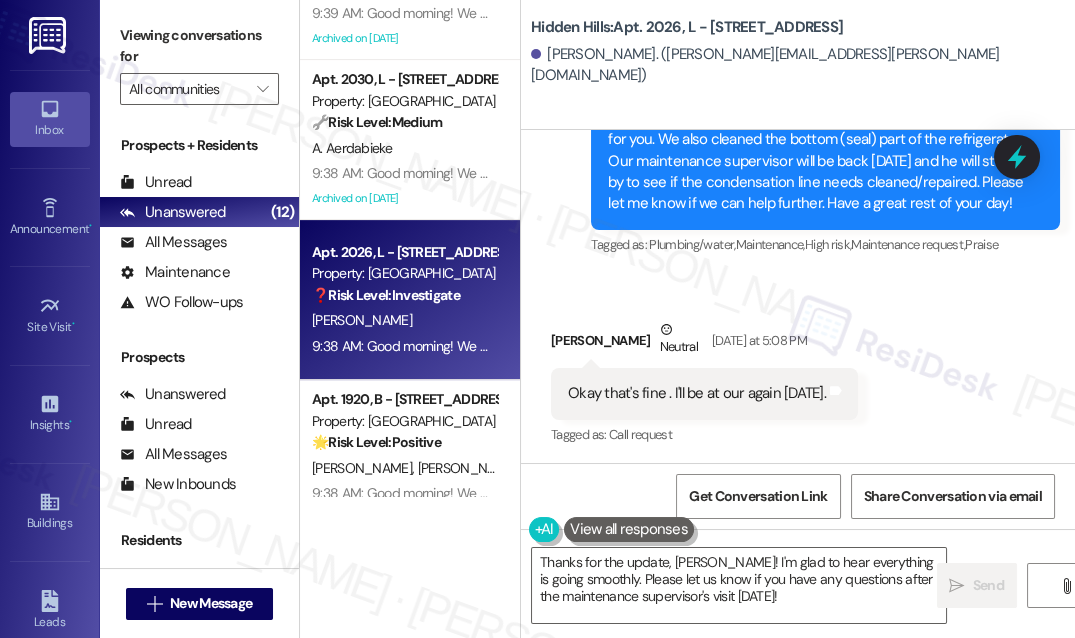 click on "Hi, [PERSON_NAME]!  I just wanted to let you know that [PERSON_NAME] (our maintenance technician) stopped by and treated and cleaned your bathroom ceiling and then repainted it for you.  We also cleaned the bottom (seal) part of the refrigerator.  Our maintenance supervisor will be back [DATE] and he will stop by to see if the condensation line needs cleaned/repaired.  Please let me know if we can help further.  Have a great rest of your day!" at bounding box center [818, 140] 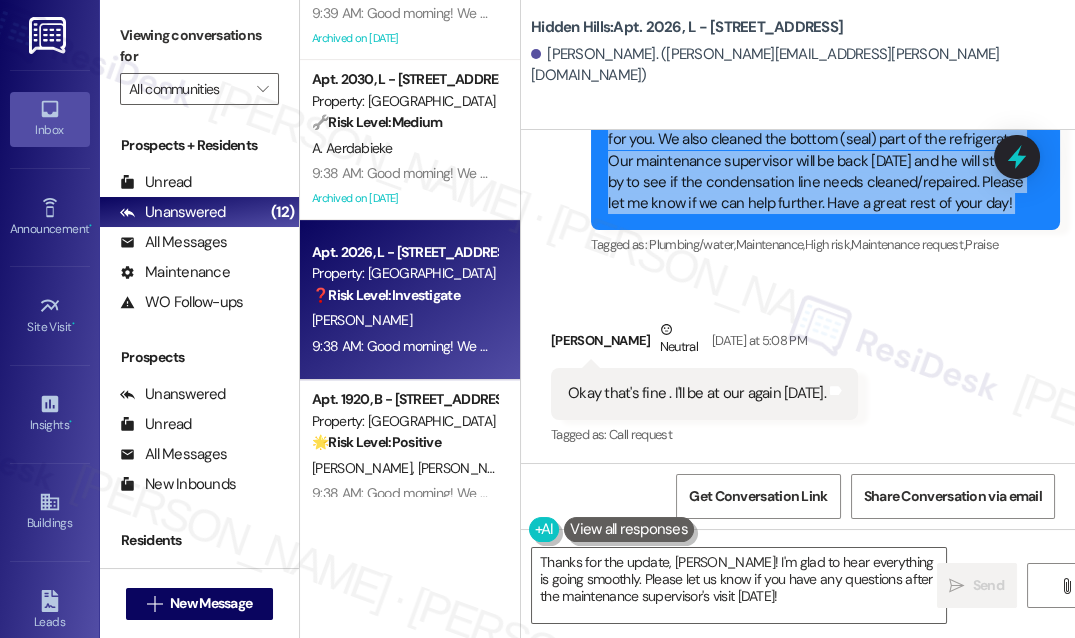 click on "Hi, [PERSON_NAME]!  I just wanted to let you know that [PERSON_NAME] (our maintenance technician) stopped by and treated and cleaned your bathroom ceiling and then repainted it for you.  We also cleaned the bottom (seal) part of the refrigerator.  Our maintenance supervisor will be back [DATE] and he will stop by to see if the condensation line needs cleaned/repaired.  Please let me know if we can help further.  Have a great rest of your day!" at bounding box center [818, 140] 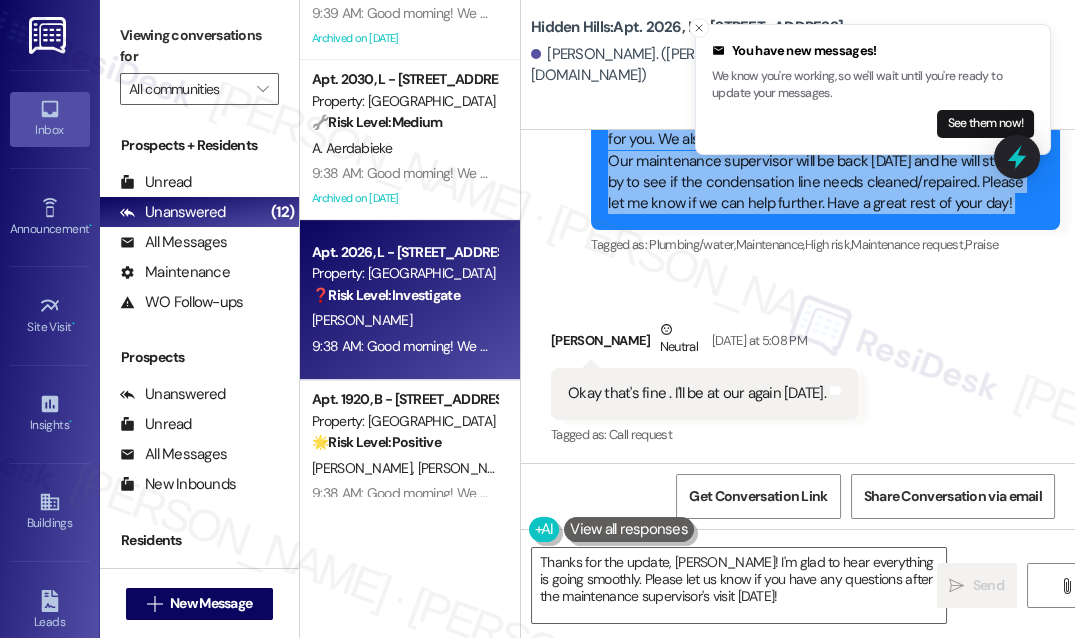 click on "Hi, [PERSON_NAME]!  I just wanted to let you know that [PERSON_NAME] (our maintenance technician) stopped by and treated and cleaned your bathroom ceiling and then repainted it for you.  We also cleaned the bottom (seal) part of the refrigerator.  Our maintenance supervisor will be back [DATE] and he will stop by to see if the condensation line needs cleaned/repaired.  Please let me know if we can help further.  Have a great rest of your day!" at bounding box center [818, 140] 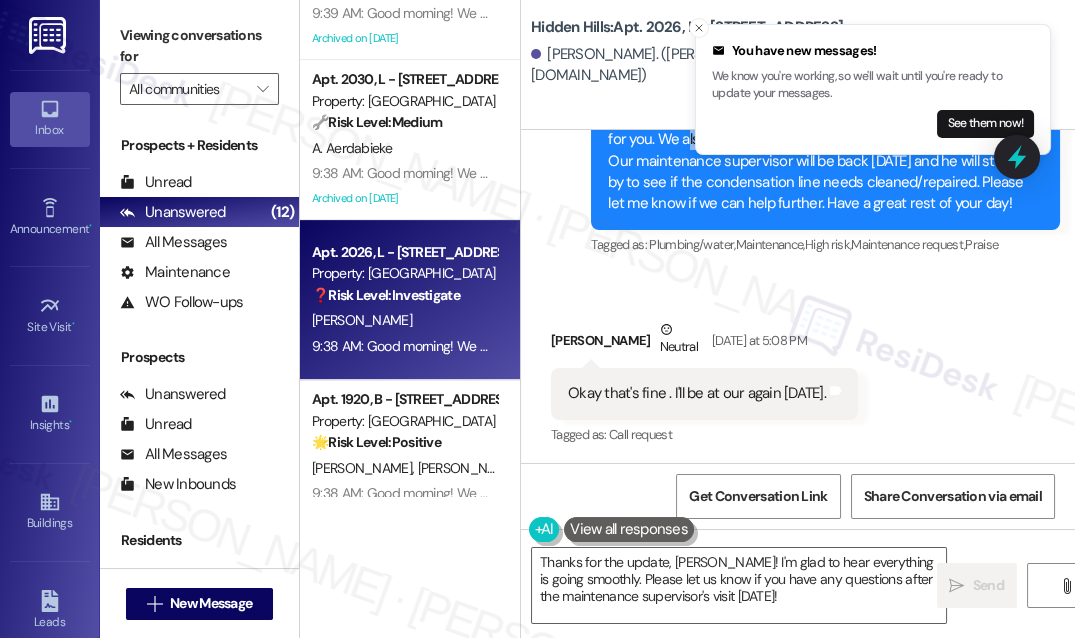 click on "Hi, [PERSON_NAME]!  I just wanted to let you know that [PERSON_NAME] (our maintenance technician) stopped by and treated and cleaned your bathroom ceiling and then repainted it for you.  We also cleaned the bottom (seal) part of the refrigerator.  Our maintenance supervisor will be back [DATE] and he will stop by to see if the condensation line needs cleaned/repaired.  Please let me know if we can help further.  Have a great rest of your day!" at bounding box center [818, 140] 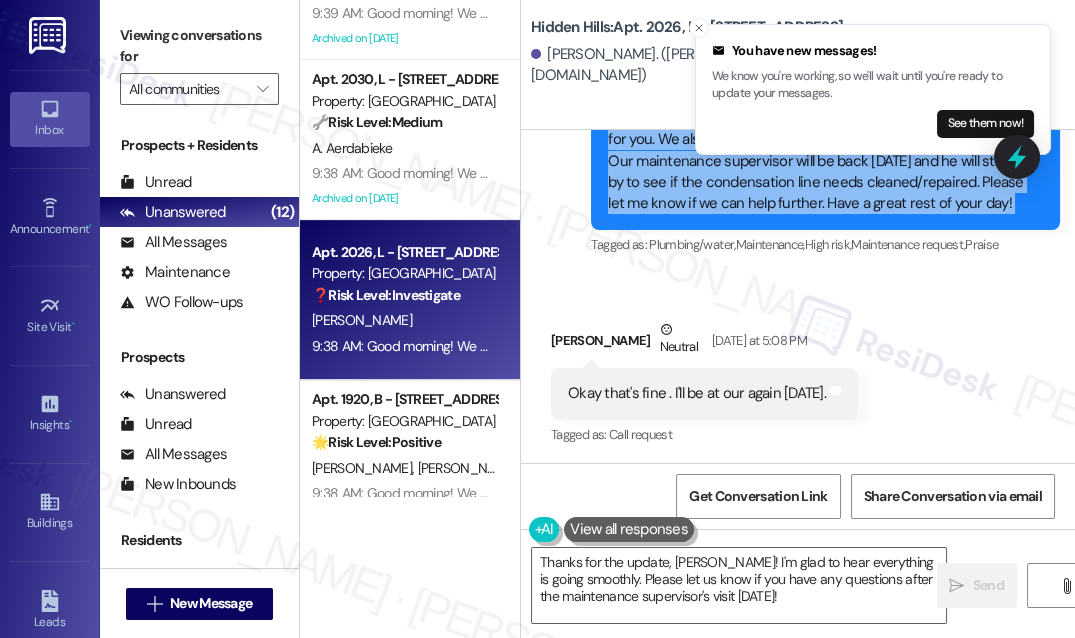 click on "Hi, [PERSON_NAME]!  I just wanted to let you know that [PERSON_NAME] (our maintenance technician) stopped by and treated and cleaned your bathroom ceiling and then repainted it for you.  We also cleaned the bottom (seal) part of the refrigerator.  Our maintenance supervisor will be back [DATE] and he will stop by to see if the condensation line needs cleaned/repaired.  Please let me know if we can help further.  Have a great rest of your day!" at bounding box center [818, 140] 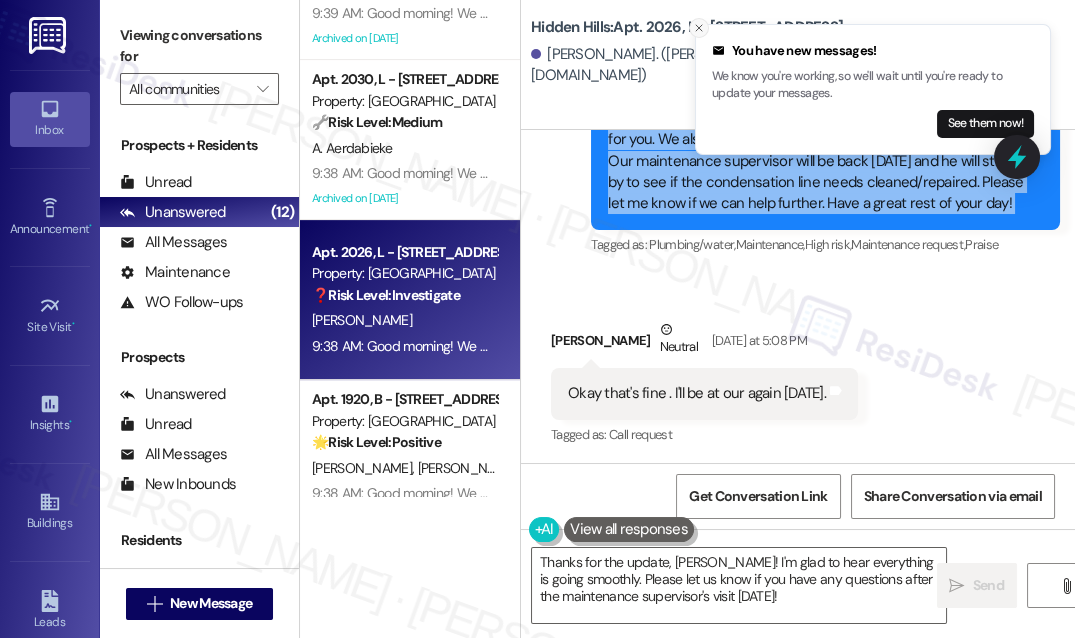 click 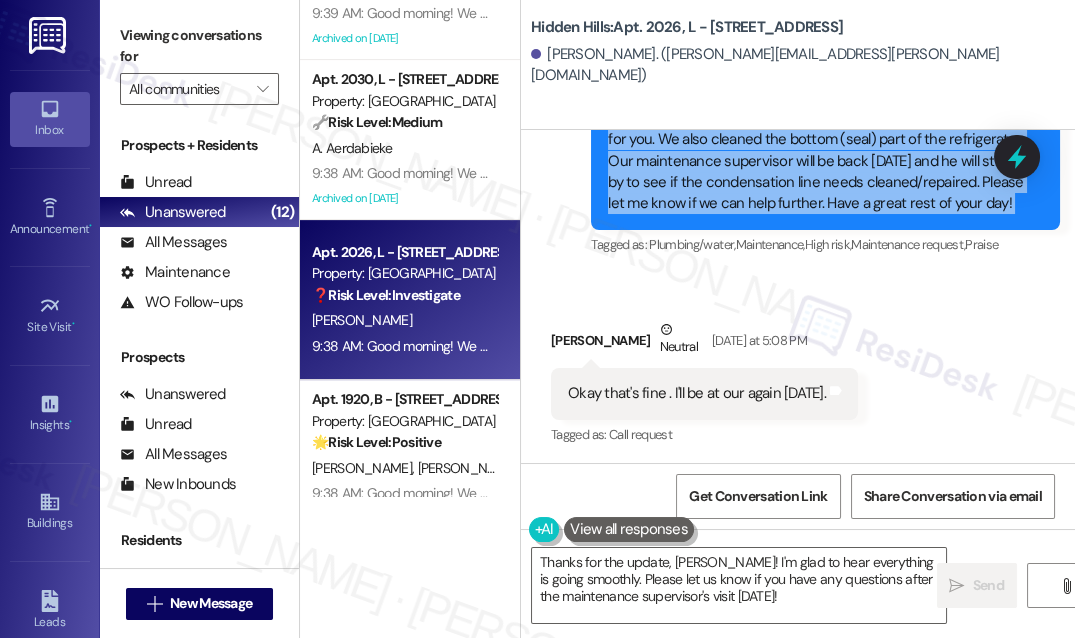 click on "Hi, [PERSON_NAME]!  I just wanted to let you know that [PERSON_NAME] (our maintenance technician) stopped by and treated and cleaned your bathroom ceiling and then repainted it for you.  We also cleaned the bottom (seal) part of the refrigerator.  Our maintenance supervisor will be back [DATE] and he will stop by to see if the condensation line needs cleaned/repaired.  Please let me know if we can help further.  Have a great rest of your day!" at bounding box center [818, 140] 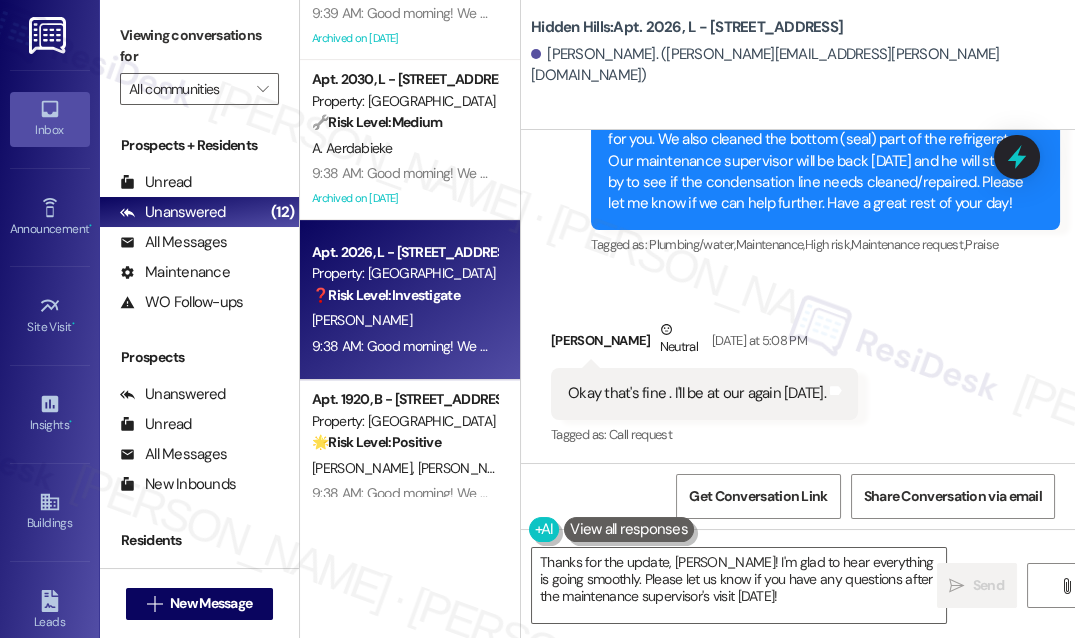 click on "Hi, [PERSON_NAME]!  I just wanted to let you know that [PERSON_NAME] (our maintenance technician) stopped by and treated and cleaned your bathroom ceiling and then repainted it for you.  We also cleaned the bottom (seal) part of the refrigerator.  Our maintenance supervisor will be back [DATE] and he will stop by to see if the condensation line needs cleaned/repaired.  Please let me know if we can help further.  Have a great rest of your day!" at bounding box center [818, 140] 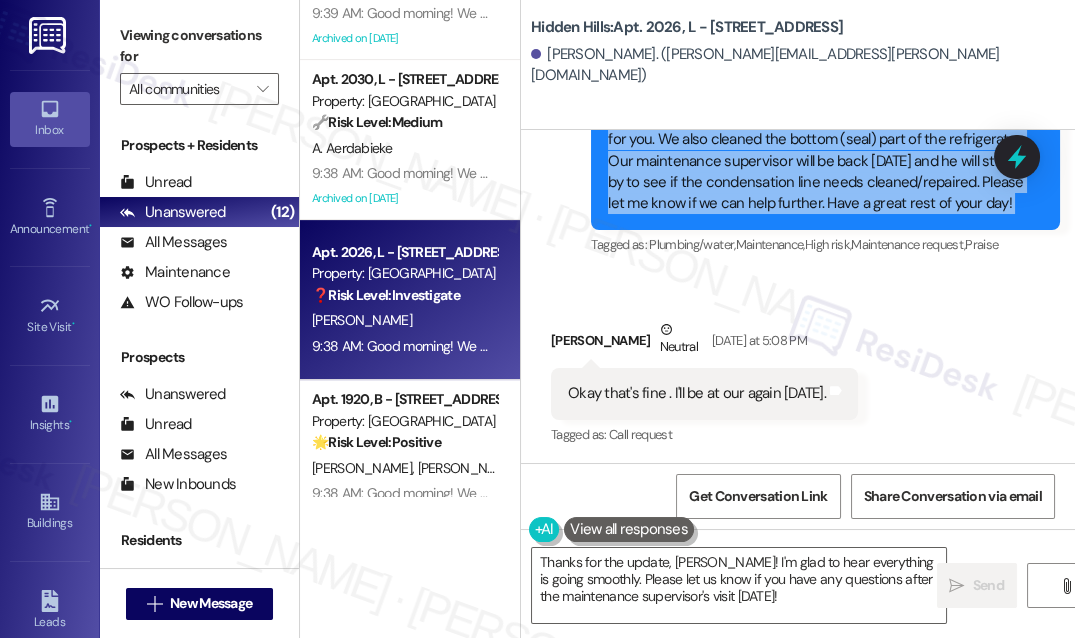 click on "Hi, [PERSON_NAME]!  I just wanted to let you know that [PERSON_NAME] (our maintenance technician) stopped by and treated and cleaned your bathroom ceiling and then repainted it for you.  We also cleaned the bottom (seal) part of the refrigerator.  Our maintenance supervisor will be back [DATE] and he will stop by to see if the condensation line needs cleaned/repaired.  Please let me know if we can help further.  Have a great rest of your day!" at bounding box center [818, 140] 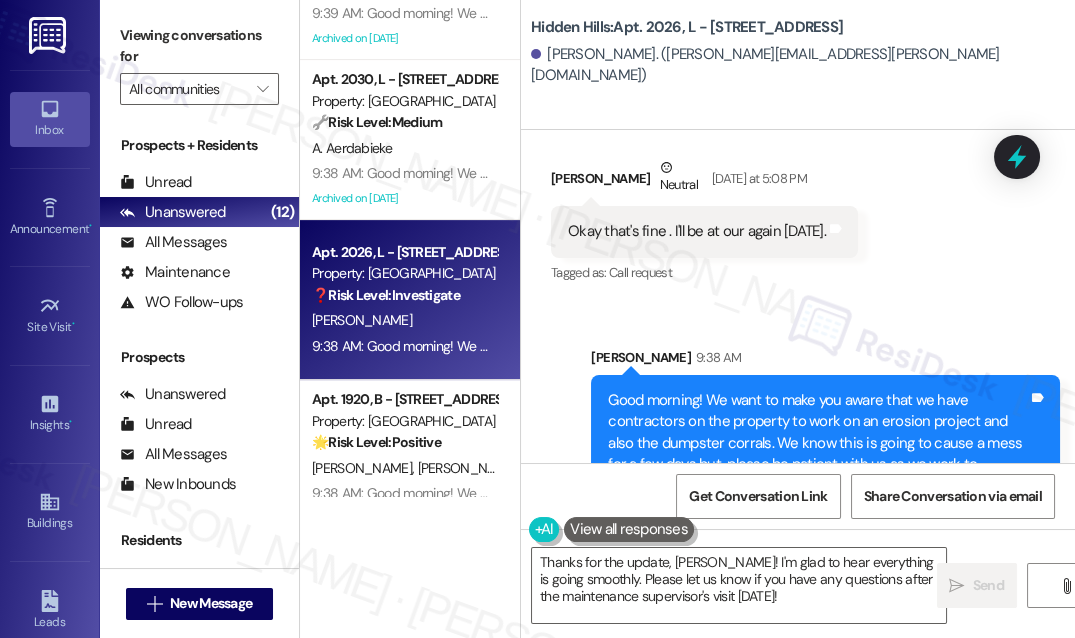 scroll, scrollTop: 32149, scrollLeft: 0, axis: vertical 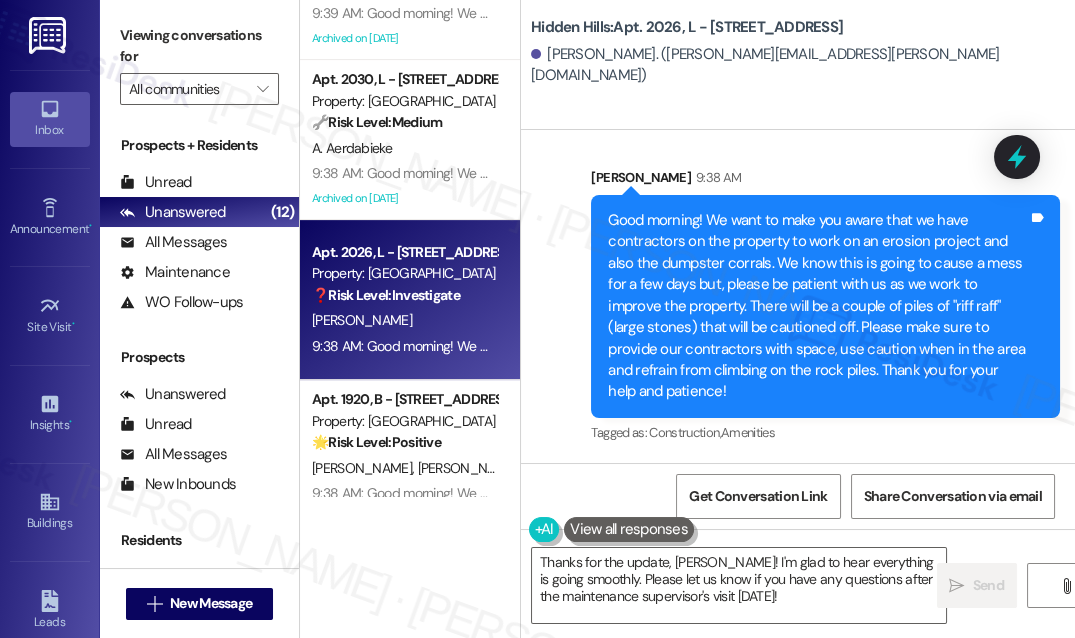 click on "Good morning!  We want to make you aware that we have contractors on the property to work on an erosion project and also the dumpster corrals.  We know this is going to cause a mess for a few days but, please be patient with us as we work to improve the property.  There will be a couple of piles of "riff raff" (large stones) that will be cautioned off.  Please make sure to provide our contractors with space, use caution when in the area and refrain from climbing on the rock piles.  Thank you for your help and patience!" at bounding box center [818, 306] 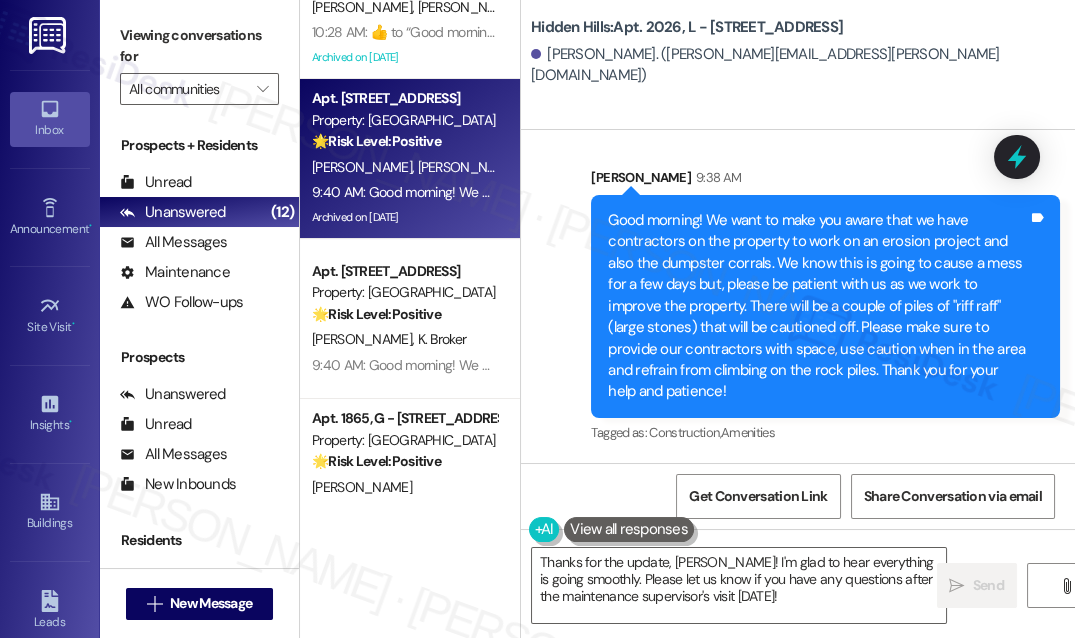 scroll, scrollTop: 0, scrollLeft: 0, axis: both 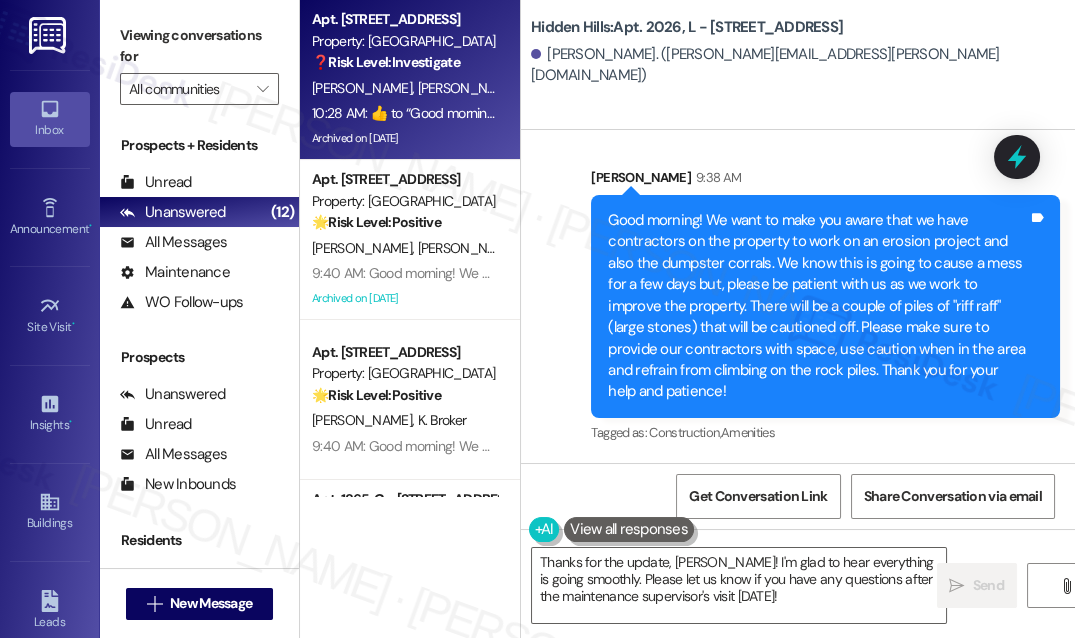 click on "[PERSON_NAME]" at bounding box center [468, 88] 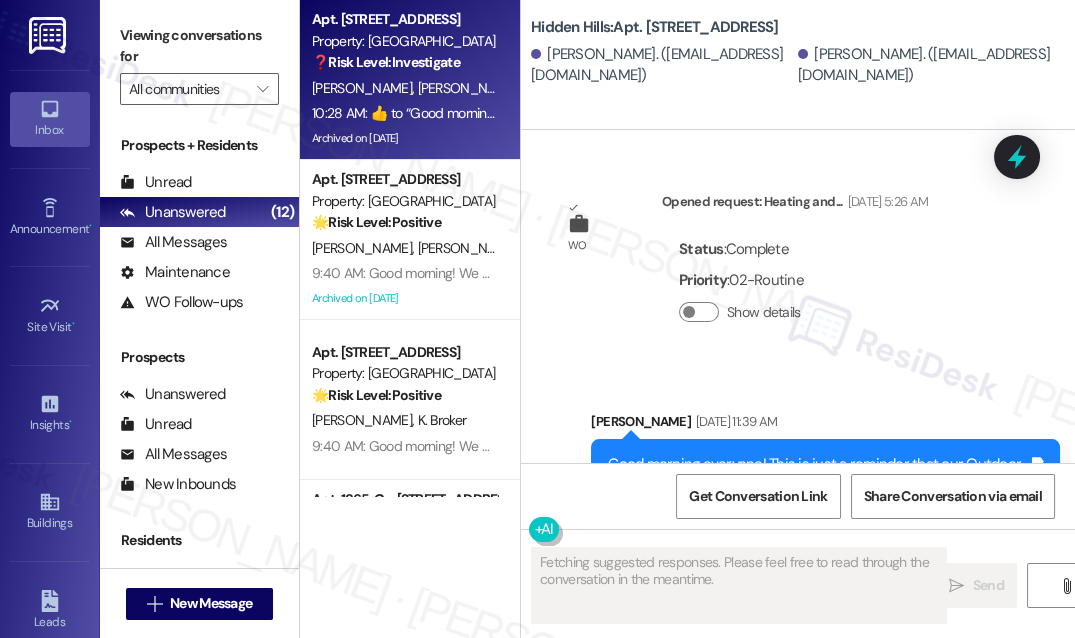 type on "Fetching suggested responses. Please feel free to read through the conversation in the meantime." 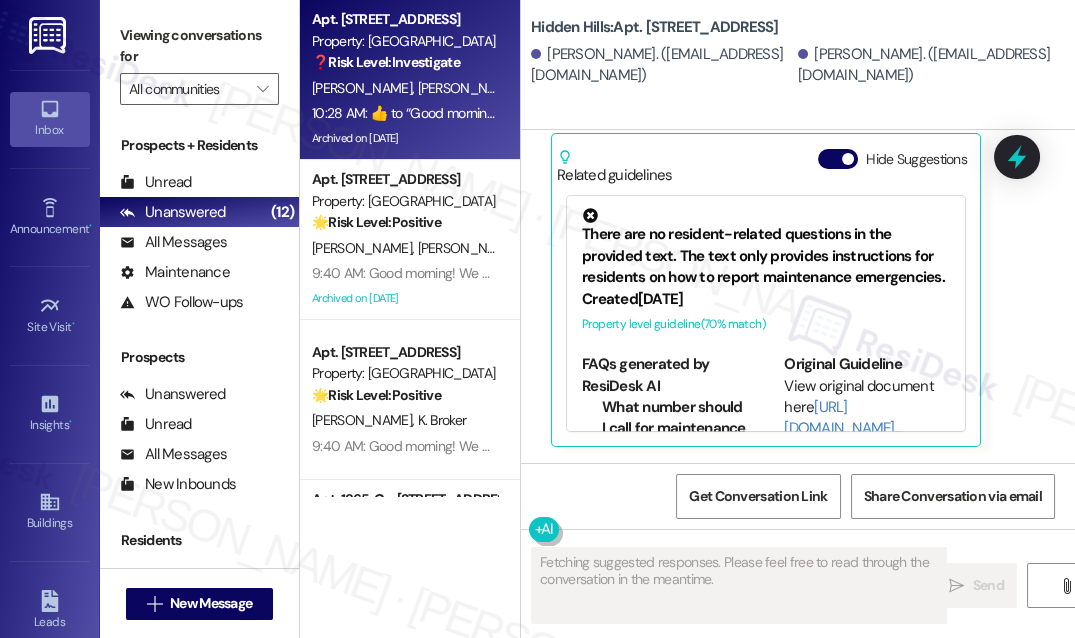 type 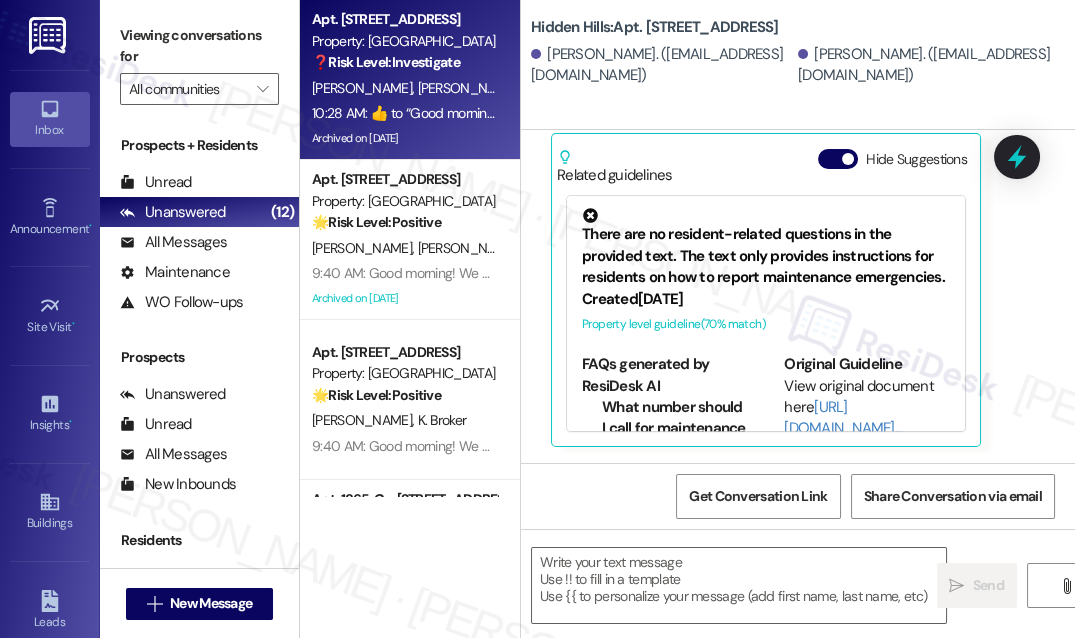 click on "Hidden Hills:  Apt. [STREET_ADDRESS][PERSON_NAME] ([EMAIL_ADDRESS][DOMAIN_NAME])     [PERSON_NAME]. ([EMAIL_ADDRESS][DOMAIN_NAME])" at bounding box center (803, 45) 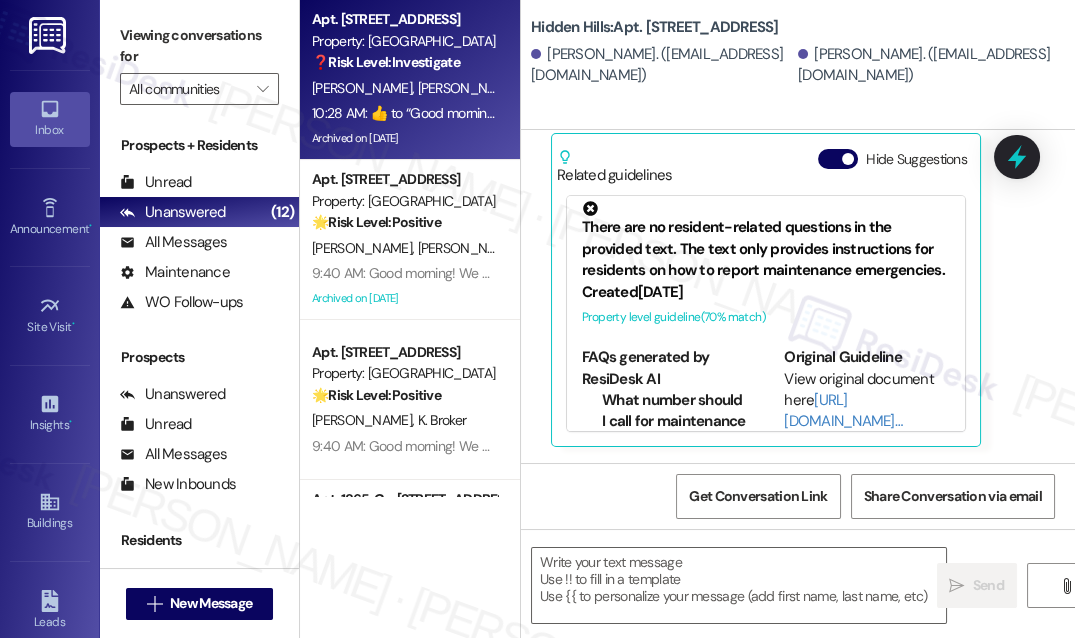 scroll, scrollTop: 0, scrollLeft: 0, axis: both 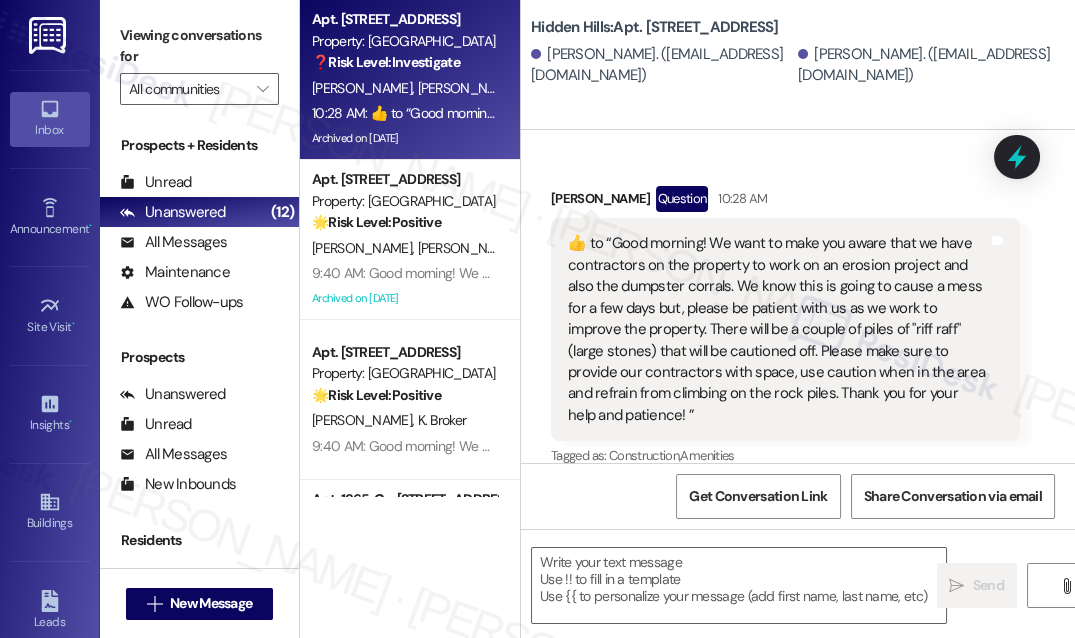 click on "​👍​ to “ Good morning!  We want to make you aware that we have contractors on the property to work on an erosion project and also the dumpster corrals.  We know this is going to cause a mess for a few days but, please be patient with us as we work to improve the property.  There will be a couple of piles of "riff raff" (large stones) that will be cautioned off.  Please make sure to provide our contractors with space, use caution when in the area and refrain from climbing on the rock piles.  Thank you for your help and patience!  ”" at bounding box center [778, 329] 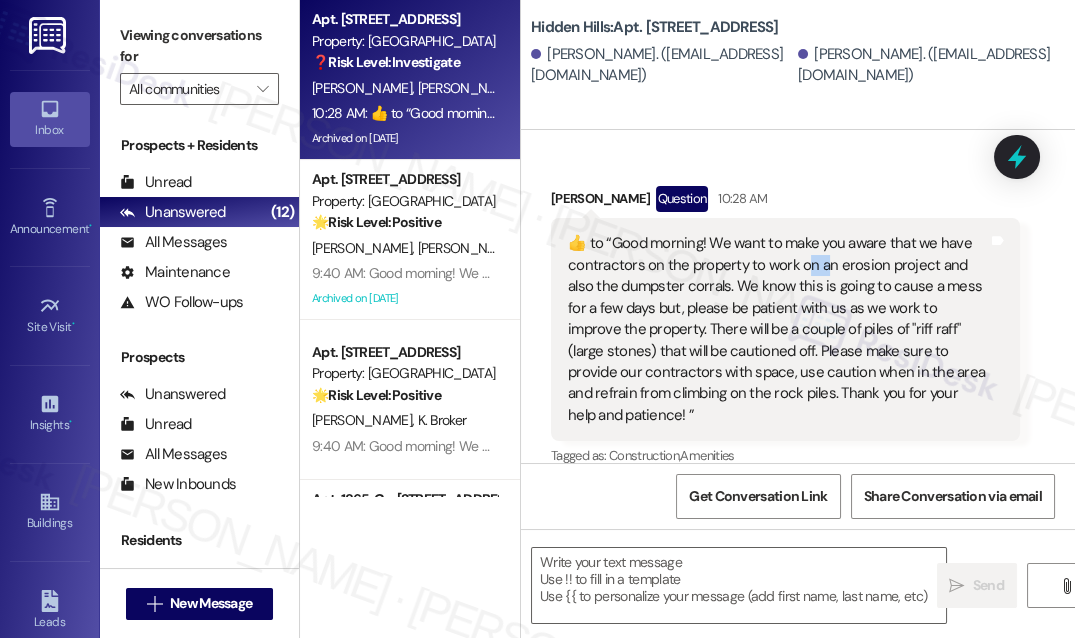 click on "​👍​ to “ Good morning!  We want to make you aware that we have contractors on the property to work on an erosion project and also the dumpster corrals.  We know this is going to cause a mess for a few days but, please be patient with us as we work to improve the property.  There will be a couple of piles of "riff raff" (large stones) that will be cautioned off.  Please make sure to provide our contractors with space, use caution when in the area and refrain from climbing on the rock piles.  Thank you for your help and patience!  ”" at bounding box center (778, 329) 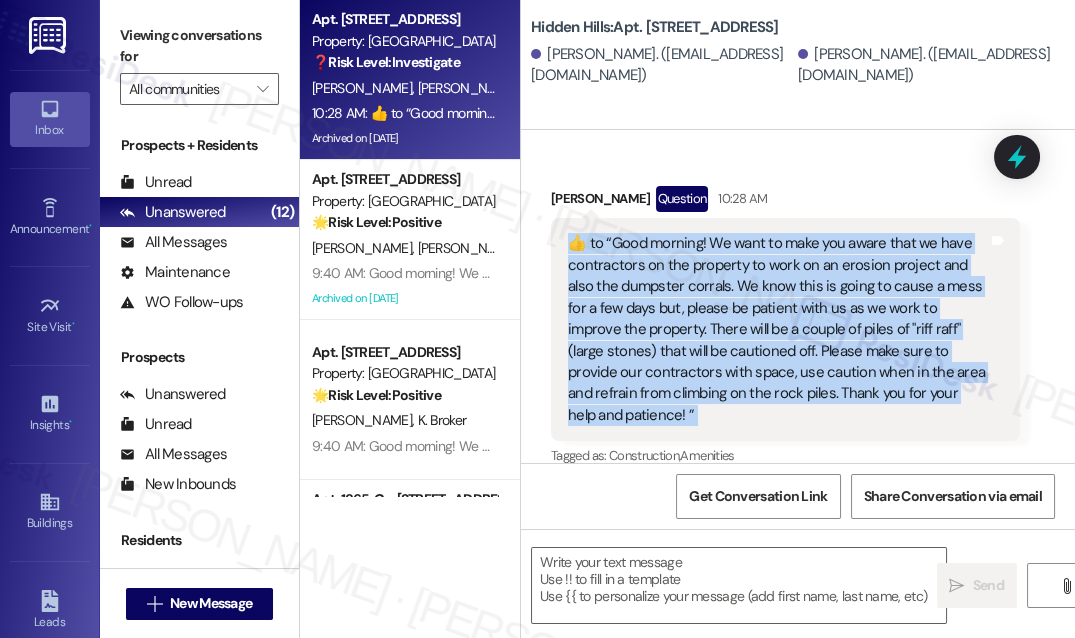 click on "​👍​ to “ Good morning!  We want to make you aware that we have contractors on the property to work on an erosion project and also the dumpster corrals.  We know this is going to cause a mess for a few days but, please be patient with us as we work to improve the property.  There will be a couple of piles of "riff raff" (large stones) that will be cautioned off.  Please make sure to provide our contractors with space, use caution when in the area and refrain from climbing on the rock piles.  Thank you for your help and patience!  ”" at bounding box center (778, 329) 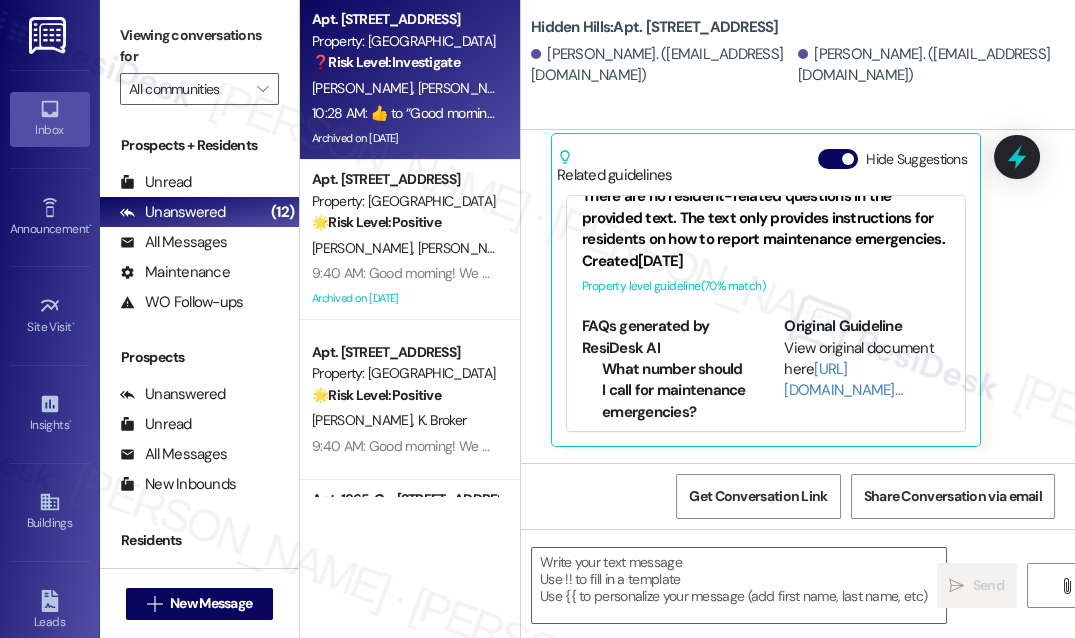 scroll, scrollTop: 73, scrollLeft: 0, axis: vertical 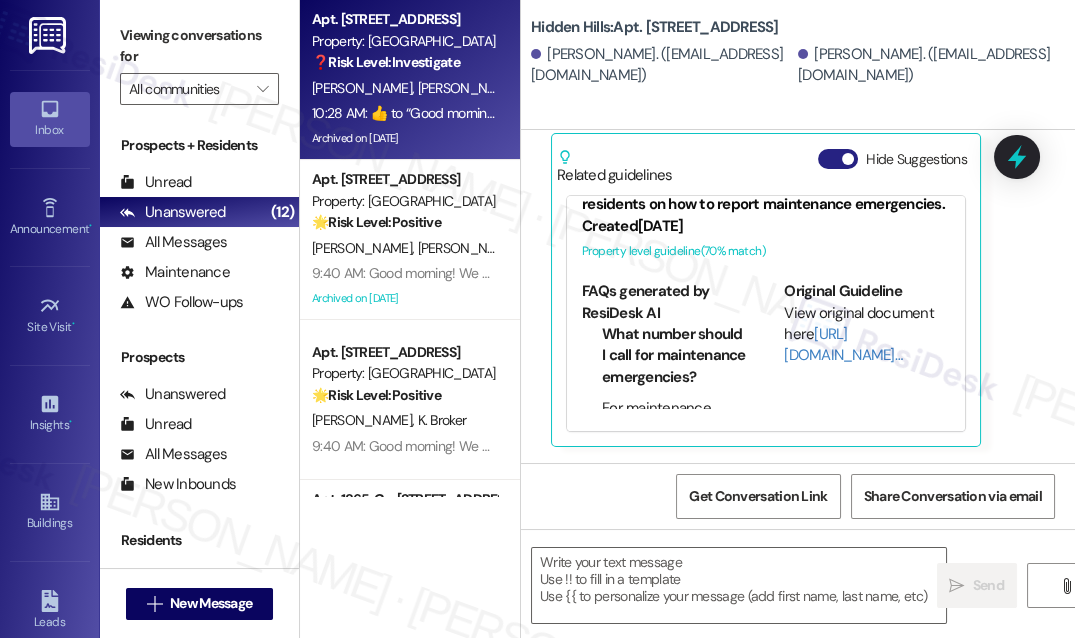click on "Hide Suggestions" at bounding box center (838, 159) 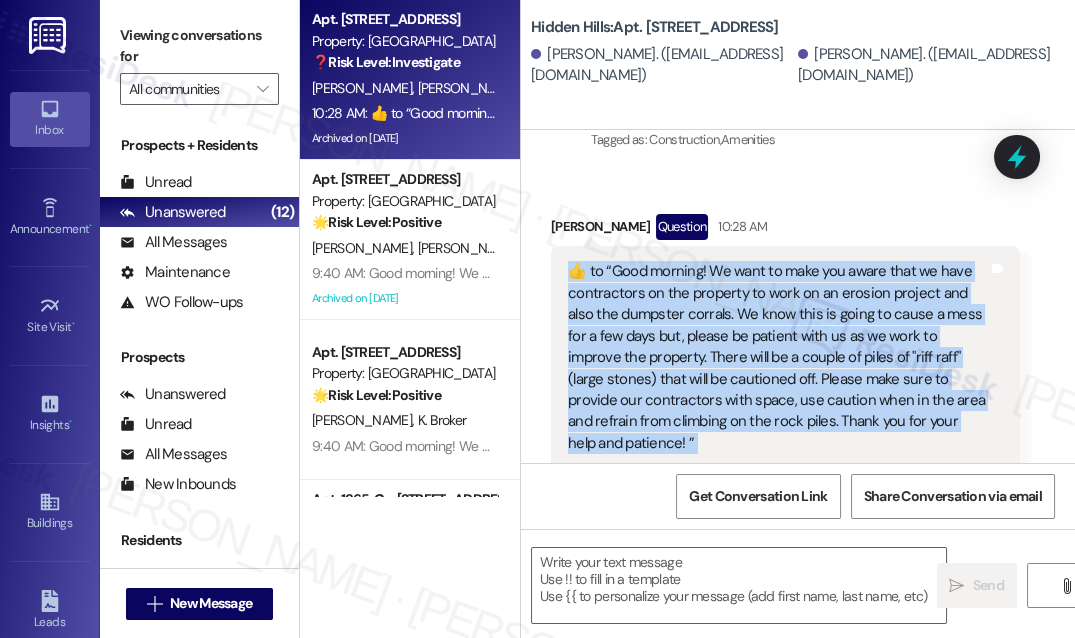 scroll, scrollTop: 36092, scrollLeft: 0, axis: vertical 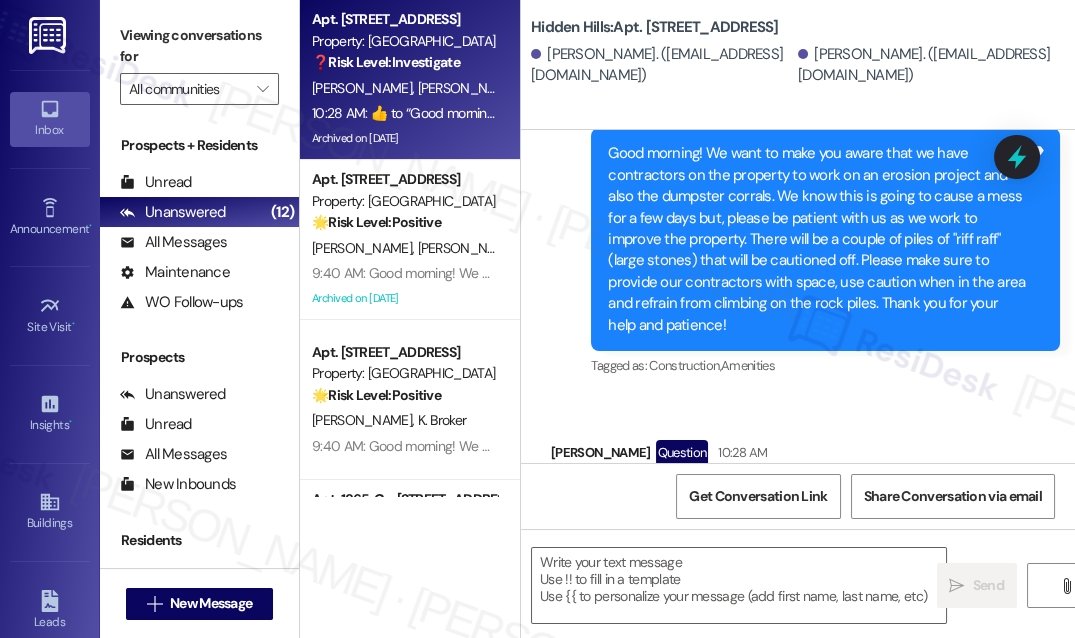 click on "Good morning!  We want to make you aware that we have contractors on the property to work on an erosion project and also the dumpster corrals.  We know this is going to cause a mess for a few days but, please be patient with us as we work to improve the property.  There will be a couple of piles of "riff raff" (large stones) that will be cautioned off.  Please make sure to provide our contractors with space, use caution when in the area and refrain from climbing on the rock piles.  Thank you for your help and patience!" at bounding box center (818, 239) 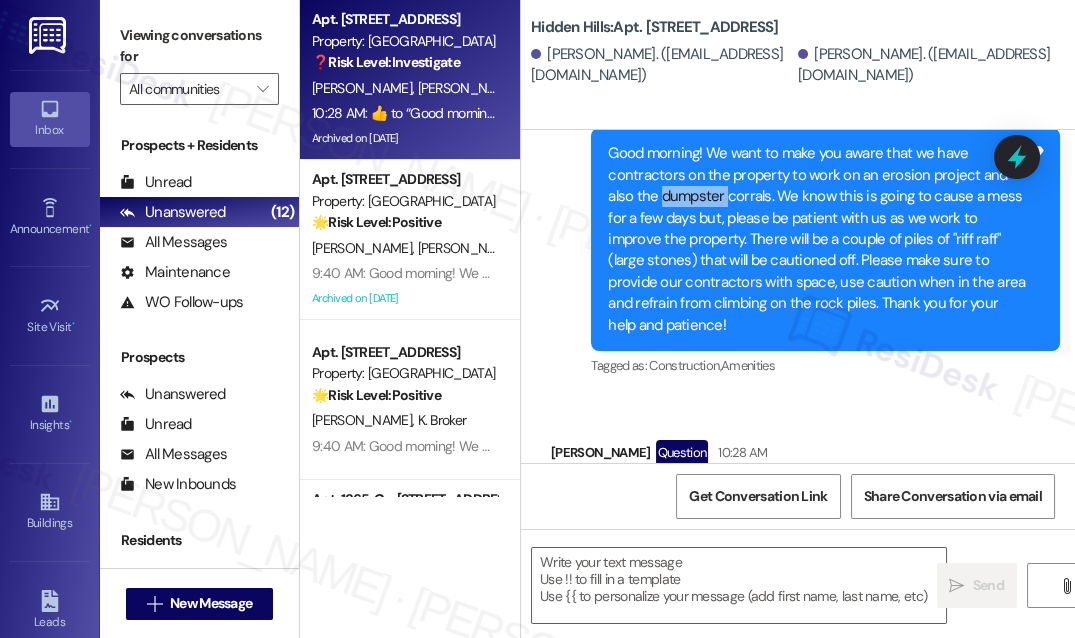 click on "Good morning!  We want to make you aware that we have contractors on the property to work on an erosion project and also the dumpster corrals.  We know this is going to cause a mess for a few days but, please be patient with us as we work to improve the property.  There will be a couple of piles of "riff raff" (large stones) that will be cautioned off.  Please make sure to provide our contractors with space, use caution when in the area and refrain from climbing on the rock piles.  Thank you for your help and patience!" at bounding box center (818, 239) 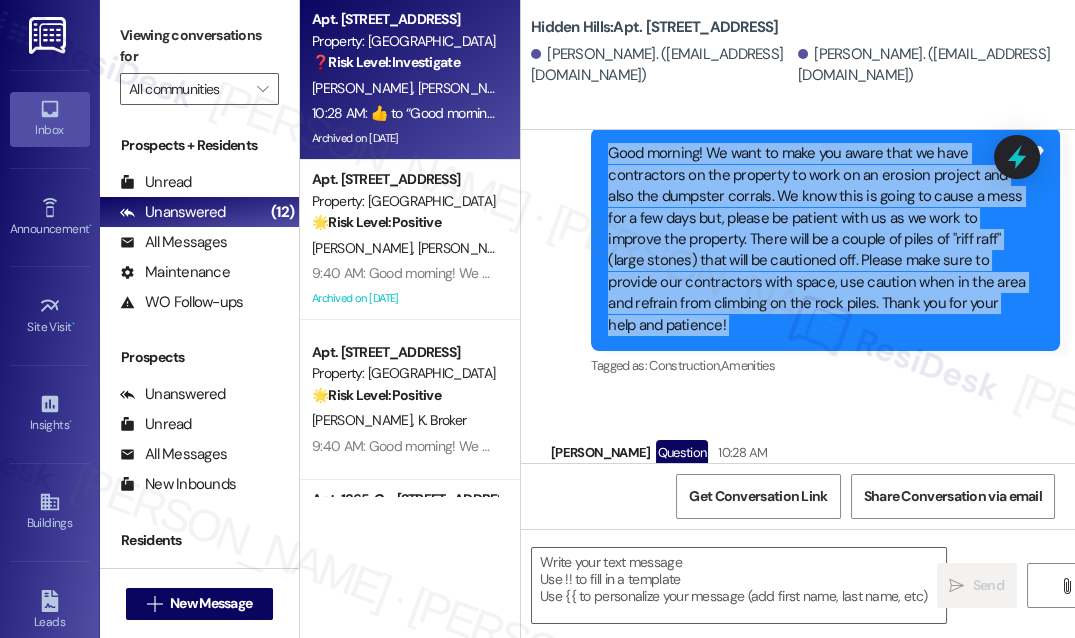 click on "Good morning!  We want to make you aware that we have contractors on the property to work on an erosion project and also the dumpster corrals.  We know this is going to cause a mess for a few days but, please be patient with us as we work to improve the property.  There will be a couple of piles of "riff raff" (large stones) that will be cautioned off.  Please make sure to provide our contractors with space, use caution when in the area and refrain from climbing on the rock piles.  Thank you for your help and patience!" at bounding box center [818, 239] 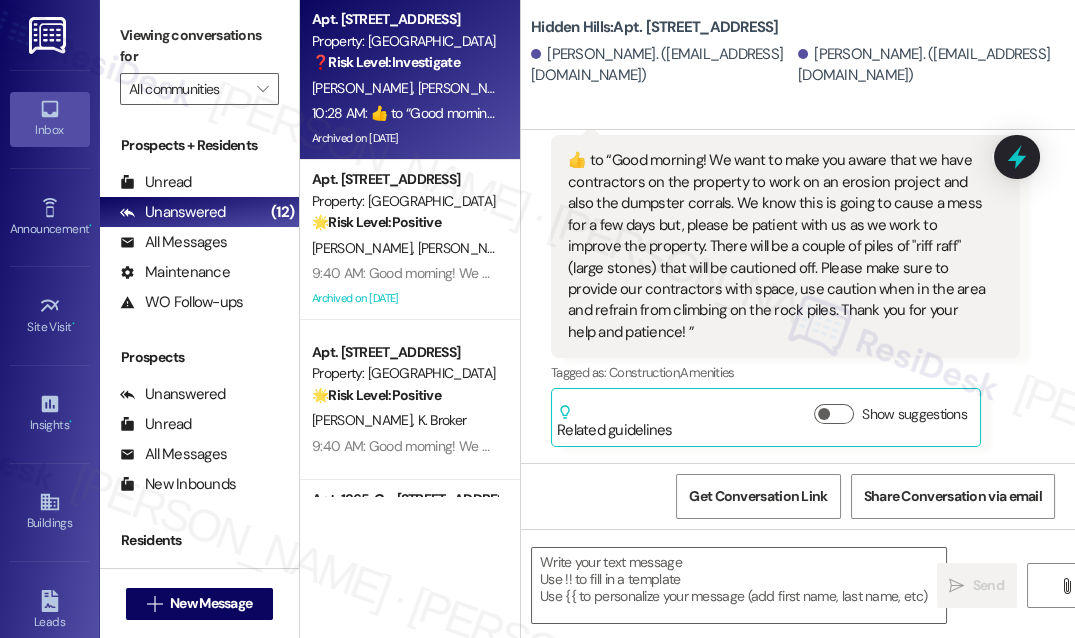 scroll, scrollTop: 36456, scrollLeft: 0, axis: vertical 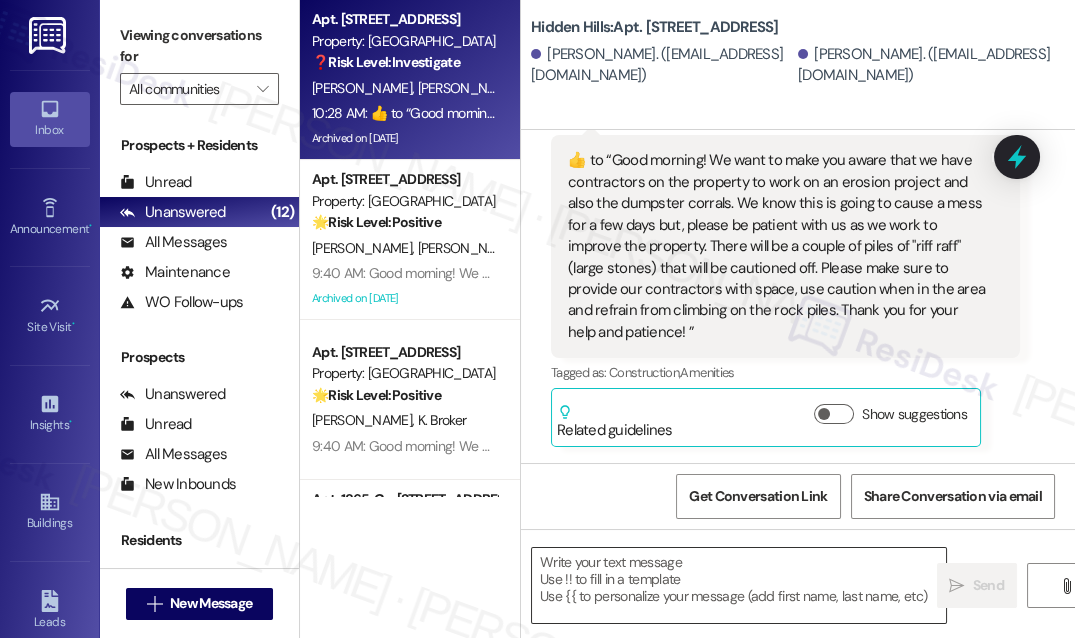 click at bounding box center [739, 585] 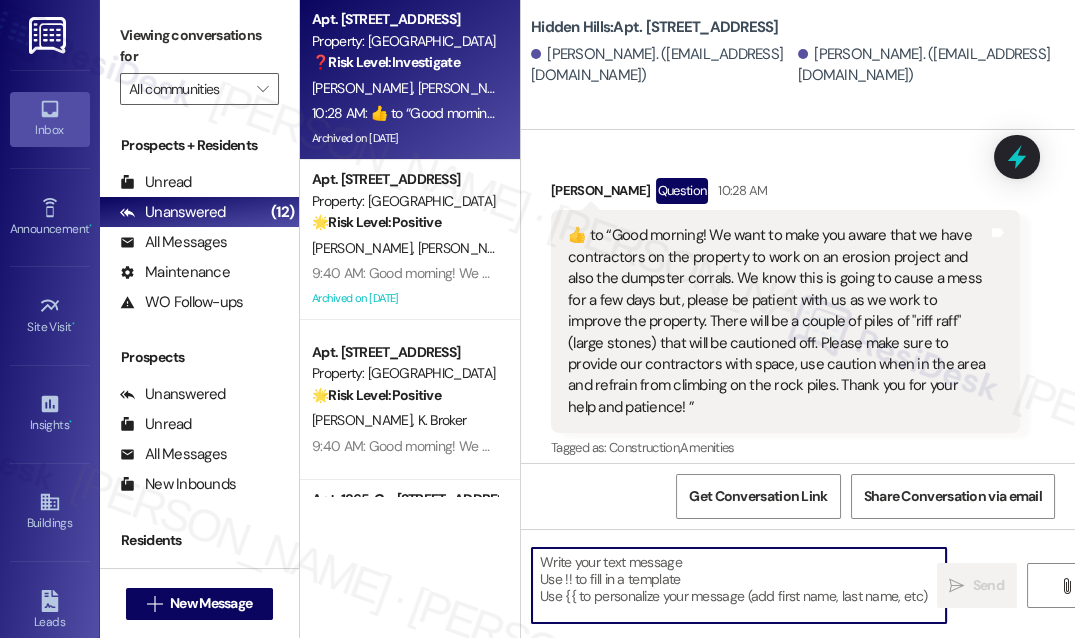 scroll, scrollTop: 36183, scrollLeft: 0, axis: vertical 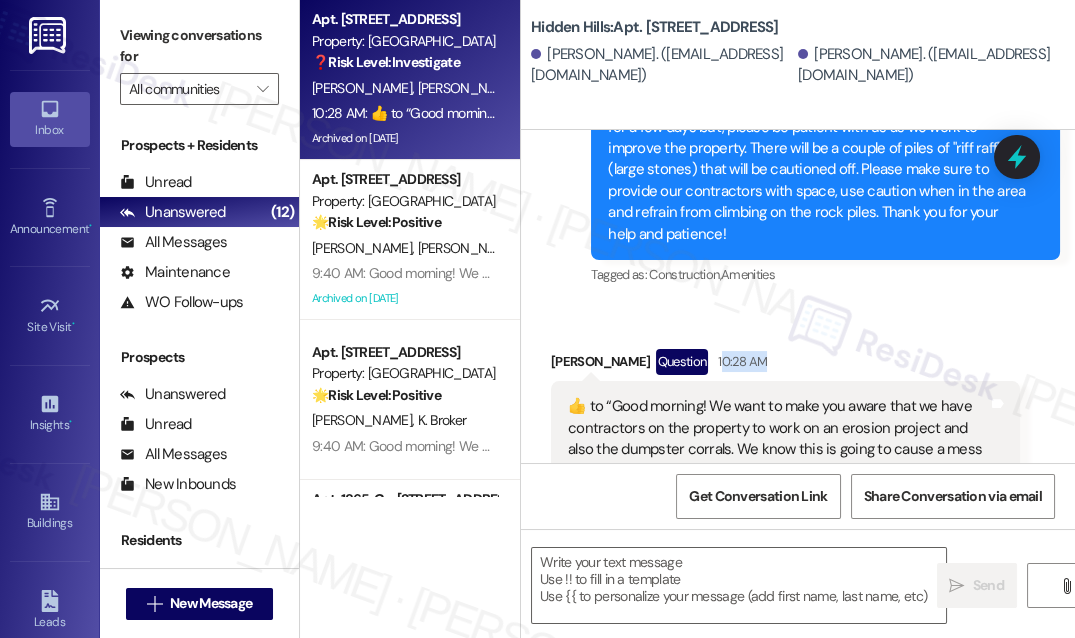 drag, startPoint x: 700, startPoint y: 383, endPoint x: 743, endPoint y: 376, distance: 43.56604 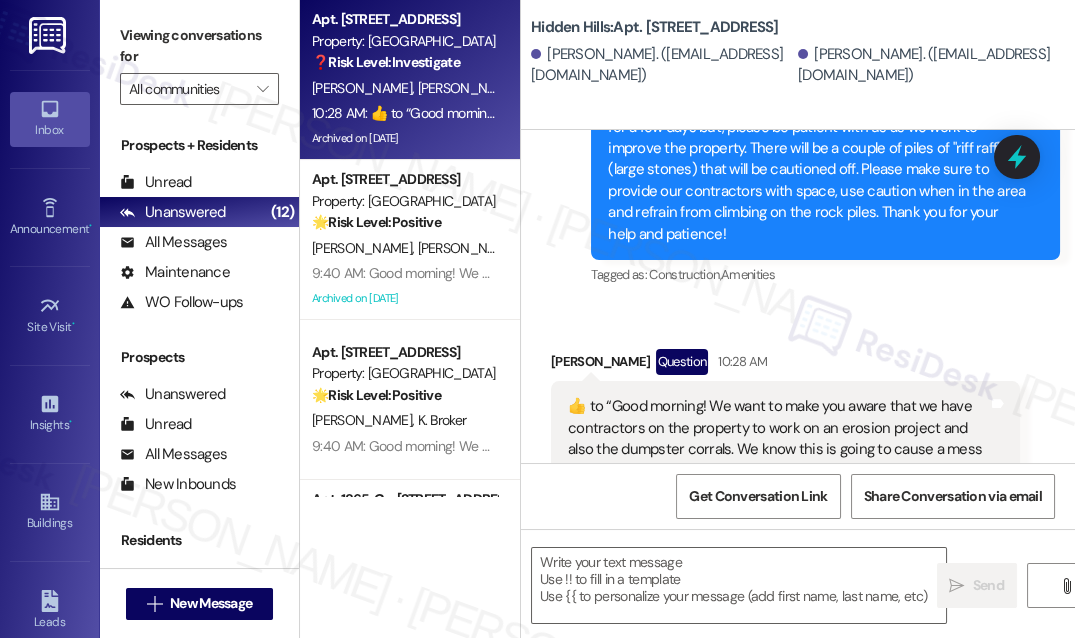 click on "[PERSON_NAME]. ([EMAIL_ADDRESS][DOMAIN_NAME])" at bounding box center (929, 65) 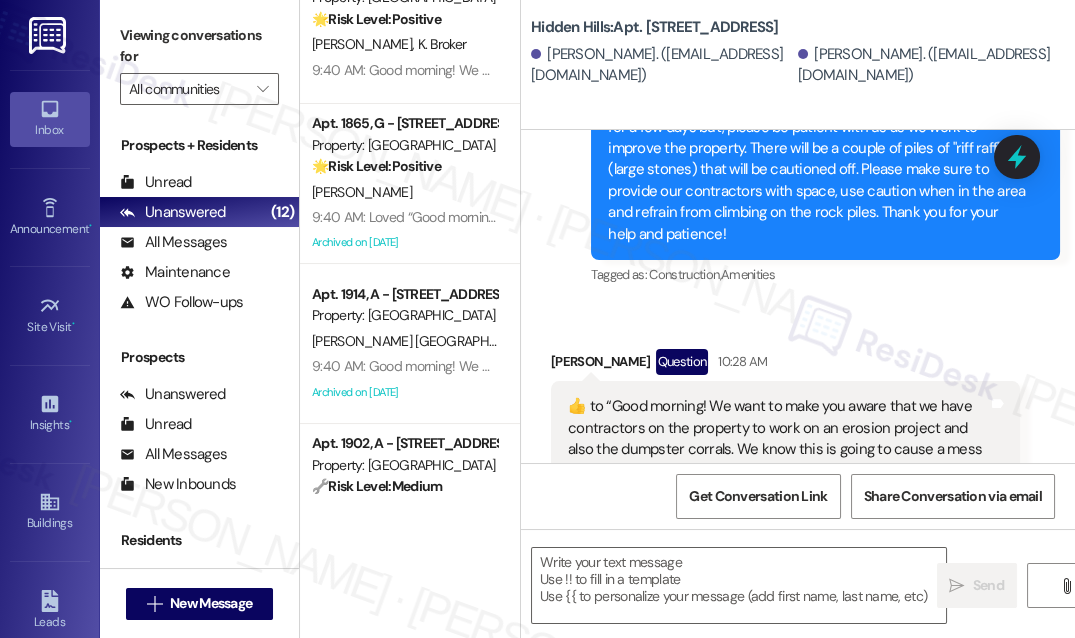 scroll, scrollTop: 90, scrollLeft: 0, axis: vertical 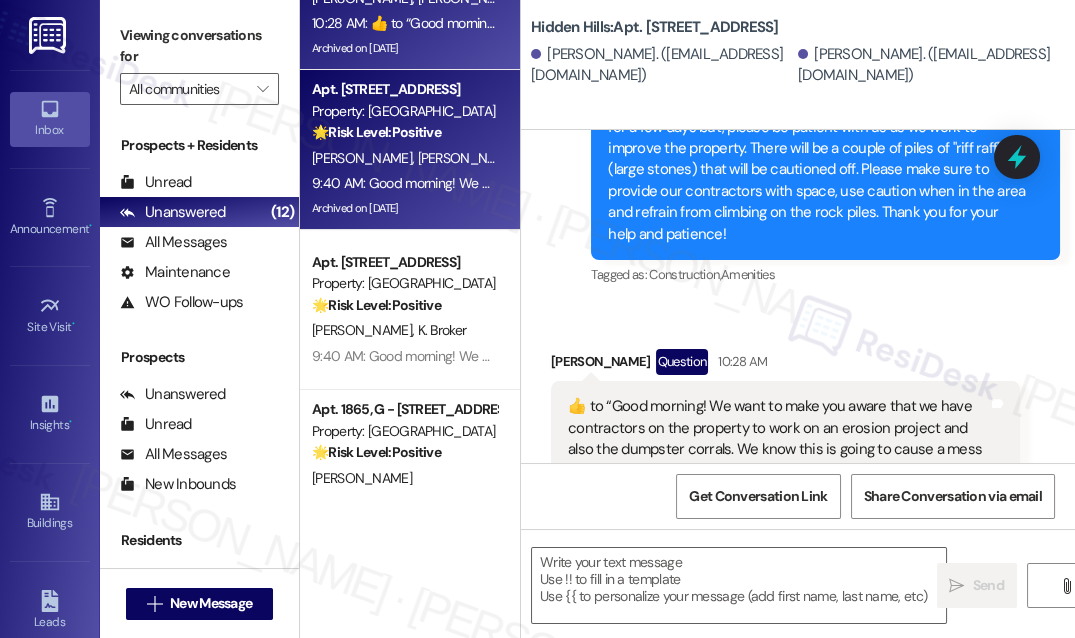 click on "Archived on [DATE]" at bounding box center (404, 208) 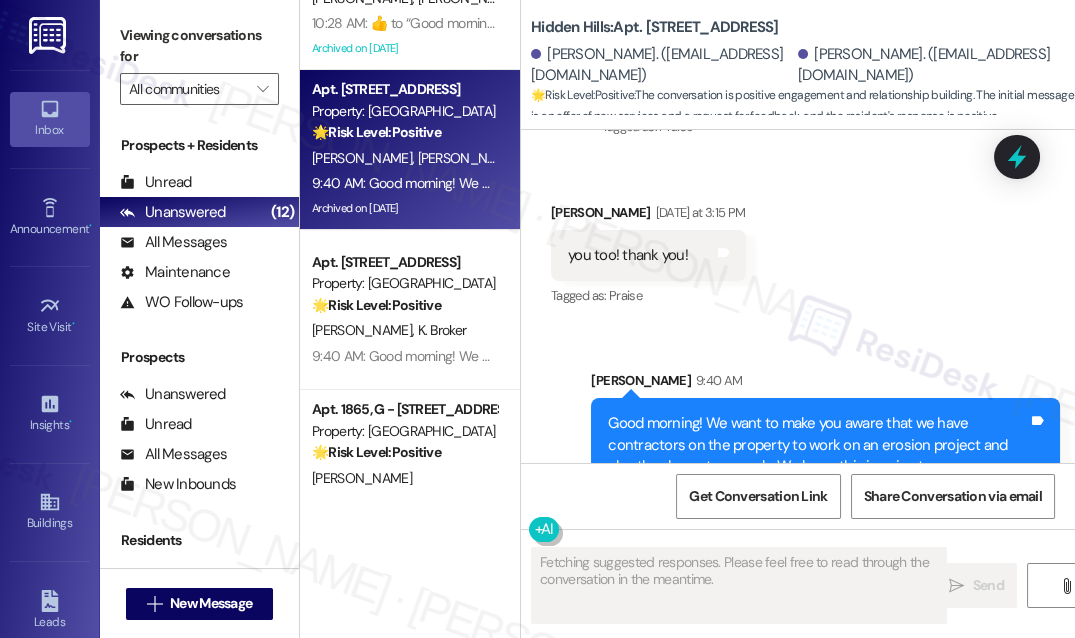 scroll, scrollTop: 33269, scrollLeft: 0, axis: vertical 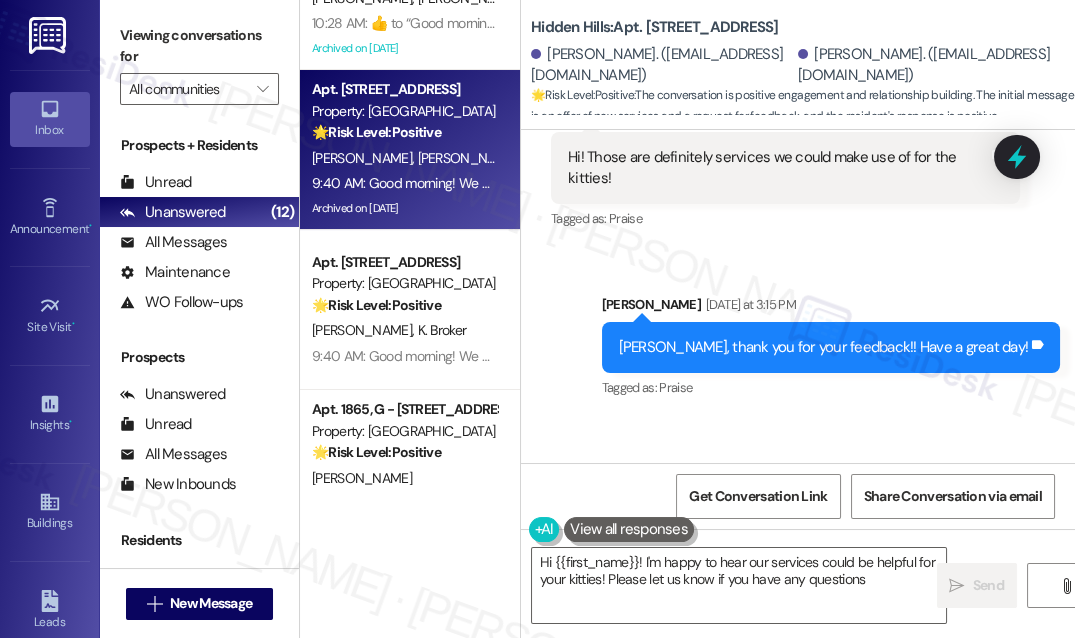 type on "Hi {{first_name}}! I'm happy to hear our services could be helpful for your kitties! Please let us know if you have any questions." 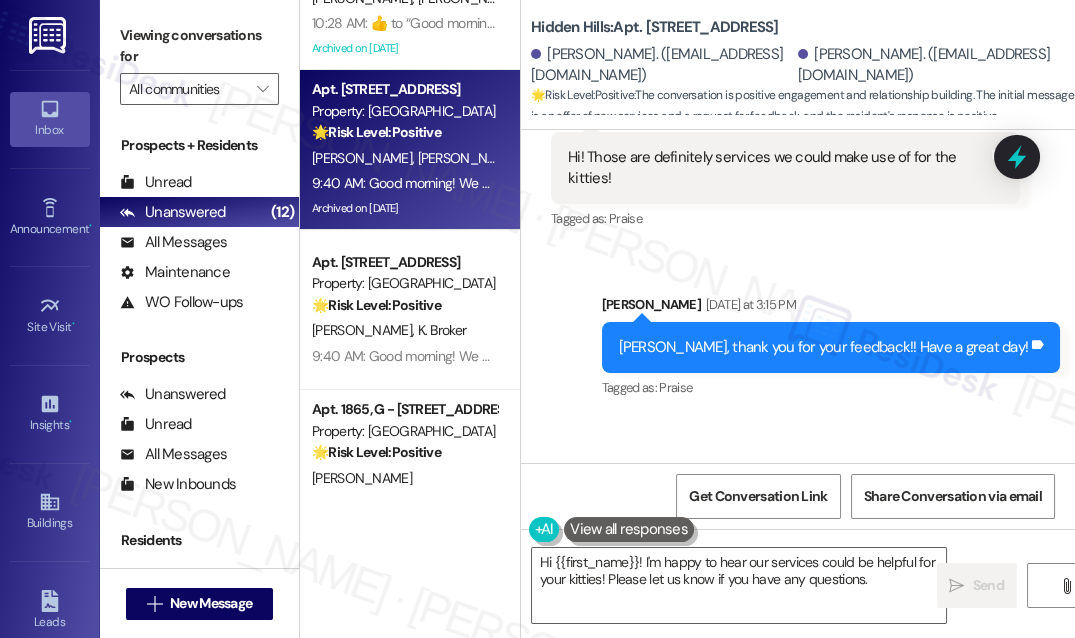 click on "Sent via SMS [PERSON_NAME] [DATE] at 3:15 PM [PERSON_NAME], thank you for your feedback!! Have a great day! Tags and notes Tagged as:   Praise Click to highlight conversations about Praise" at bounding box center (798, 333) 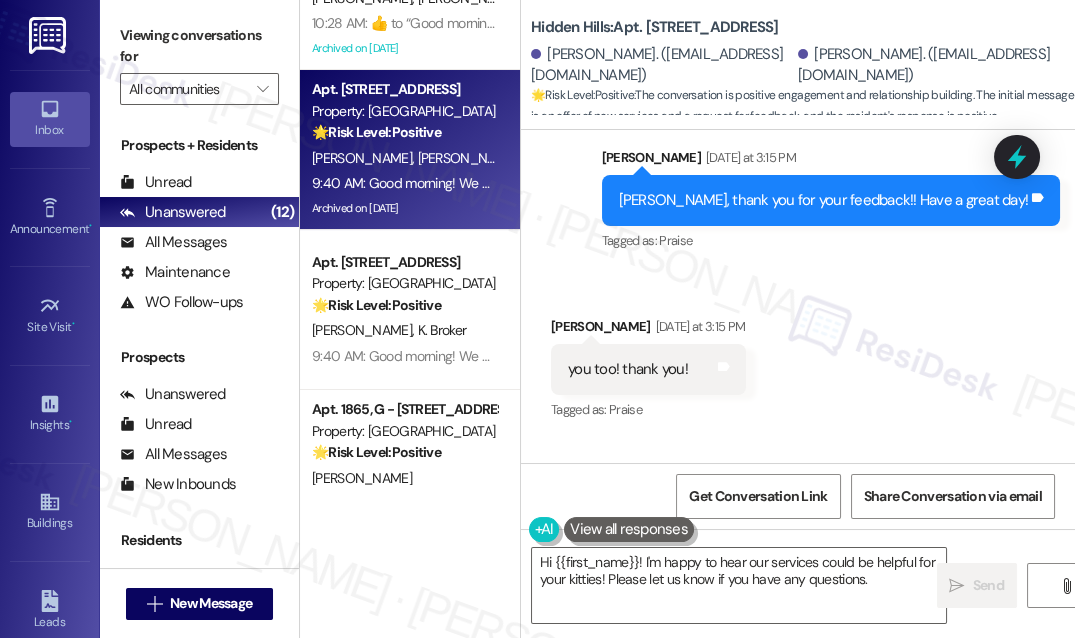 scroll, scrollTop: 33610, scrollLeft: 0, axis: vertical 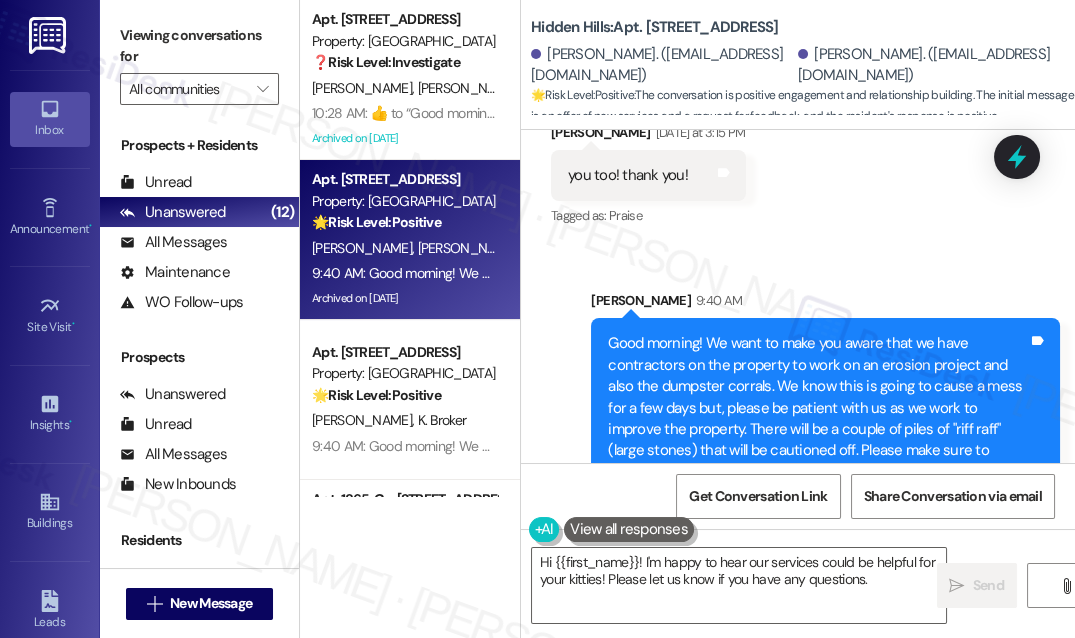 click on "[PERSON_NAME] 9:40 AM" at bounding box center [825, 304] 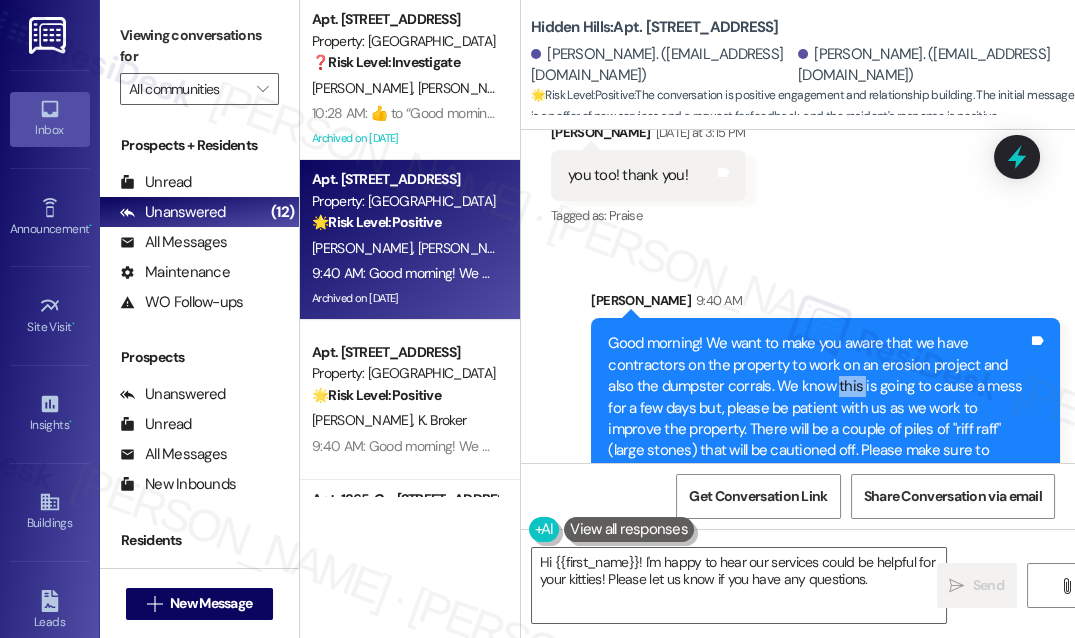 click on "Good morning!  We want to make you aware that we have contractors on the property to work on an erosion project and also the dumpster corrals.  We know this is going to cause a mess for a few days but, please be patient with us as we work to improve the property.  There will be a couple of piles of "riff raff" (large stones) that will be cautioned off.  Please make sure to provide our contractors with space, use caution when in the area and refrain from climbing on the rock piles.  Thank you for your help and patience!" at bounding box center [818, 429] 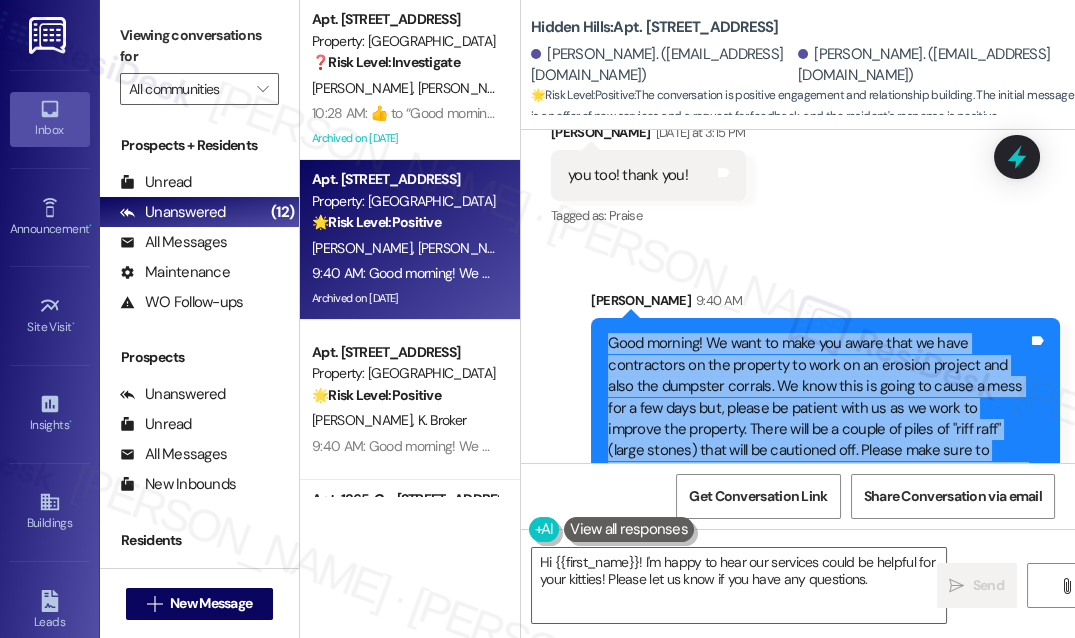 click on "Good morning!  We want to make you aware that we have contractors on the property to work on an erosion project and also the dumpster corrals.  We know this is going to cause a mess for a few days but, please be patient with us as we work to improve the property.  There will be a couple of piles of "riff raff" (large stones) that will be cautioned off.  Please make sure to provide our contractors with space, use caution when in the area and refrain from climbing on the rock piles.  Thank you for your help and patience!" at bounding box center [818, 429] 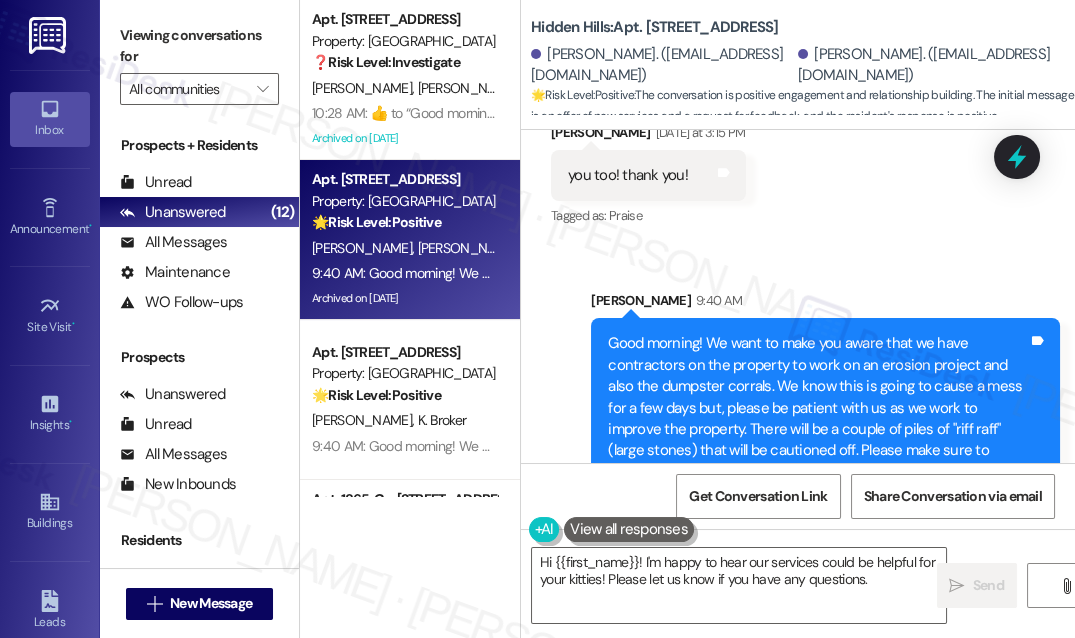 click on "Good morning!  We want to make you aware that we have contractors on the property to work on an erosion project and also the dumpster corrals.  We know this is going to cause a mess for a few days but, please be patient with us as we work to improve the property.  There will be a couple of piles of "riff raff" (large stones) that will be cautioned off.  Please make sure to provide our contractors with space, use caution when in the area and refrain from climbing on the rock piles.  Thank you for your help and patience!" at bounding box center [818, 429] 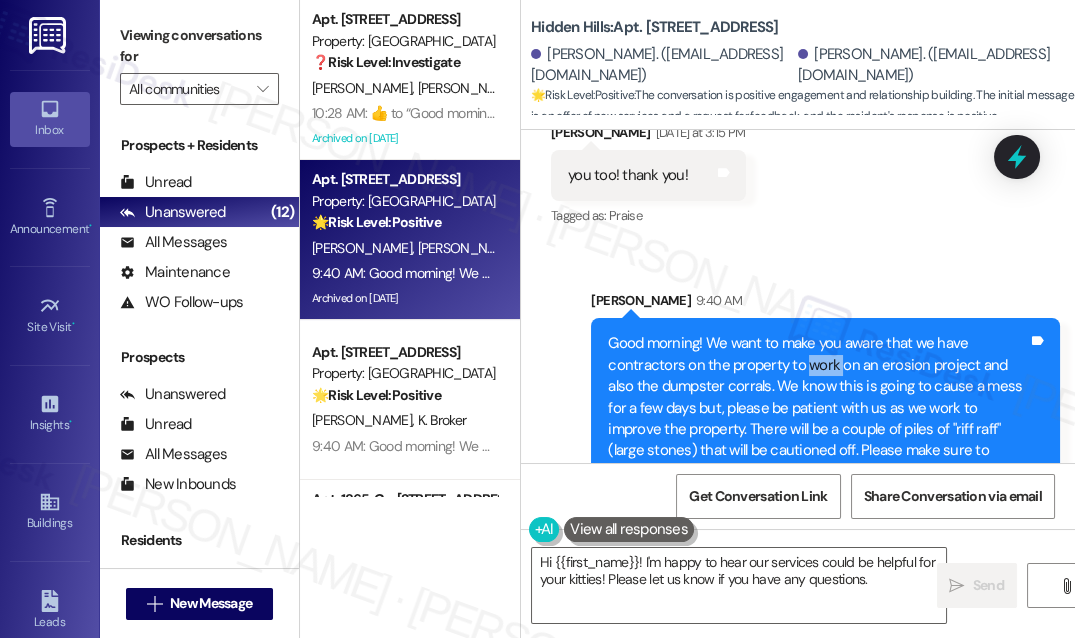 click on "Good morning!  We want to make you aware that we have contractors on the property to work on an erosion project and also the dumpster corrals.  We know this is going to cause a mess for a few days but, please be patient with us as we work to improve the property.  There will be a couple of piles of "riff raff" (large stones) that will be cautioned off.  Please make sure to provide our contractors with space, use caution when in the area and refrain from climbing on the rock piles.  Thank you for your help and patience!" at bounding box center [818, 429] 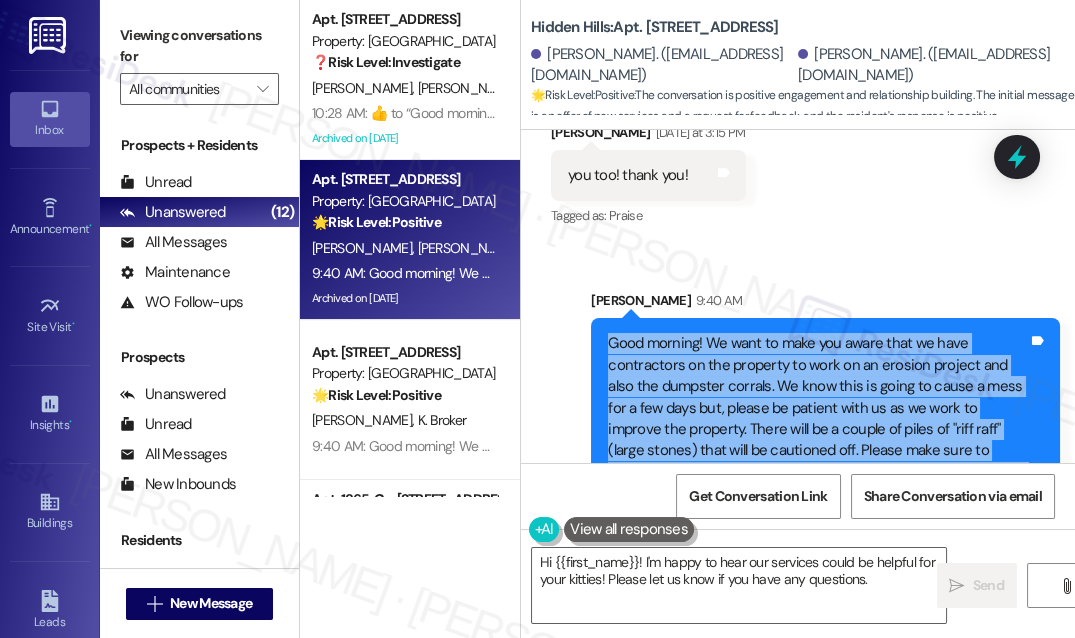 click on "Good morning!  We want to make you aware that we have contractors on the property to work on an erosion project and also the dumpster corrals.  We know this is going to cause a mess for a few days but, please be patient with us as we work to improve the property.  There will be a couple of piles of "riff raff" (large stones) that will be cautioned off.  Please make sure to provide our contractors with space, use caution when in the area and refrain from climbing on the rock piles.  Thank you for your help and patience!" at bounding box center [818, 429] 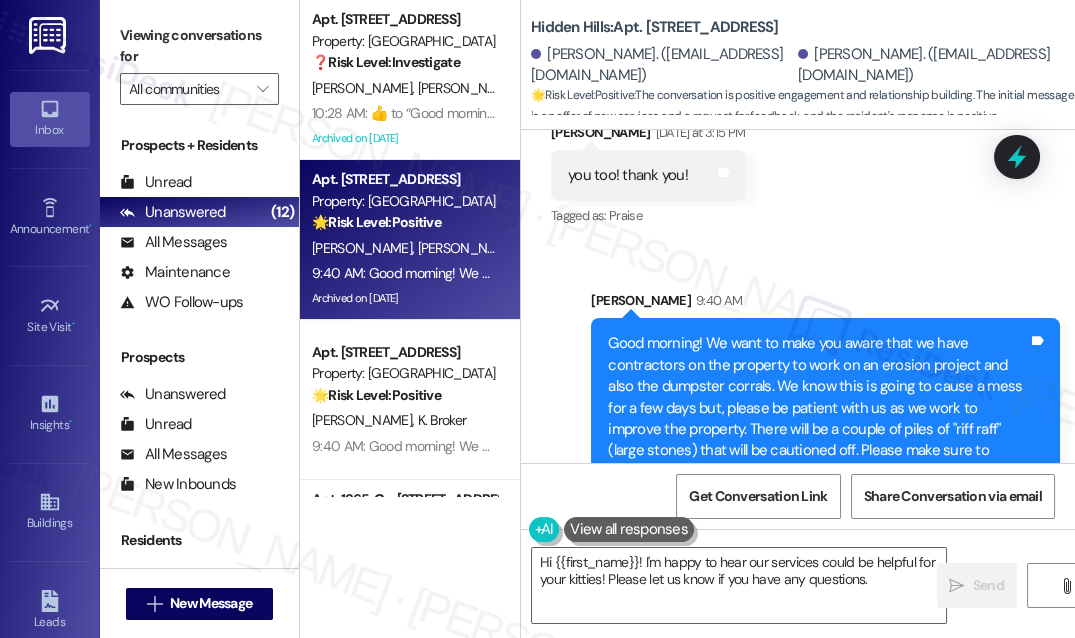 click on "[PERSON_NAME] 9:40 AM" at bounding box center [825, 304] 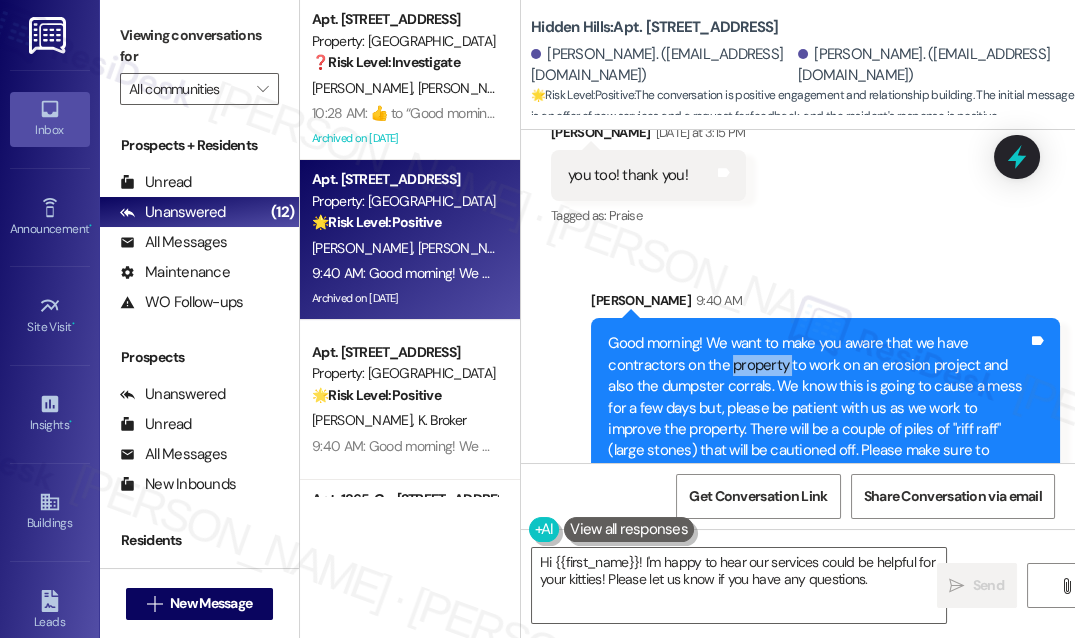 click on "Good morning!  We want to make you aware that we have contractors on the property to work on an erosion project and also the dumpster corrals.  We know this is going to cause a mess for a few days but, please be patient with us as we work to improve the property.  There will be a couple of piles of "riff raff" (large stones) that will be cautioned off.  Please make sure to provide our contractors with space, use caution when in the area and refrain from climbing on the rock piles.  Thank you for your help and patience!" at bounding box center (818, 429) 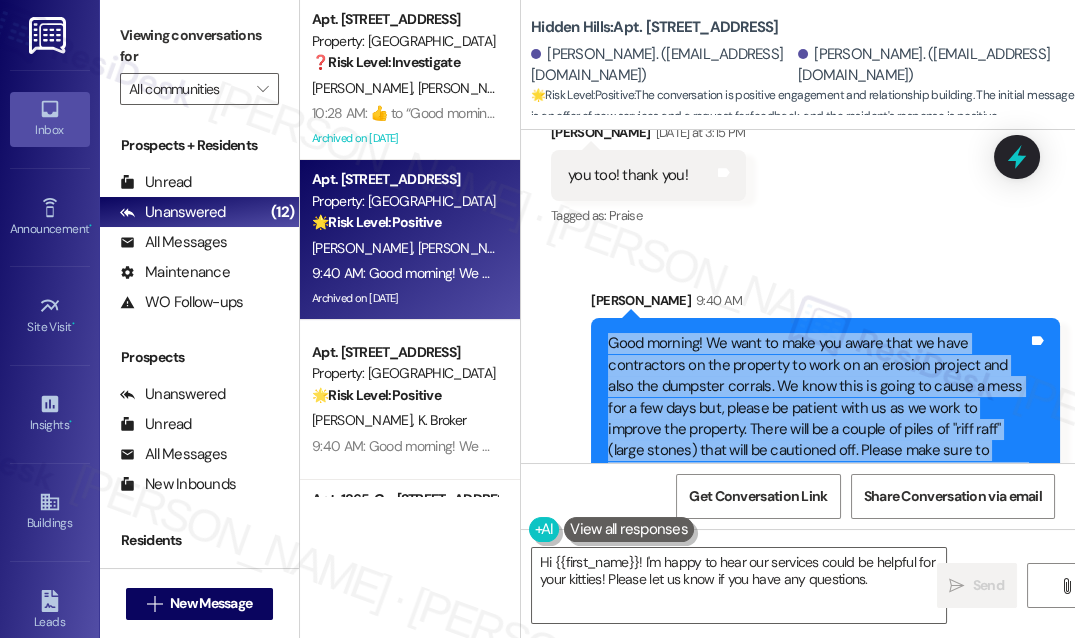 click on "Good morning!  We want to make you aware that we have contractors on the property to work on an erosion project and also the dumpster corrals.  We know this is going to cause a mess for a few days but, please be patient with us as we work to improve the property.  There will be a couple of piles of "riff raff" (large stones) that will be cautioned off.  Please make sure to provide our contractors with space, use caution when in the area and refrain from climbing on the rock piles.  Thank you for your help and patience!" at bounding box center [818, 429] 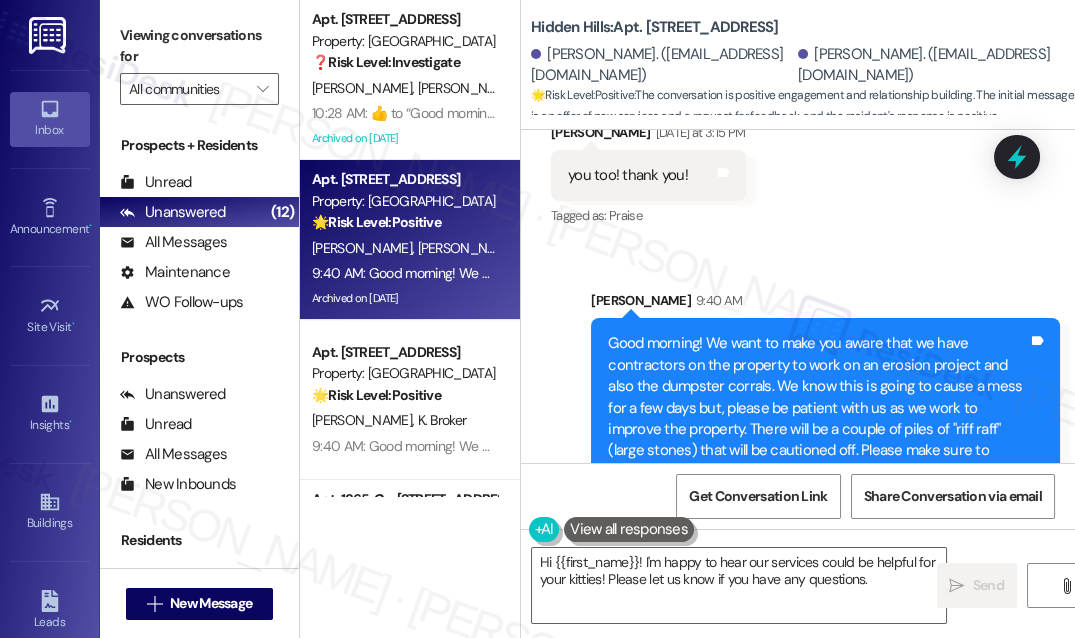 click on "Announcement, sent via SMS [PERSON_NAME] 9:40 AM Good morning!  We want to make you aware that we have contractors on the property to work on an erosion project and also the dumpster corrals.  We know this is going to cause a mess for a few days but, please be patient with us as we work to improve the property.  There will be a couple of piles of "riff raff" (large stones) that will be cautioned off.  Please make sure to provide our contractors with space, use caution when in the area and refrain from climbing on the rock piles.  Thank you for your help and patience!  Tags and notes Tagged as:   Construction ,  Click to highlight conversations about Construction Amenities Click to highlight conversations about Amenities" at bounding box center (798, 415) 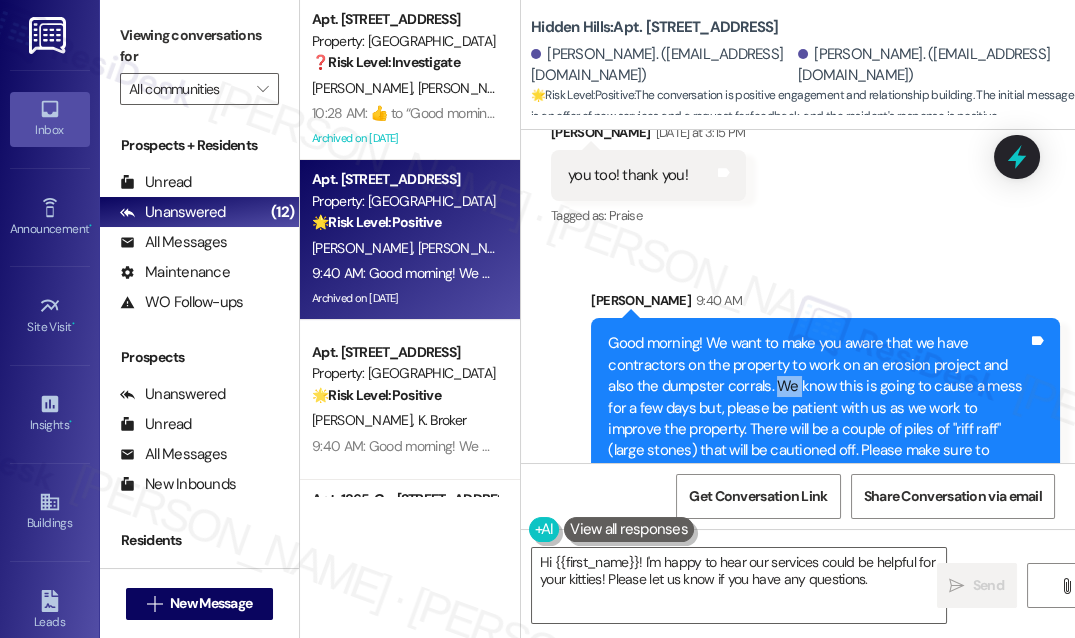 click on "Good morning!  We want to make you aware that we have contractors on the property to work on an erosion project and also the dumpster corrals.  We know this is going to cause a mess for a few days but, please be patient with us as we work to improve the property.  There will be a couple of piles of "riff raff" (large stones) that will be cautioned off.  Please make sure to provide our contractors with space, use caution when in the area and refrain from climbing on the rock piles.  Thank you for your help and patience!" at bounding box center [818, 429] 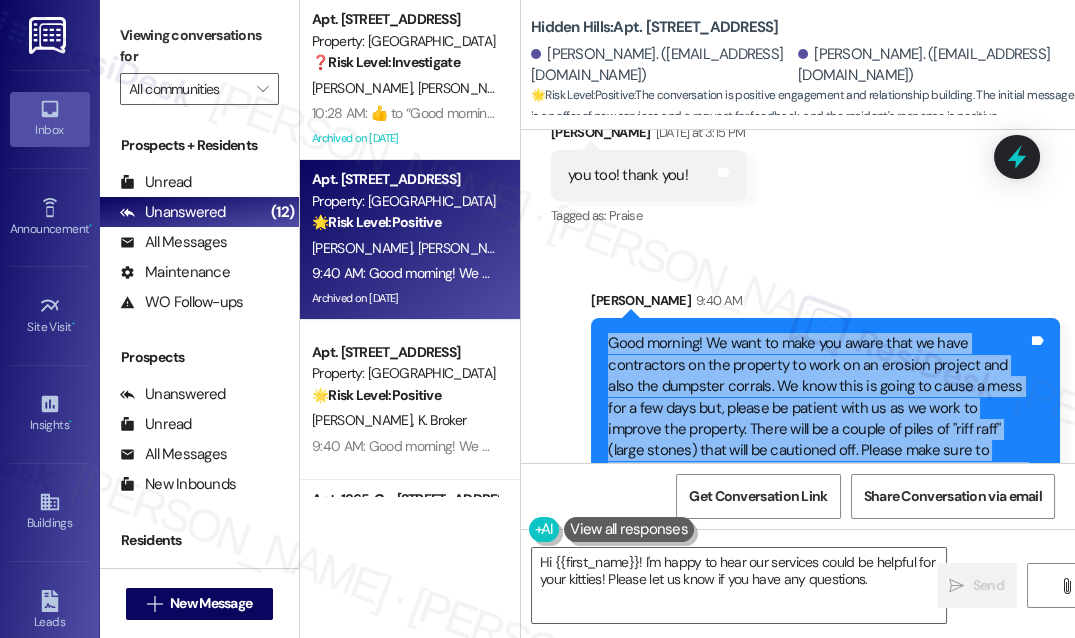 click on "Good morning!  We want to make you aware that we have contractors on the property to work on an erosion project and also the dumpster corrals.  We know this is going to cause a mess for a few days but, please be patient with us as we work to improve the property.  There will be a couple of piles of "riff raff" (large stones) that will be cautioned off.  Please make sure to provide our contractors with space, use caution when in the area and refrain from climbing on the rock piles.  Thank you for your help and patience!" at bounding box center [818, 429] 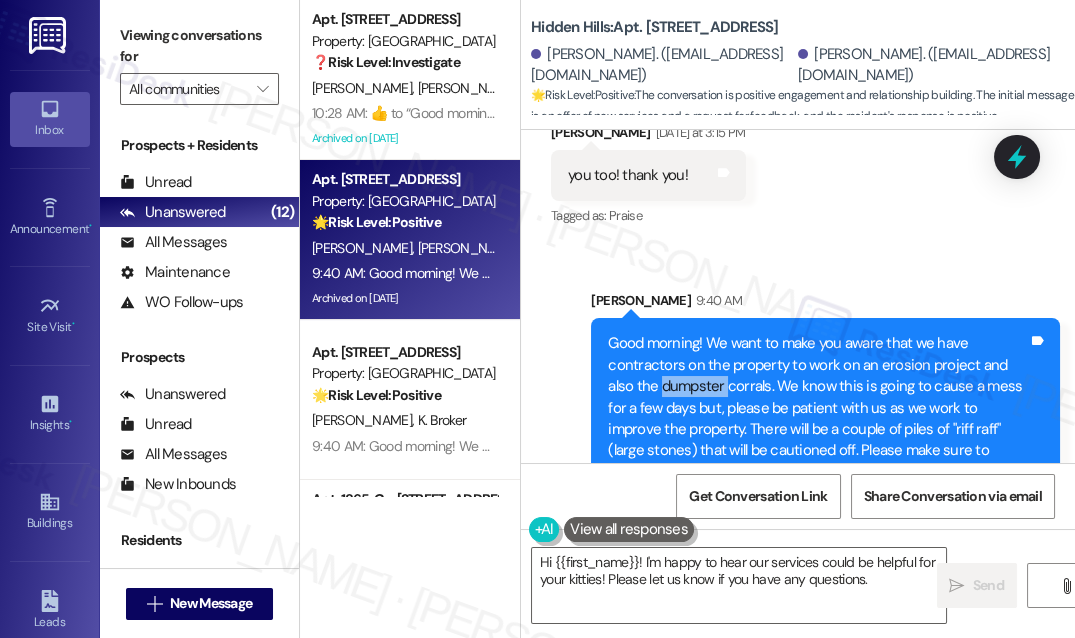 click on "Good morning!  We want to make you aware that we have contractors on the property to work on an erosion project and also the dumpster corrals.  We know this is going to cause a mess for a few days but, please be patient with us as we work to improve the property.  There will be a couple of piles of "riff raff" (large stones) that will be cautioned off.  Please make sure to provide our contractors with space, use caution when in the area and refrain from climbing on the rock piles.  Thank you for your help and patience!" at bounding box center [818, 429] 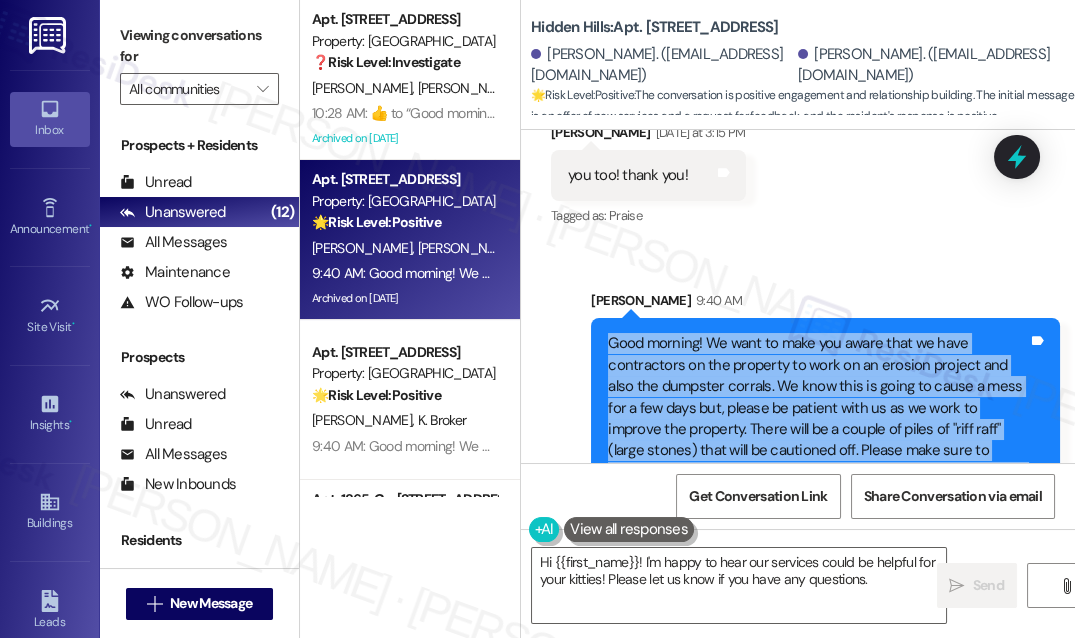 click on "Good morning!  We want to make you aware that we have contractors on the property to work on an erosion project and also the dumpster corrals.  We know this is going to cause a mess for a few days but, please be patient with us as we work to improve the property.  There will be a couple of piles of "riff raff" (large stones) that will be cautioned off.  Please make sure to provide our contractors with space, use caution when in the area and refrain from climbing on the rock piles.  Thank you for your help and patience!" at bounding box center (818, 429) 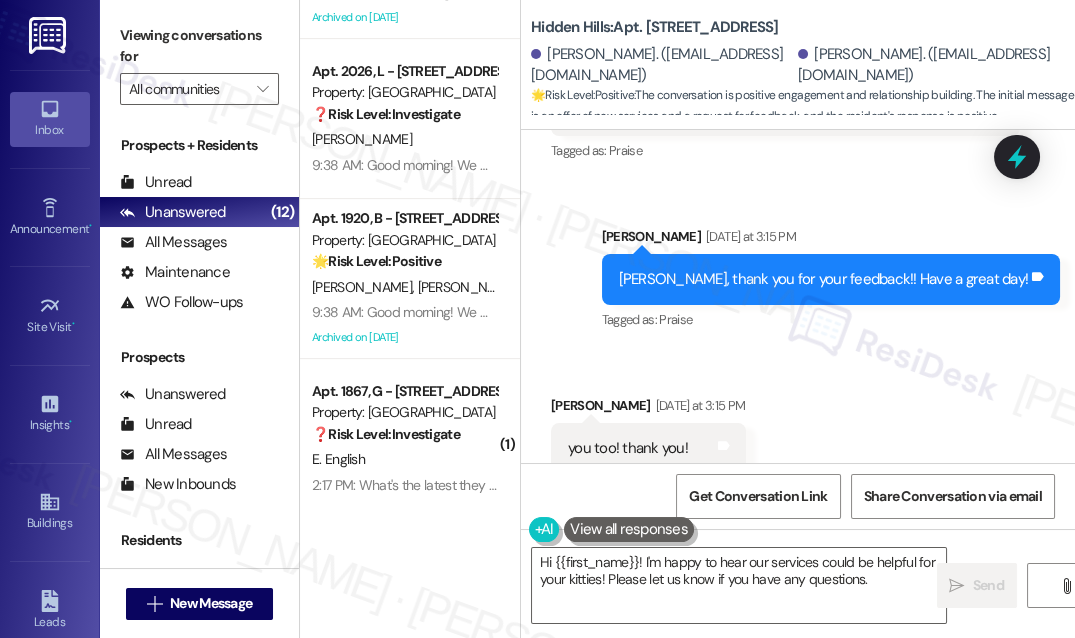 scroll, scrollTop: 1272, scrollLeft: 0, axis: vertical 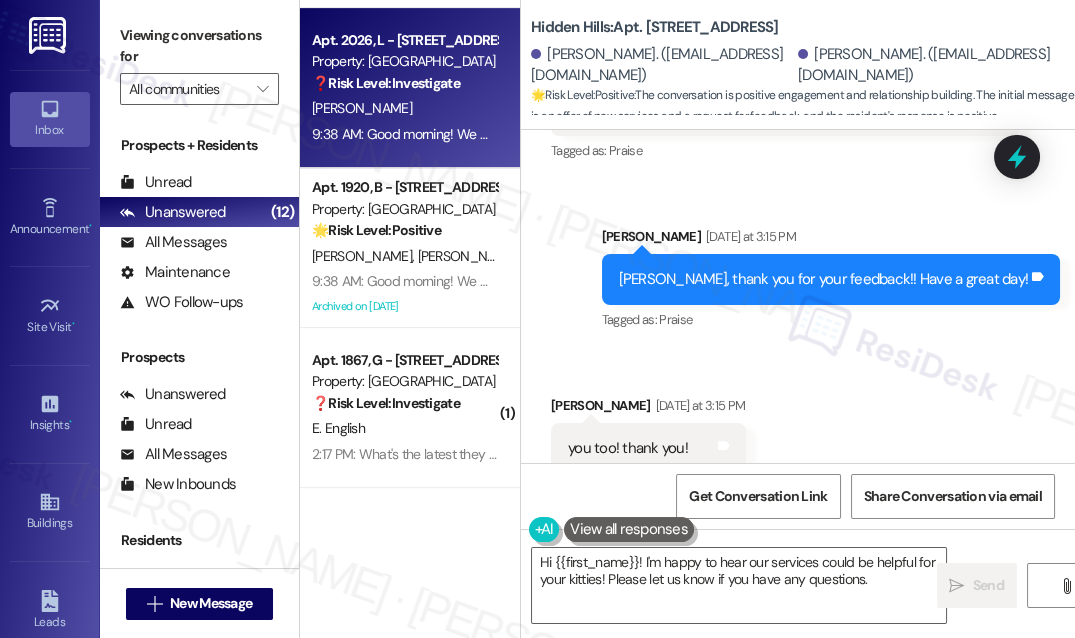 click on "[PERSON_NAME]" at bounding box center [404, 108] 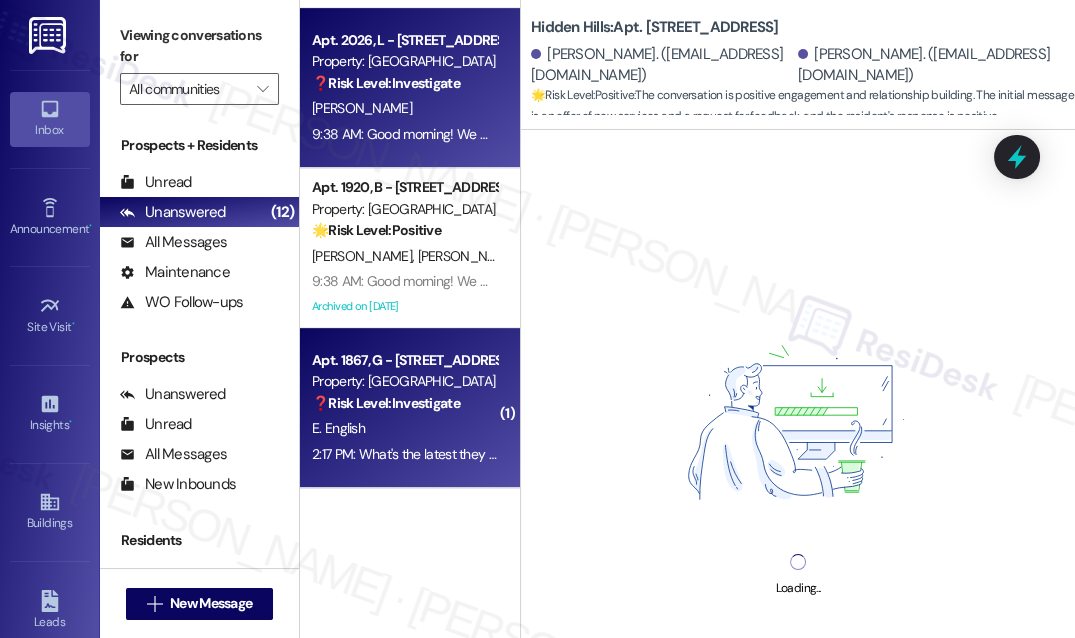 click on "2:17 PM: What's the latest they clean till on fridays ? I was thinking [DATE] around 3:30 4:00 2:17 PM: What's the latest they clean till on fridays ? I was thinking [DATE] around 3:30 4:00" at bounding box center [572, 454] 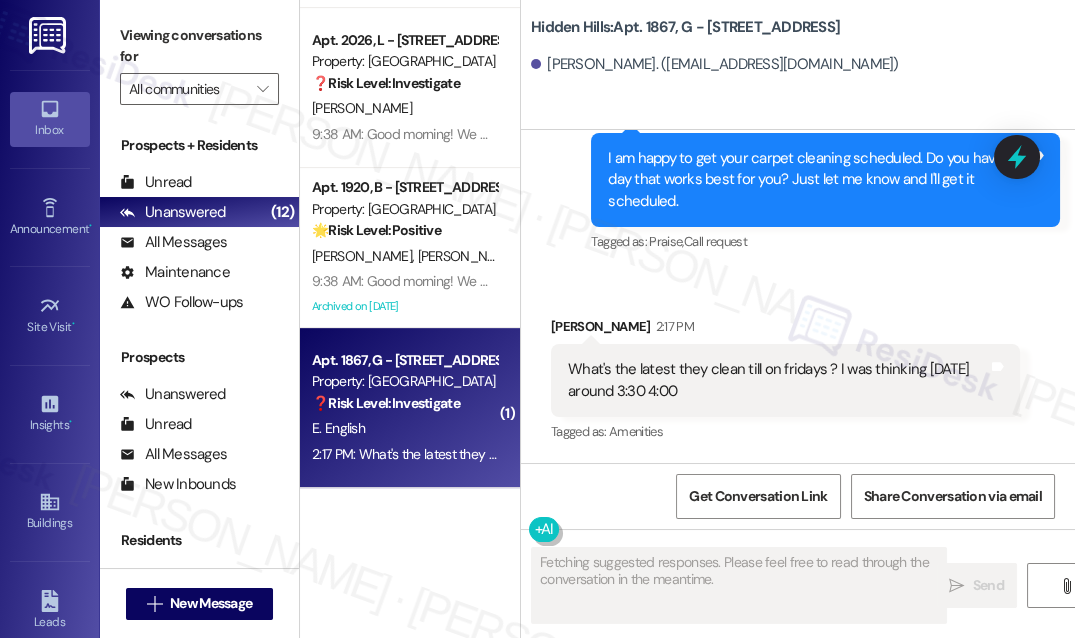 scroll, scrollTop: 32867, scrollLeft: 0, axis: vertical 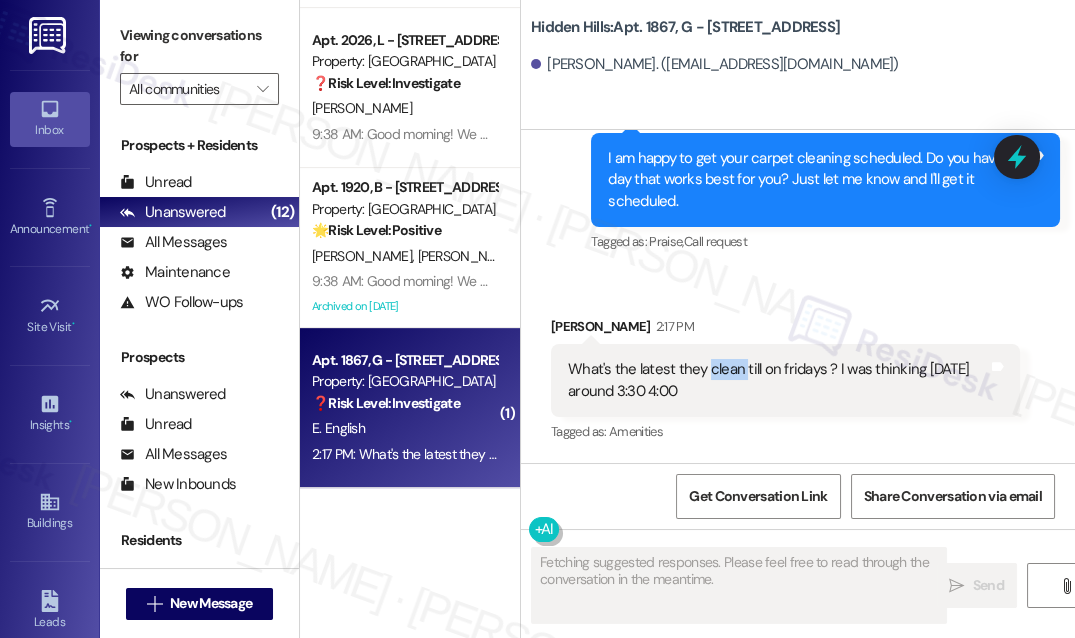 click on "What's the latest they clean till on fridays ? I was thinking [DATE] around 3:30 4:00" at bounding box center (778, 380) 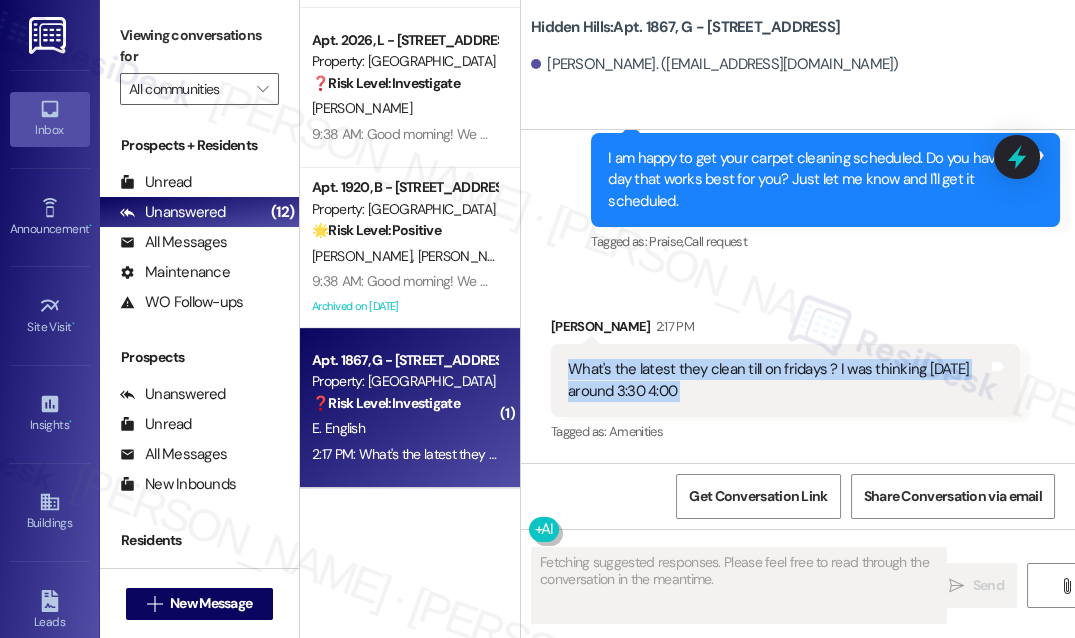 click on "What's the latest they clean till on fridays ? I was thinking [DATE] around 3:30 4:00" at bounding box center (778, 380) 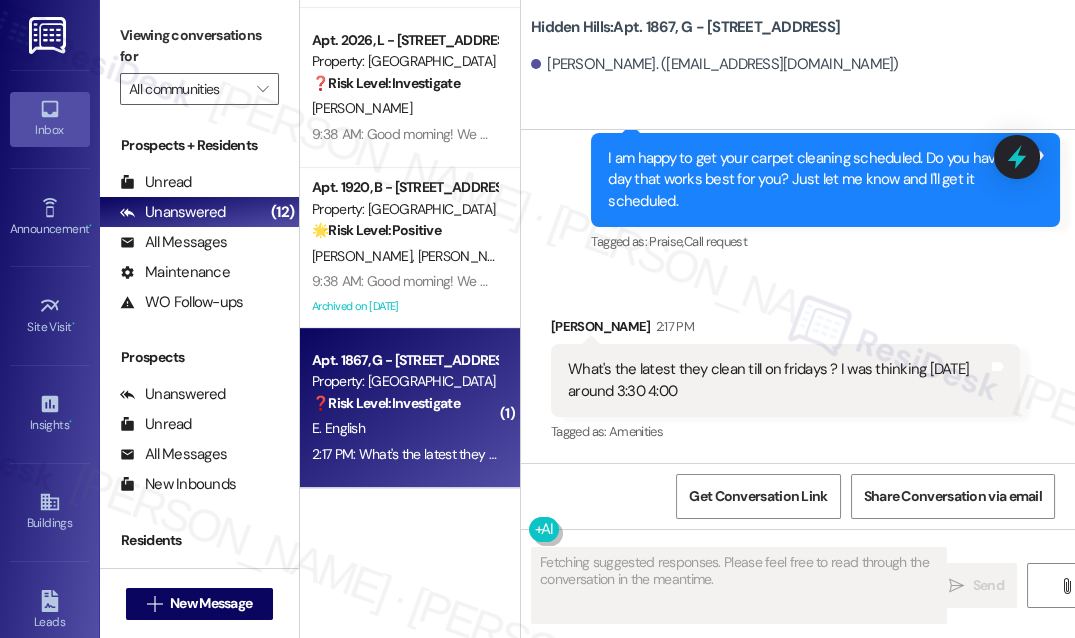 click on "Received via SMS [PERSON_NAME] 2:17 PM What's the latest they clean till on fridays ? I was thinking [DATE] around 3:30 4:00 Tags and notes Tagged as:   Amenities Click to highlight conversations about Amenities" at bounding box center (785, 381) 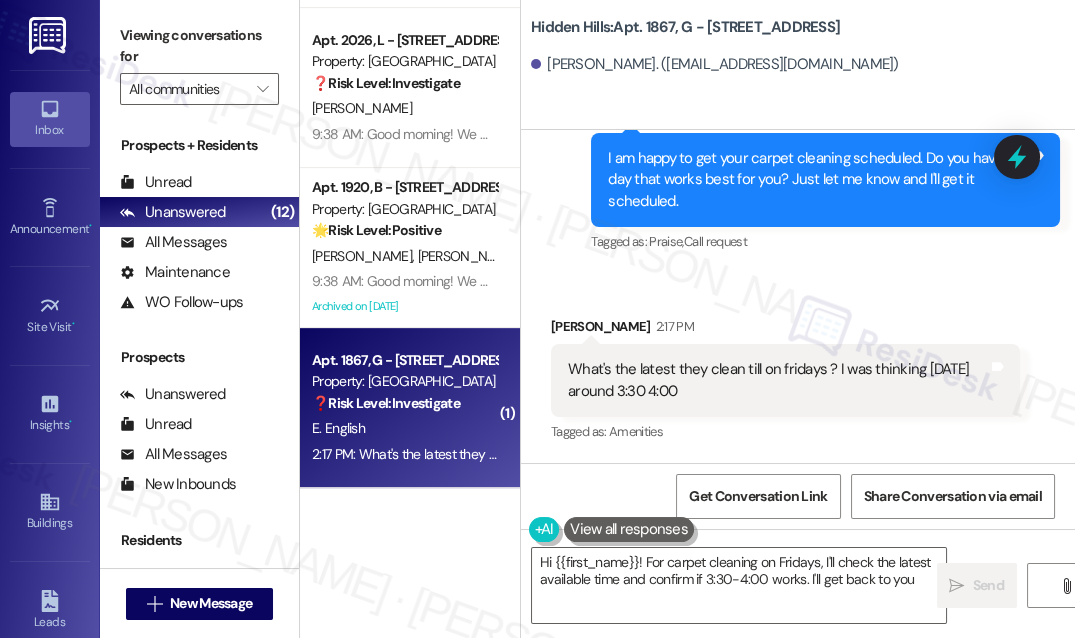 click on "What's the latest they clean till on fridays ? I was thinking [DATE] around 3:30 4:00" at bounding box center (778, 380) 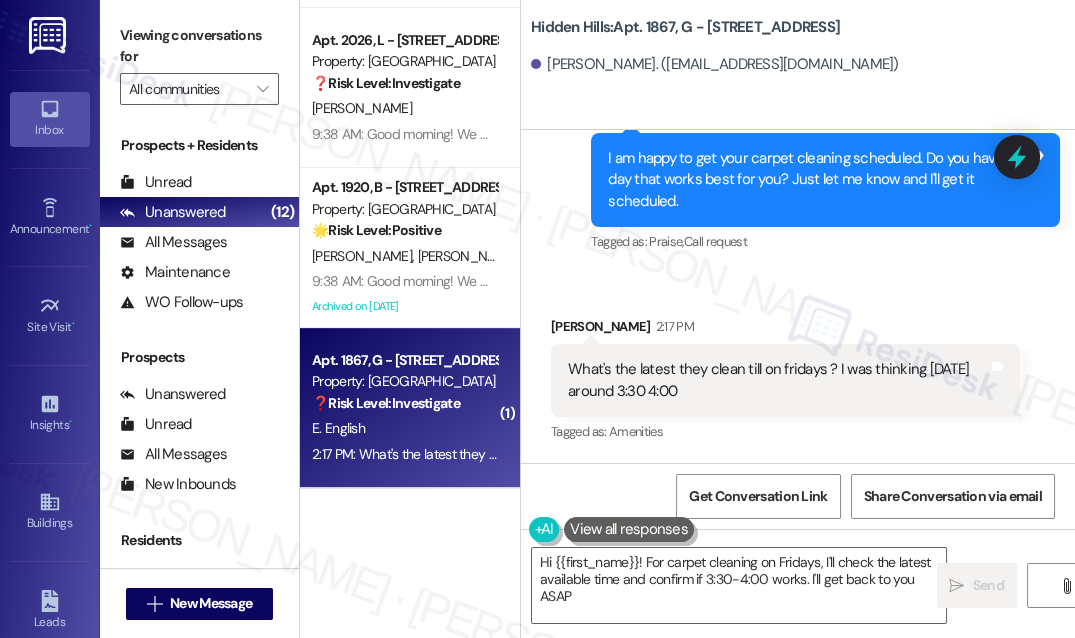 type on "Hi {{first_name}}! For carpet cleaning on Fridays, I'll check the latest available time and confirm if 3:30-4:00 works. I'll get back to you ASAP!" 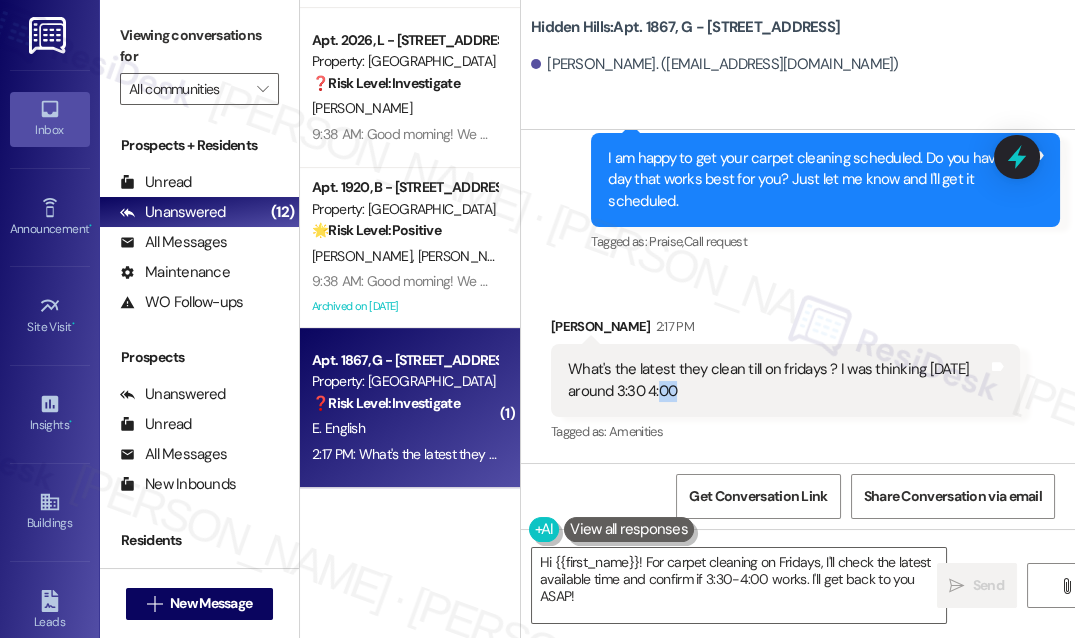 click on "What's the latest they clean till on fridays ? I was thinking [DATE] around 3:30 4:00" at bounding box center (778, 380) 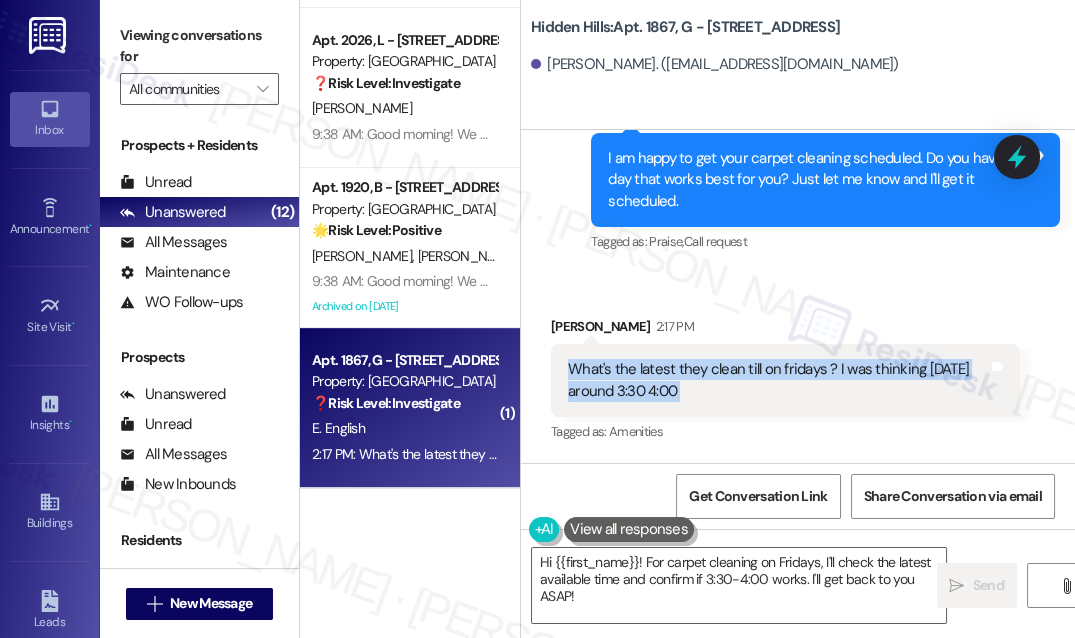 click on "What's the latest they clean till on fridays ? I was thinking [DATE] around 3:30 4:00" at bounding box center (778, 380) 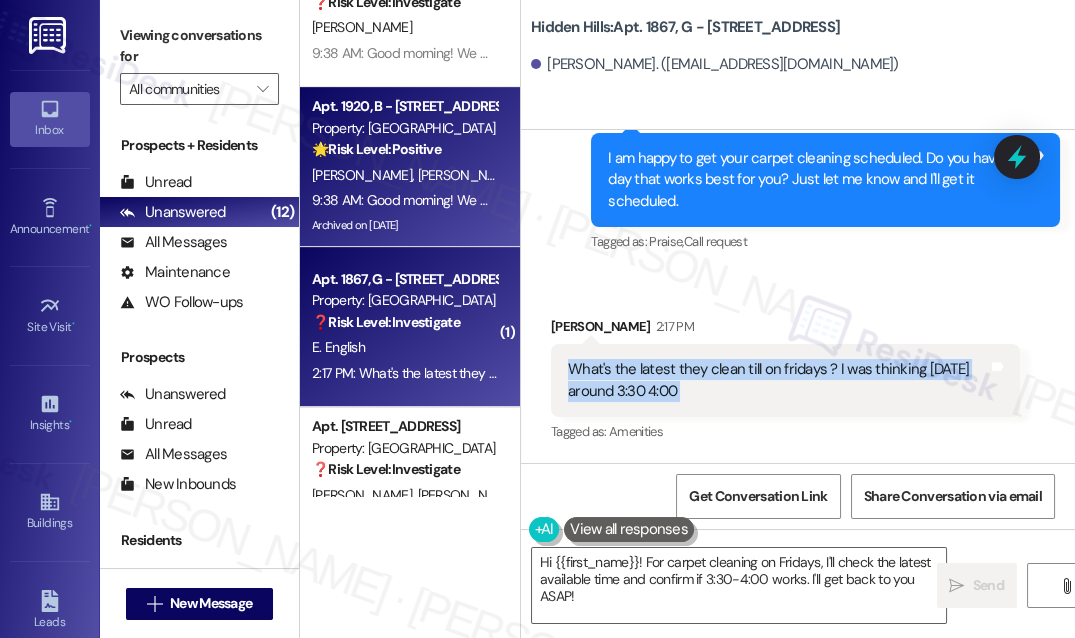 scroll, scrollTop: 1424, scrollLeft: 0, axis: vertical 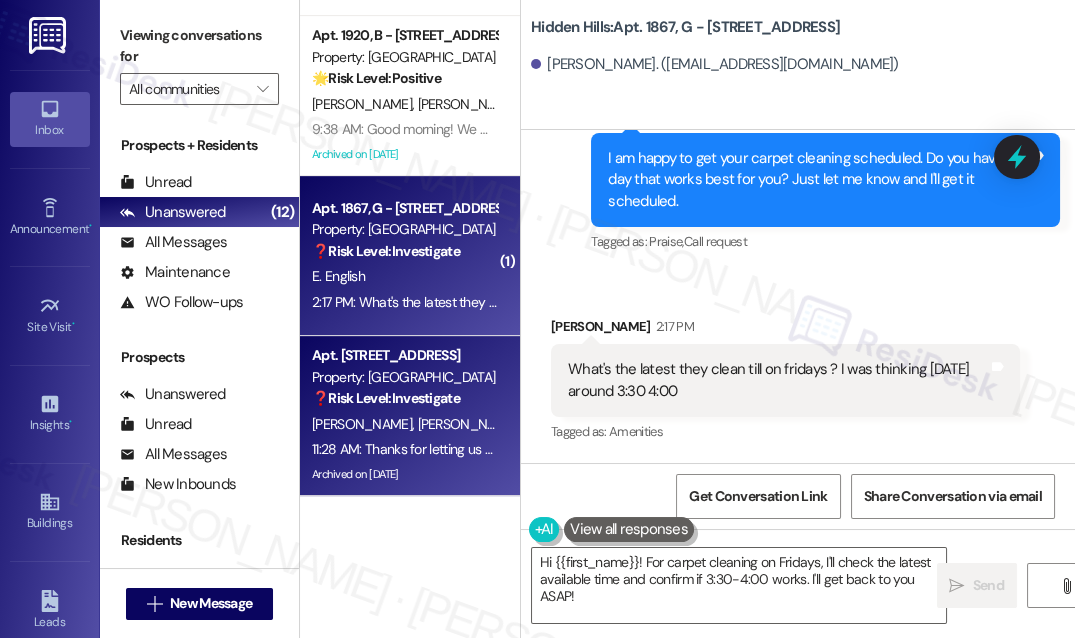click on "❓  Risk Level:  Investigate" at bounding box center (386, 398) 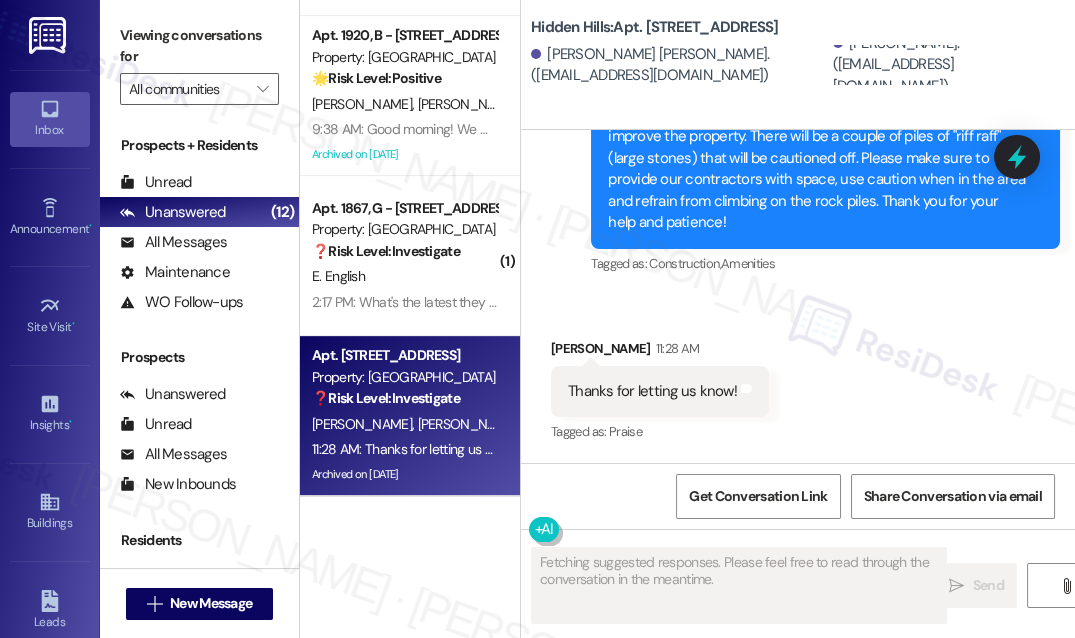 scroll, scrollTop: 5669, scrollLeft: 0, axis: vertical 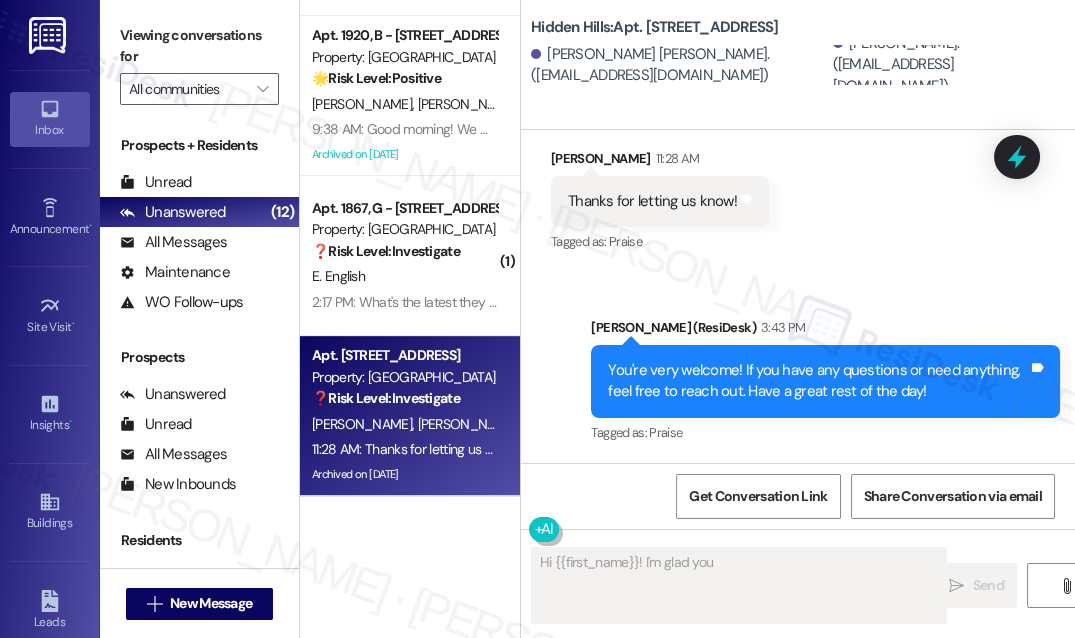 click on "You're very welcome! If you have any questions or need anything, feel free to reach out. Have a great rest of the day!" at bounding box center [818, 381] 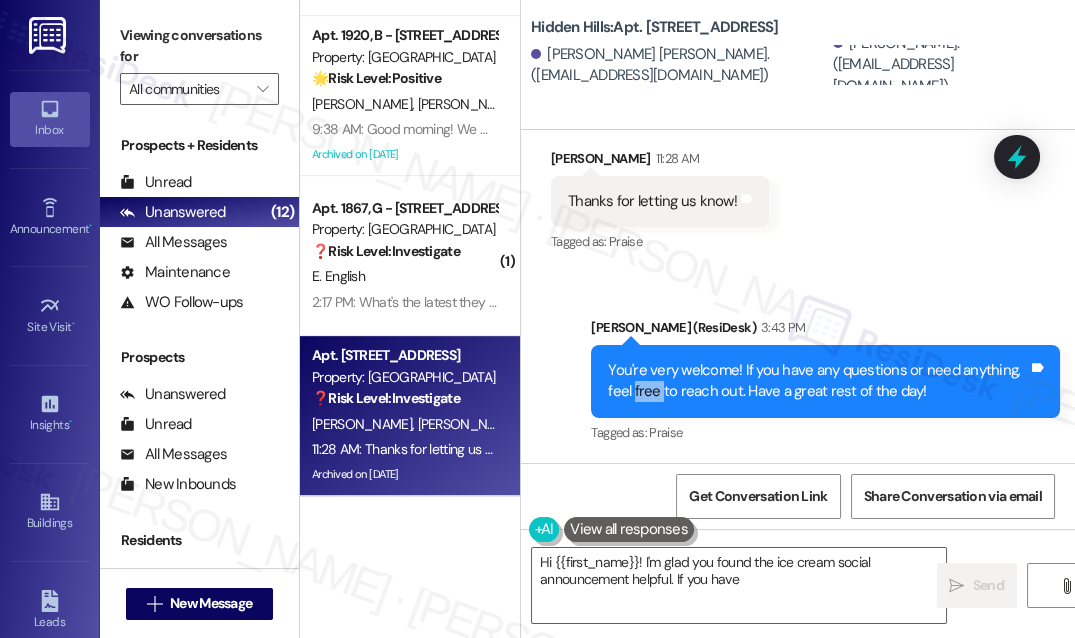 click on "You're very welcome! If you have any questions or need anything, feel free to reach out. Have a great rest of the day!" at bounding box center (818, 381) 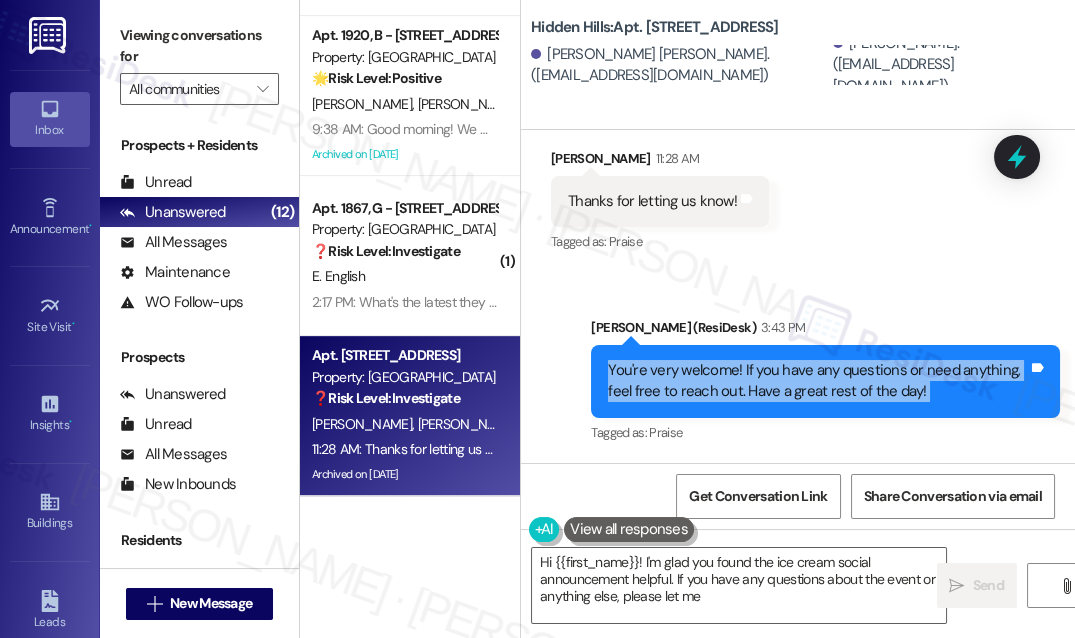 click on "You're very welcome! If you have any questions or need anything, feel free to reach out. Have a great rest of the day!" at bounding box center [818, 381] 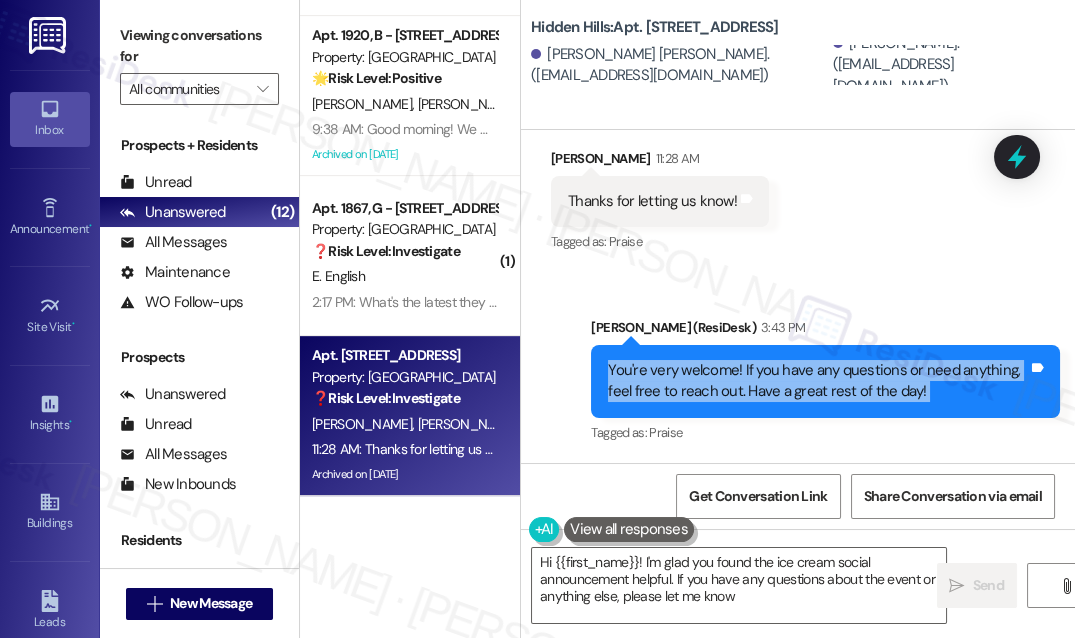 type on "Hi {{first_name}}! I'm glad you found the ice cream social announcement helpful. If you have any questions about the event or anything else, please let me know!" 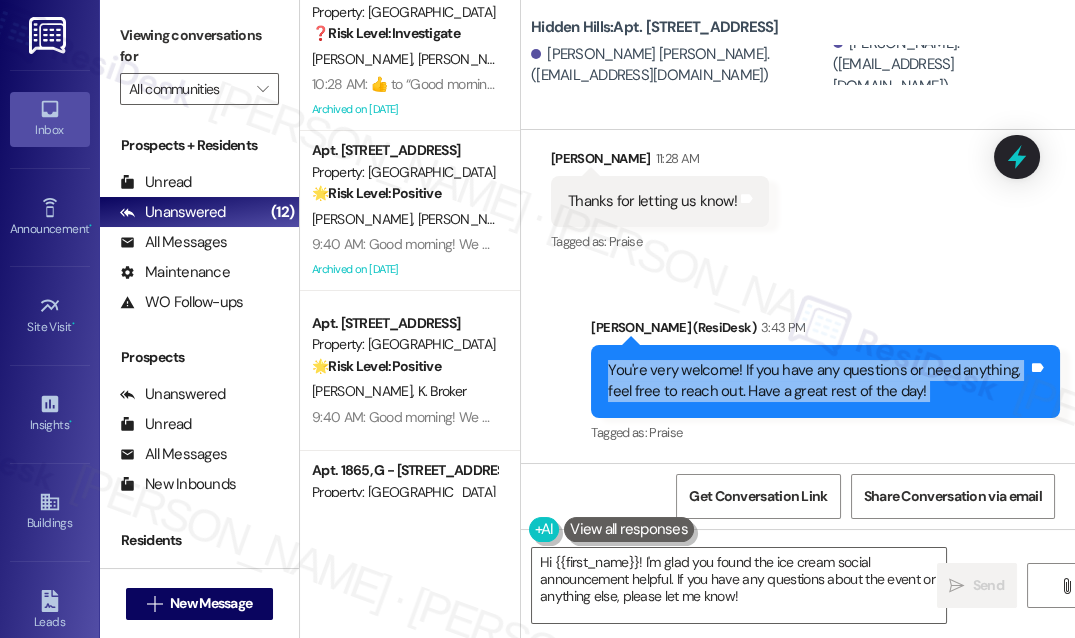 scroll, scrollTop: 0, scrollLeft: 0, axis: both 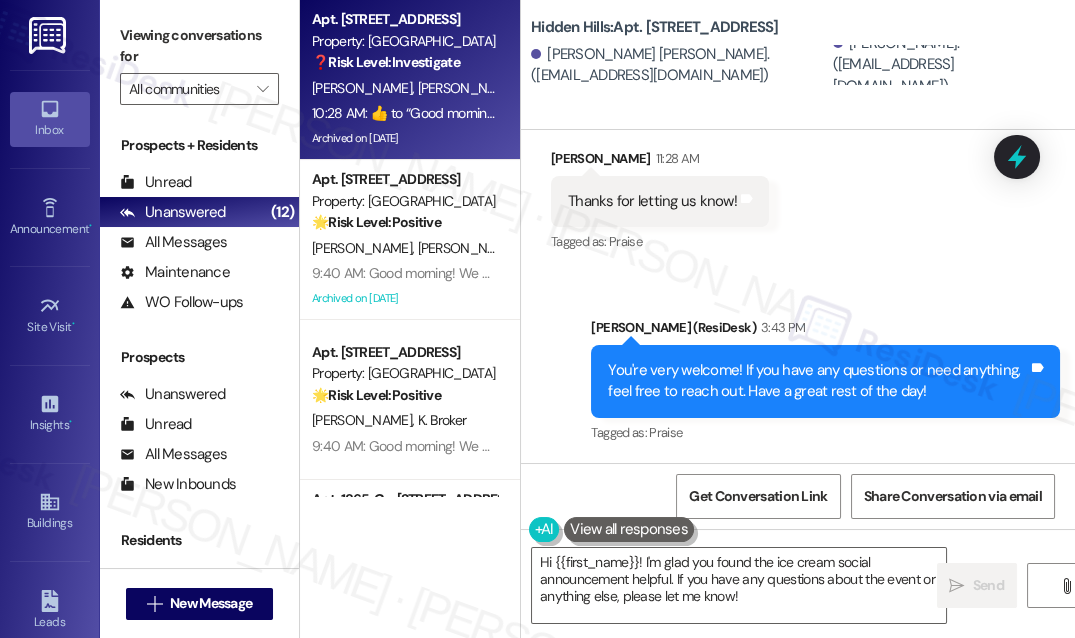 click on "10:28 AM:  ​👍​ to “ Good morning!  We want to make you aware that we have contractors on the property to work on an erosion project and also the dumpster corrals.  We know this is going to cause a mess for a few days but, please be patient with us as we work to improve the property.  There will be a couple of piles of "riff raff" (large stones) that will be cautioned off.  Please make sure to provide our contractors with space, use caution when in the area and refrain from climbing on the rock piles.  Thank you for your help and patience!  ”" at bounding box center (1864, 113) 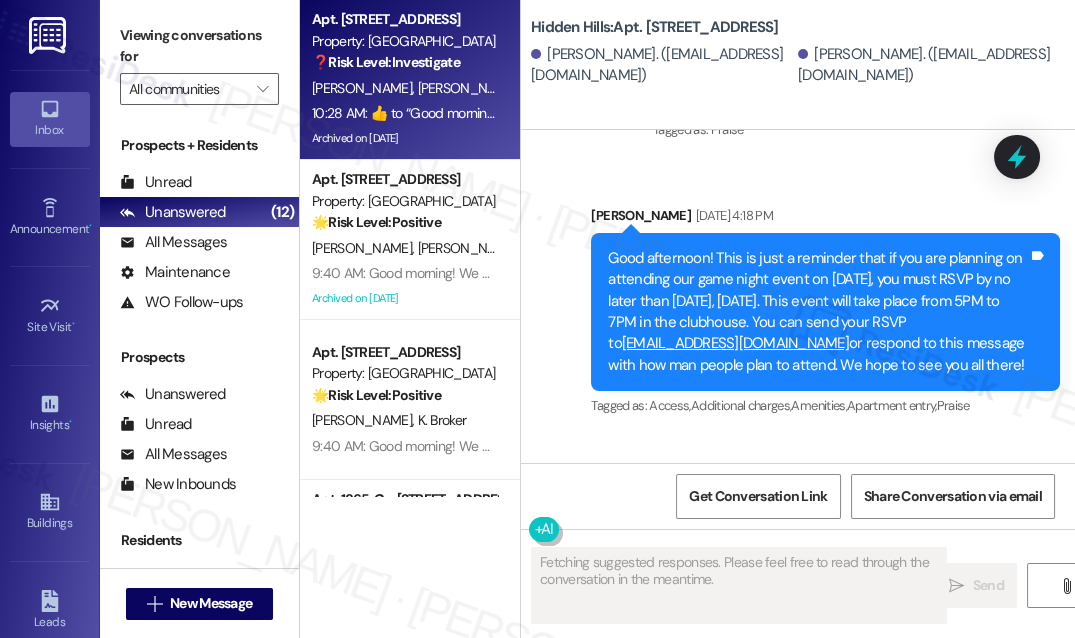 scroll, scrollTop: 36670, scrollLeft: 0, axis: vertical 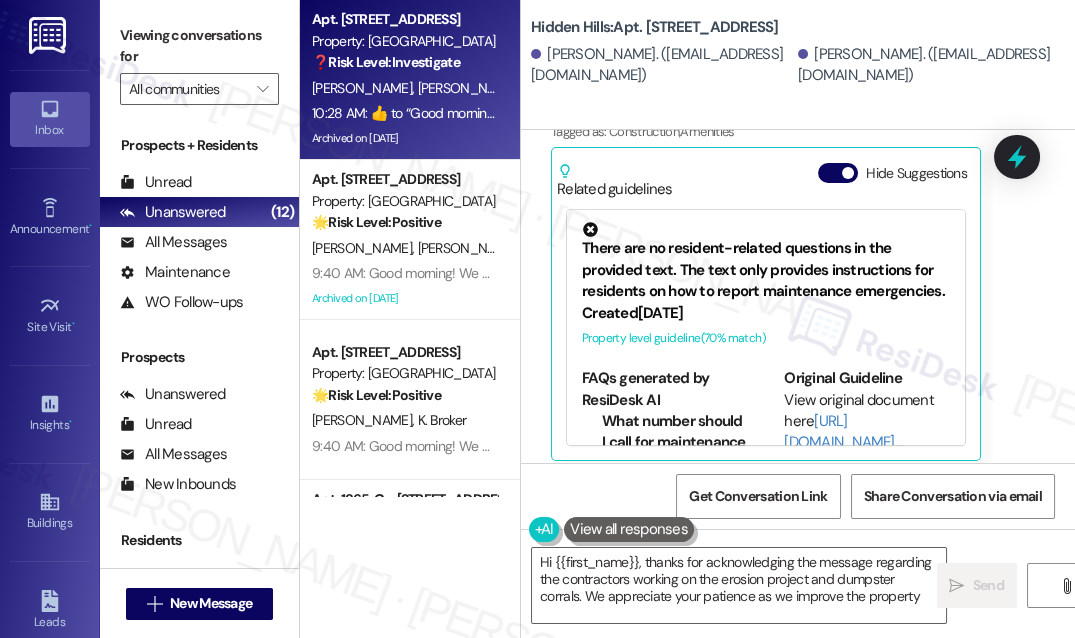 type on "Hi {{first_name}}, thanks for acknowledging the message regarding the contractors working on the erosion project and dumpster corrals. We appreciate your patience as we improve the property!" 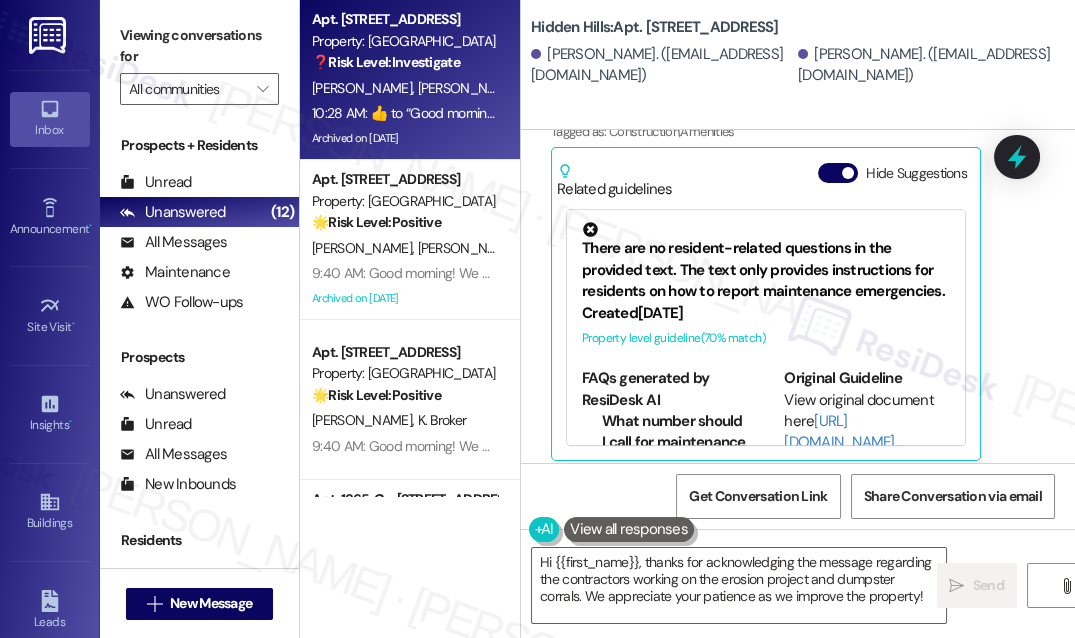 click on "Hidden Hills:  Apt. [STREET_ADDRESS][PERSON_NAME] ([EMAIL_ADDRESS][DOMAIN_NAME])     [PERSON_NAME]. ([EMAIL_ADDRESS][DOMAIN_NAME])" at bounding box center (798, 65) 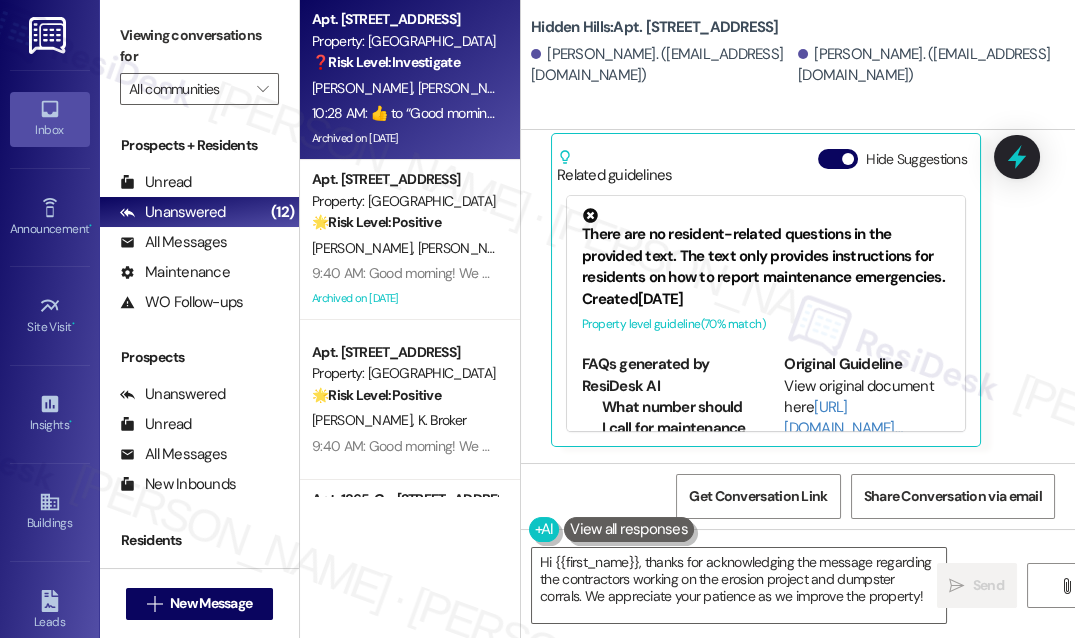 scroll, scrollTop: 36711, scrollLeft: 0, axis: vertical 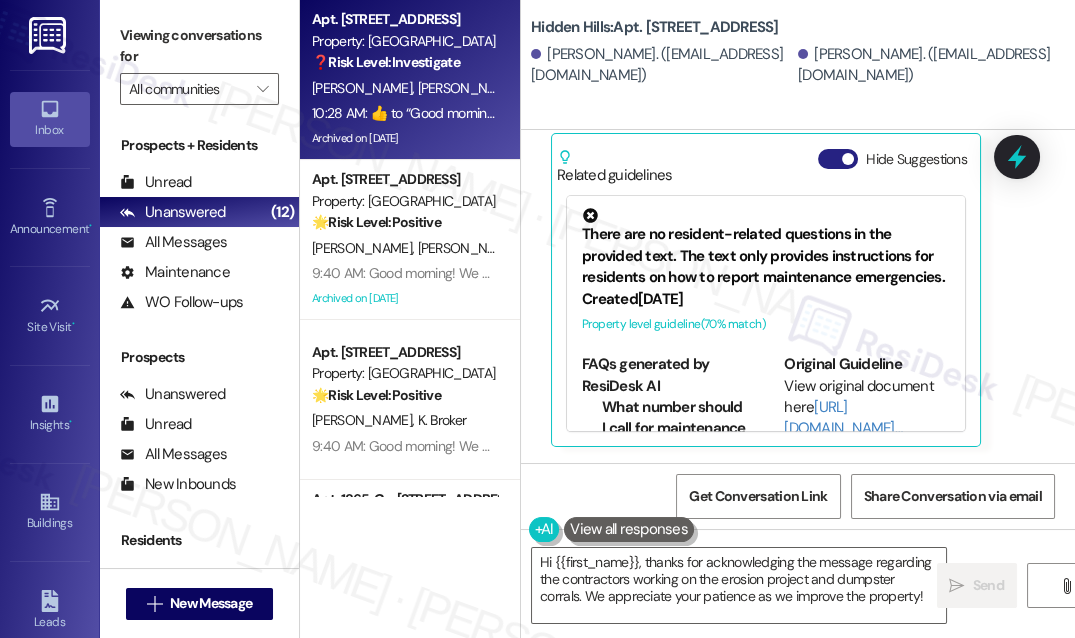click on "Hide Suggestions" at bounding box center (838, 159) 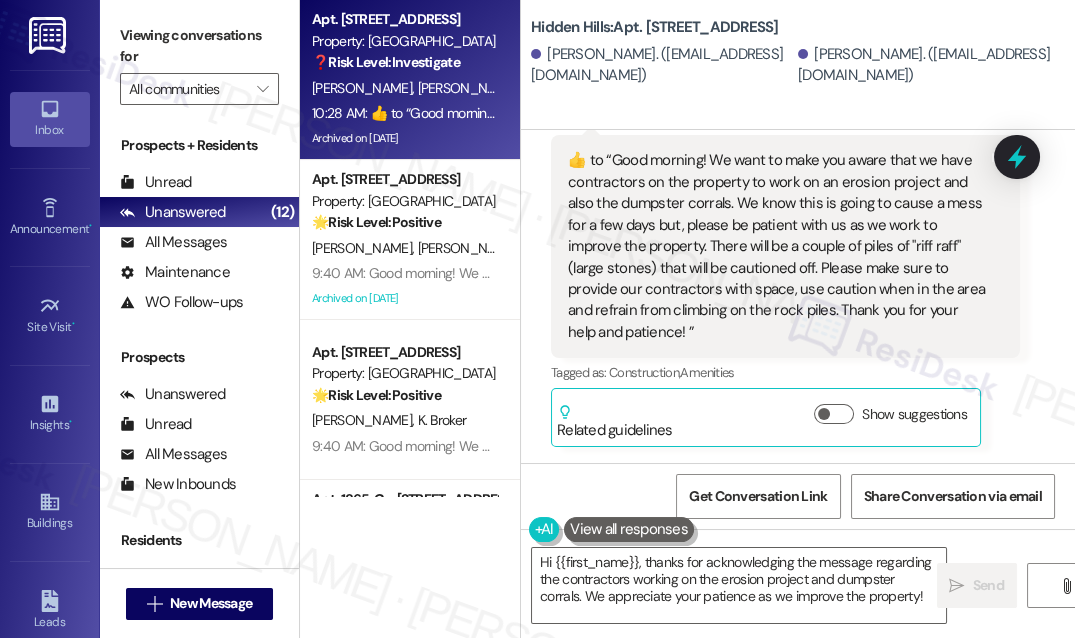 click on "​👍​ to “ Good morning!  We want to make you aware that we have contractors on the property to work on an erosion project and also the dumpster corrals.  We know this is going to cause a mess for a few days but, please be patient with us as we work to improve the property.  There will be a couple of piles of "riff raff" (large stones) that will be cautioned off.  Please make sure to provide our contractors with space, use caution when in the area and refrain from climbing on the rock piles.  Thank you for your help and patience!  ”" at bounding box center (778, 246) 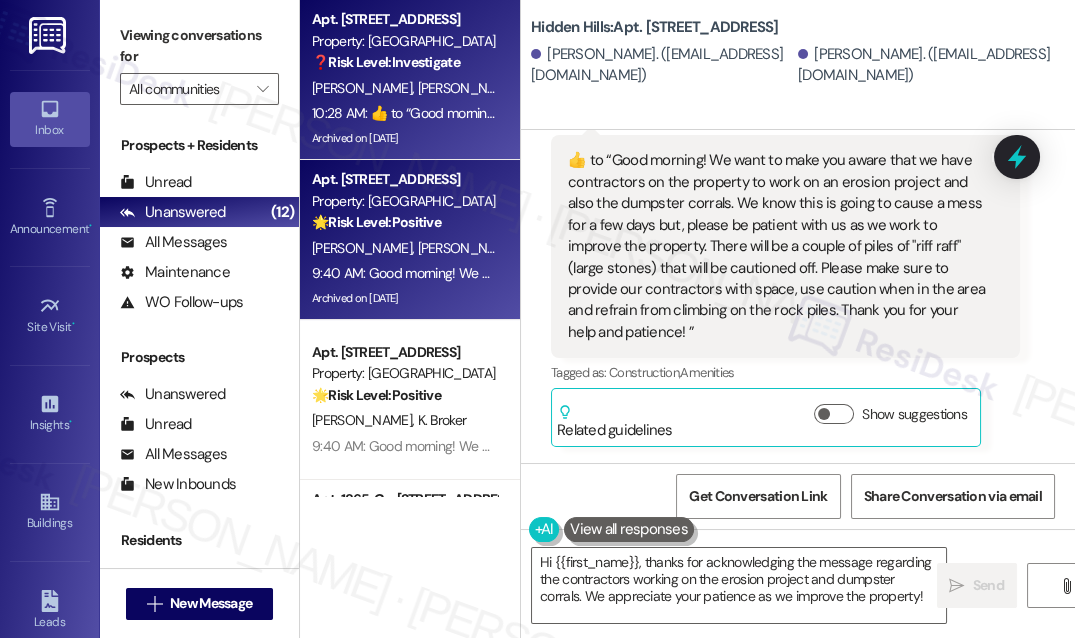 click on "9:40 AM: Good morning!  We want to make you aware that we have contractors on the property to work on an erosion project and also the dumpster corrals.  We know this is going to cause a mess for a few days but, please be patient with us as we work to improve the property.  There will be a couple of piles of "riff raff" (large stones) that will be cautioned off.  Please make sure to provide our contractors with space, use caution when in the area and refrain from climbing on the rock piles.  Thank you for your help and patience!" at bounding box center [1839, 273] 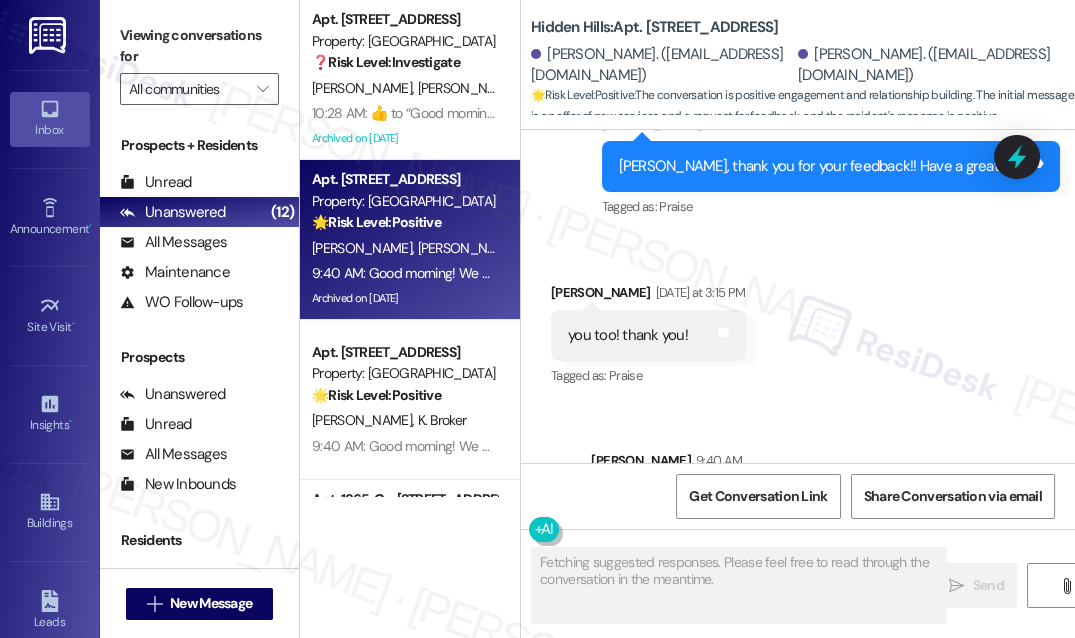 scroll, scrollTop: 33269, scrollLeft: 0, axis: vertical 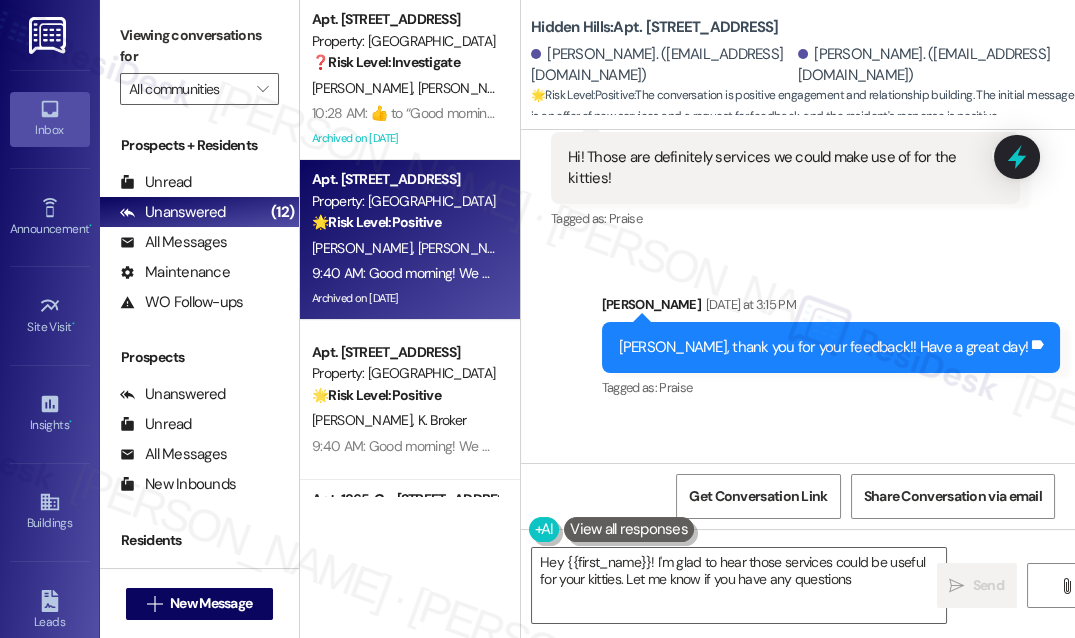 type on "Hey {{first_name}}! I'm glad to hear those services could be useful for your kitties. Let me know if you have any questions!" 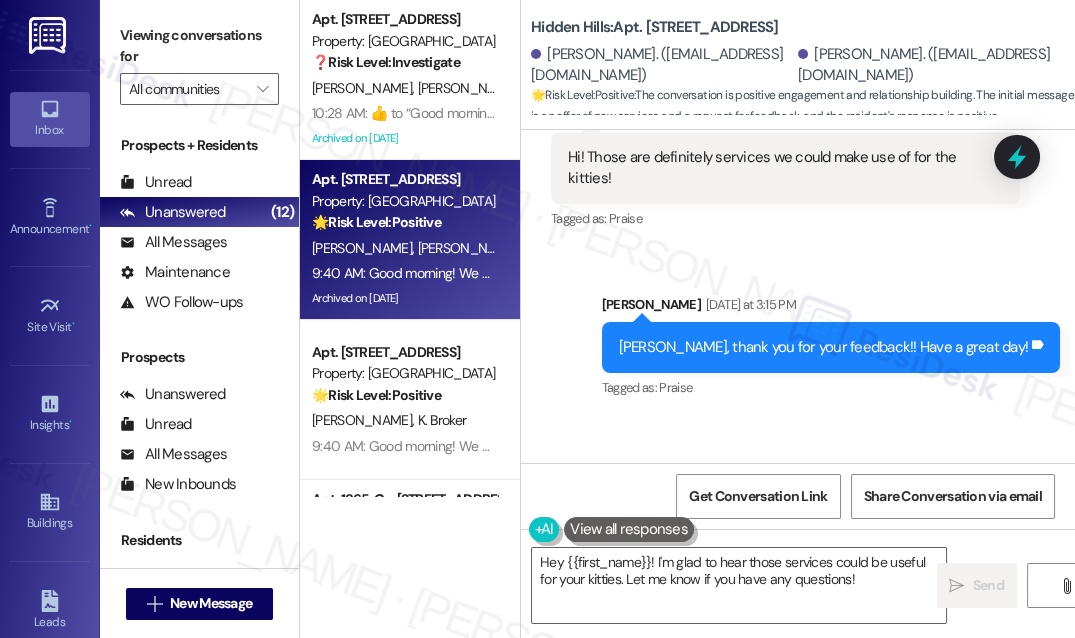 click on "[PERSON_NAME]. ([EMAIL_ADDRESS][DOMAIN_NAME])" at bounding box center (929, 65) 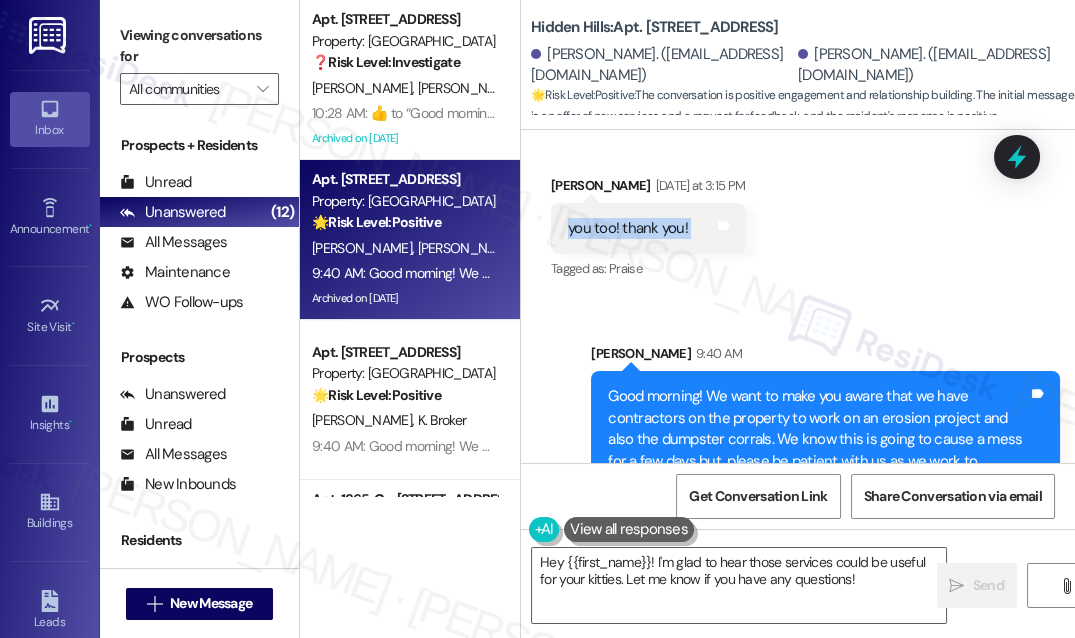 scroll, scrollTop: 33610, scrollLeft: 0, axis: vertical 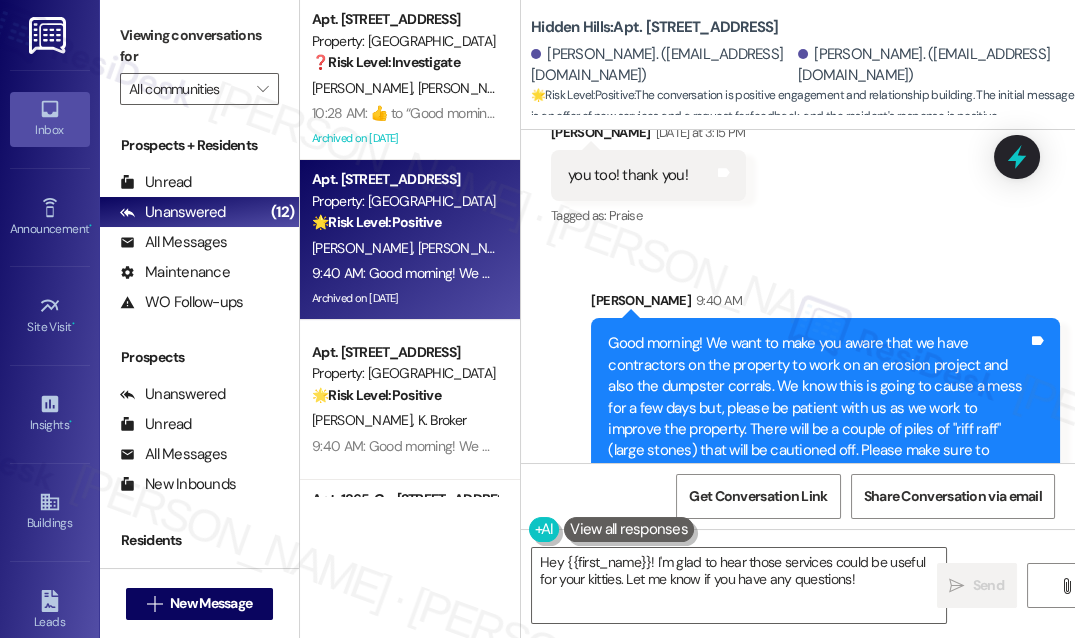 click on "Good morning!  We want to make you aware that we have contractors on the property to work on an erosion project and also the dumpster corrals.  We know this is going to cause a mess for a few days but, please be patient with us as we work to improve the property.  There will be a couple of piles of "riff raff" (large stones) that will be cautioned off.  Please make sure to provide our contractors with space, use caution when in the area and refrain from climbing on the rock piles.  Thank you for your help and patience!" at bounding box center (818, 429) 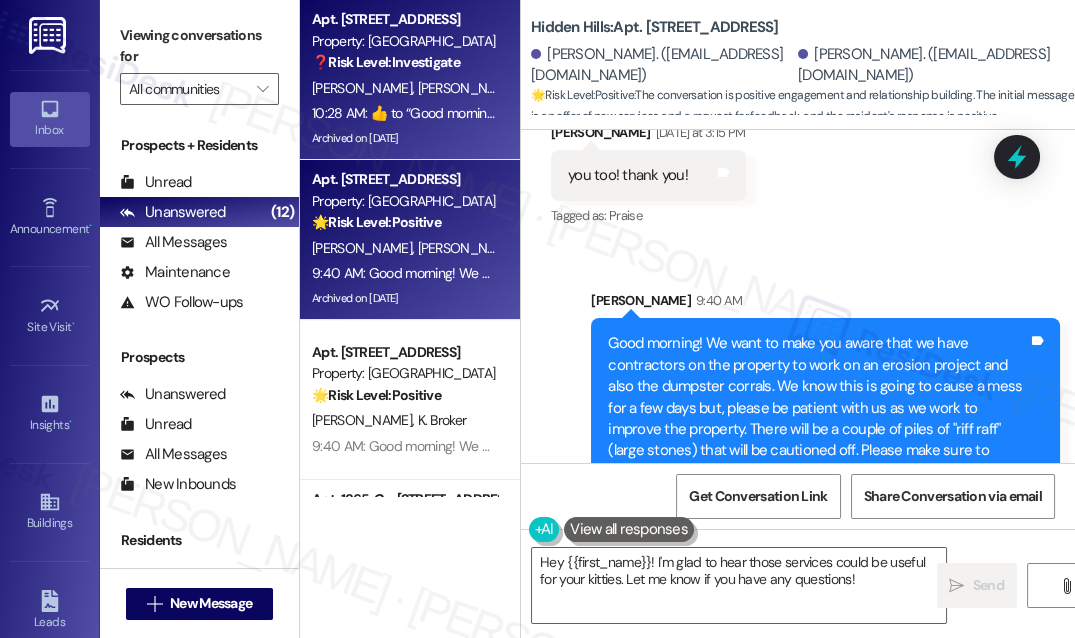 click on "[PERSON_NAME] [PERSON_NAME]" at bounding box center (404, 88) 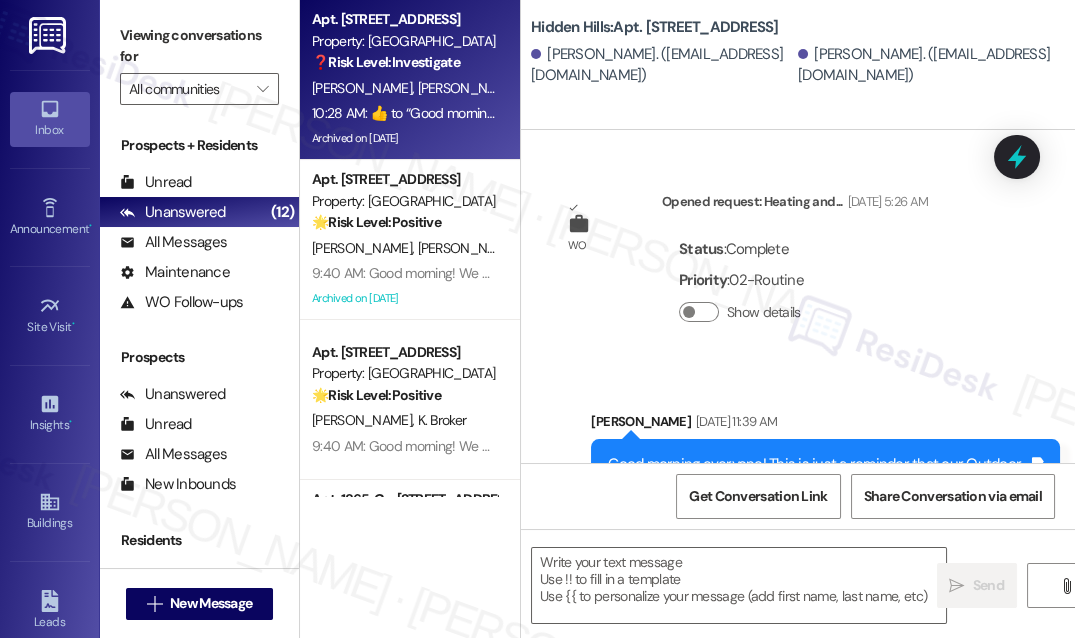 type on "Fetching suggested responses. Please feel free to read through the conversation in the meantime." 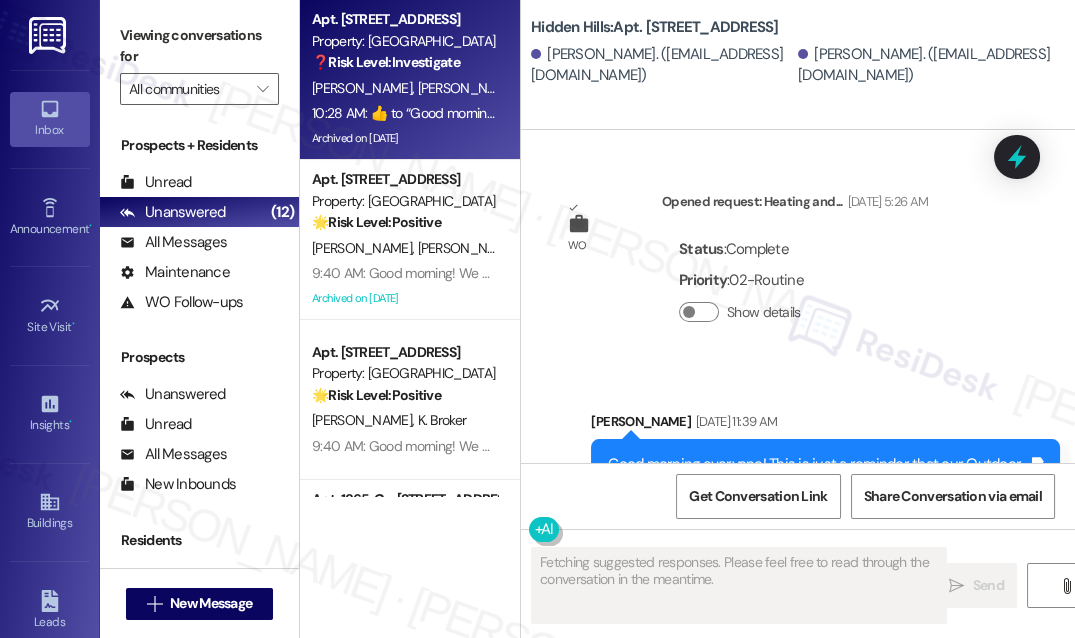 scroll, scrollTop: 36710, scrollLeft: 0, axis: vertical 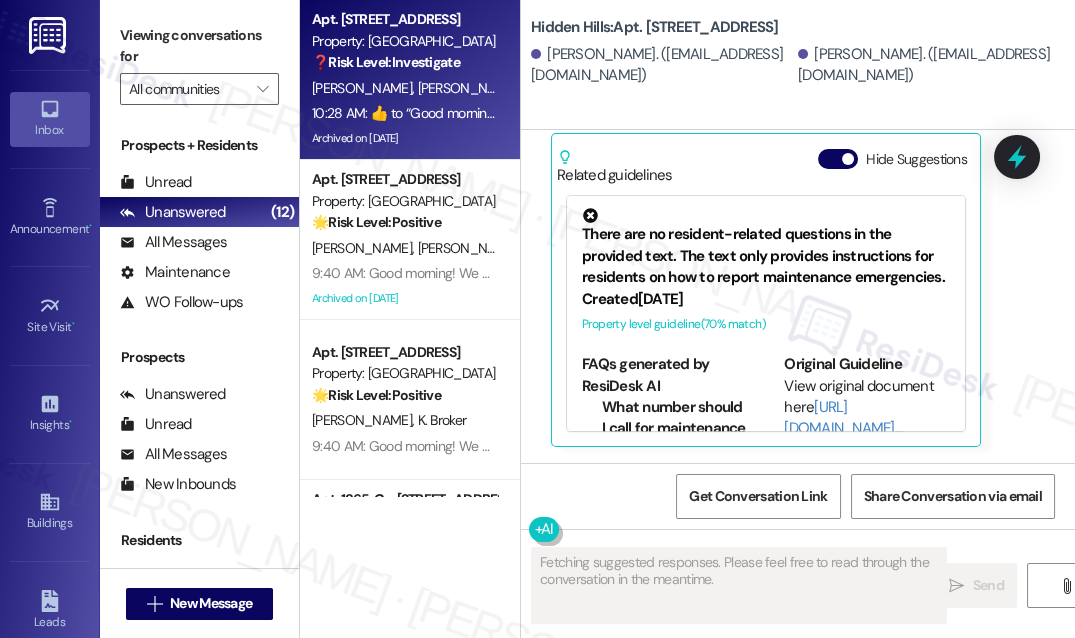 type 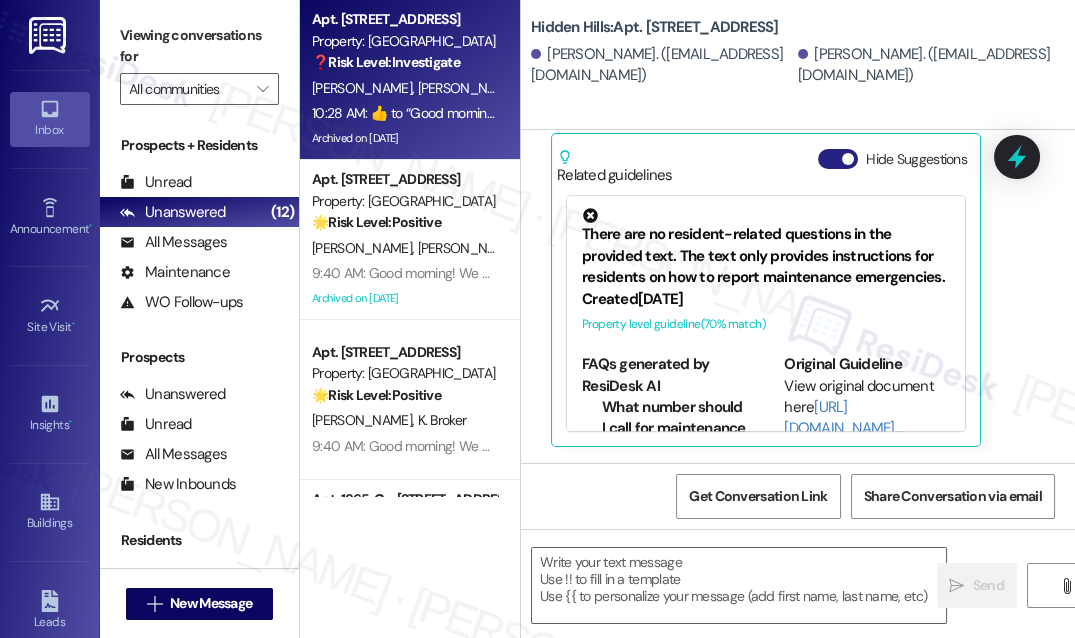 click on "Hide Suggestions" at bounding box center (838, 159) 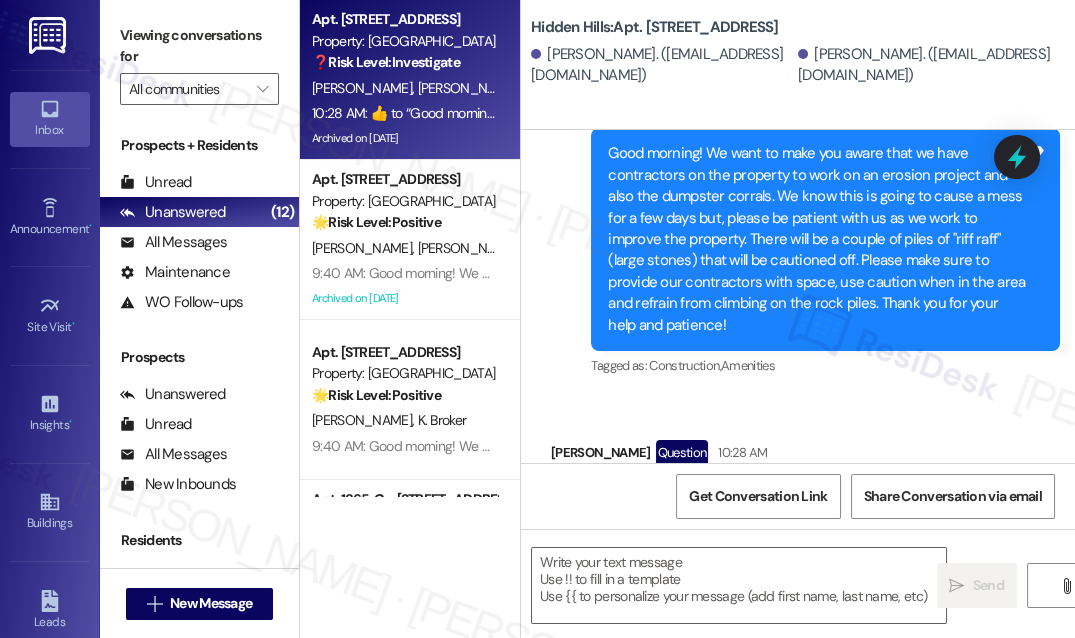 scroll, scrollTop: 36456, scrollLeft: 0, axis: vertical 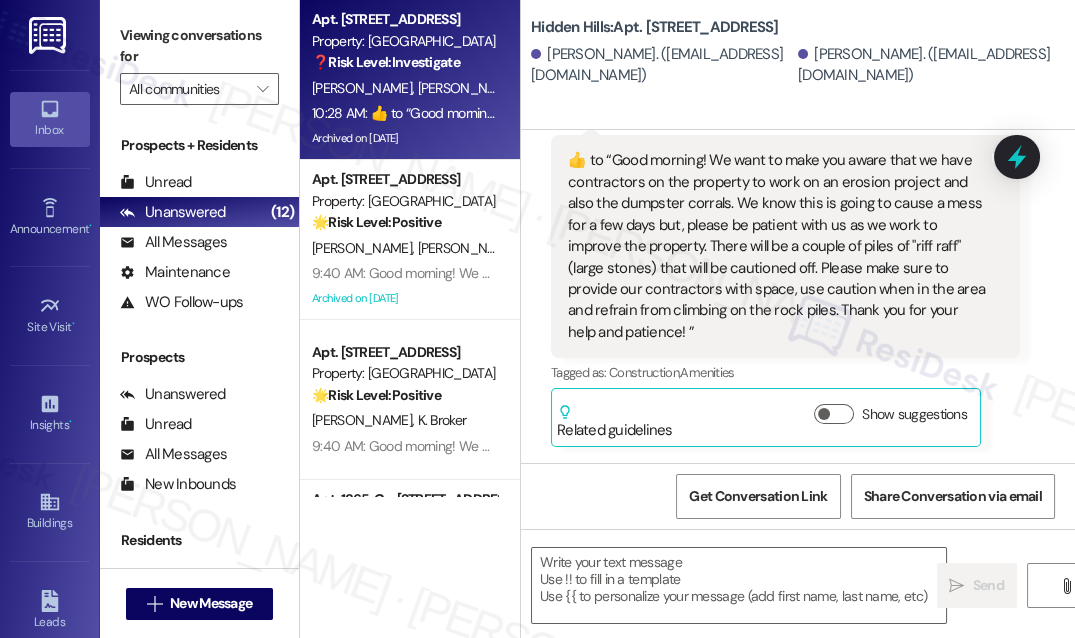 click on "​👍​ to “ Good morning!  We want to make you aware that we have contractors on the property to work on an erosion project and also the dumpster corrals.  We know this is going to cause a mess for a few days but, please be patient with us as we work to improve the property.  There will be a couple of piles of "riff raff" (large stones) that will be cautioned off.  Please make sure to provide our contractors with space, use caution when in the area and refrain from climbing on the rock piles.  Thank you for your help and patience!  ”" at bounding box center (778, 246) 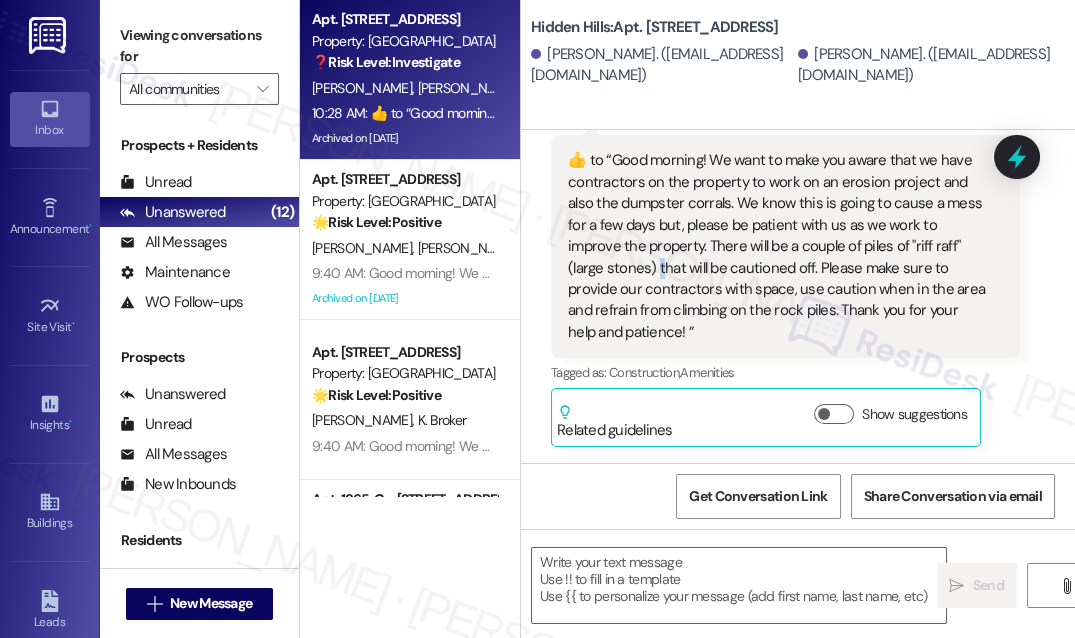 click on "​👍​ to “ Good morning!  We want to make you aware that we have contractors on the property to work on an erosion project and also the dumpster corrals.  We know this is going to cause a mess for a few days but, please be patient with us as we work to improve the property.  There will be a couple of piles of "riff raff" (large stones) that will be cautioned off.  Please make sure to provide our contractors with space, use caution when in the area and refrain from climbing on the rock piles.  Thank you for your help and patience!  ”" at bounding box center (778, 246) 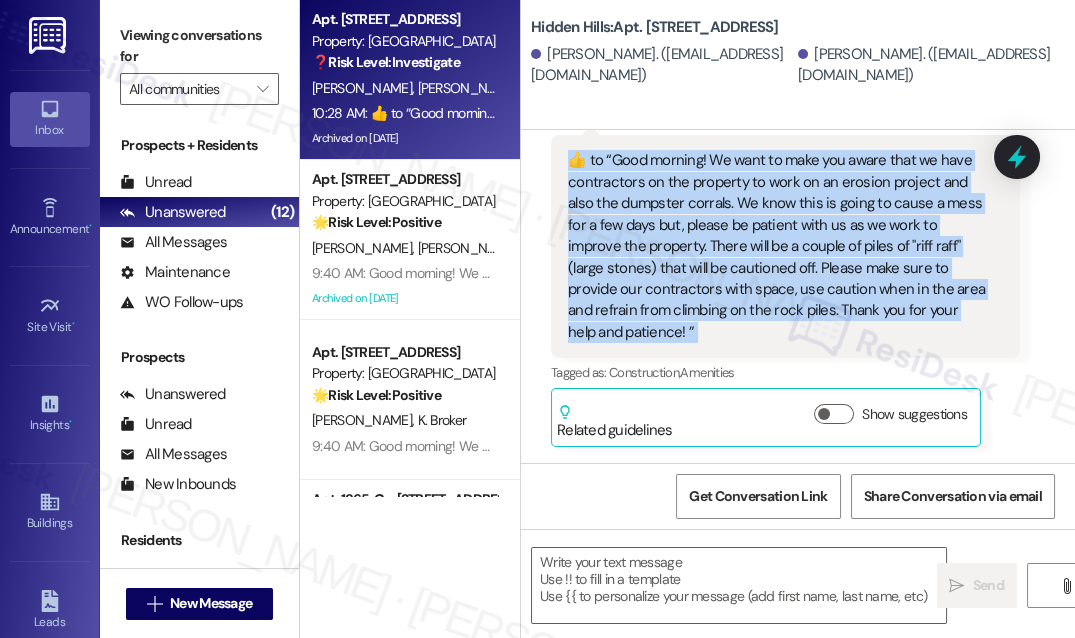 click on "​👍​ to “ Good morning!  We want to make you aware that we have contractors on the property to work on an erosion project and also the dumpster corrals.  We know this is going to cause a mess for a few days but, please be patient with us as we work to improve the property.  There will be a couple of piles of "riff raff" (large stones) that will be cautioned off.  Please make sure to provide our contractors with space, use caution when in the area and refrain from climbing on the rock piles.  Thank you for your help and patience!  ”" at bounding box center [778, 246] 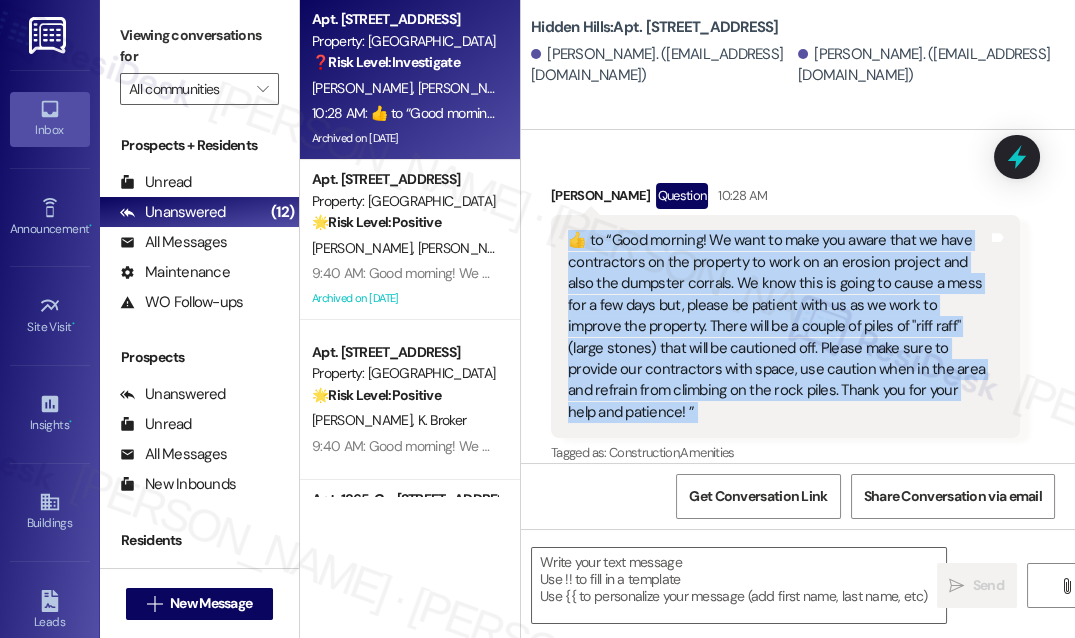 scroll, scrollTop: 36274, scrollLeft: 0, axis: vertical 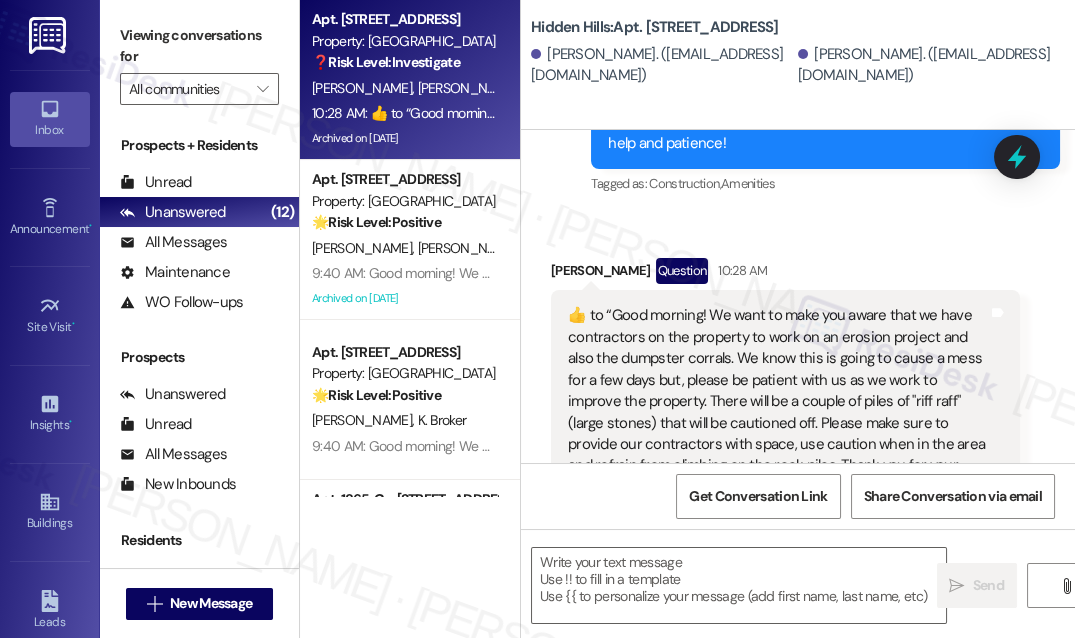 click on "Received via SMS [PERSON_NAME] Question 10:28 AM  ​👍​ to “ Good morning!  We want to make you aware that we have contractors on the property to work on an erosion project and also the dumpster corrals.  We know this is going to cause a mess for a few days but, please be patient with us as we work to improve the property.  There will be a couple of piles of "riff raff" (large stones) that will be cautioned off.  Please make sure to provide our contractors with space, use caution when in the area and refrain from climbing on the rock piles.  Thank you for your help and patience!  ”  Tags and notes Tagged as:   Construction ,  Click to highlight conversations about Construction Amenities Click to highlight conversations about Amenities  Related guidelines Show suggestions" at bounding box center (798, 415) 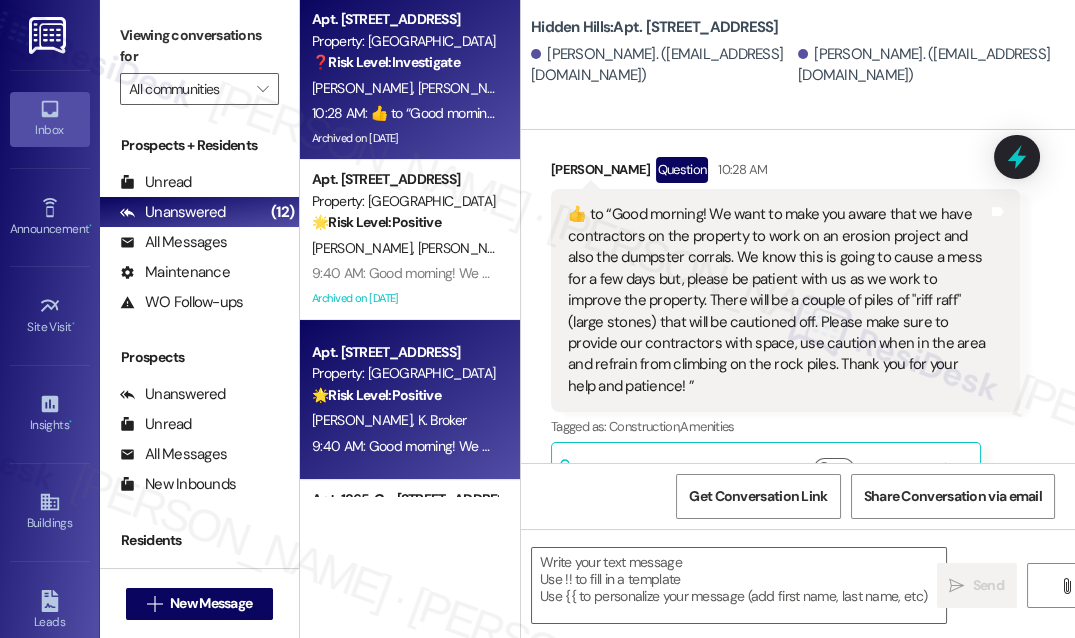 scroll, scrollTop: 36456, scrollLeft: 0, axis: vertical 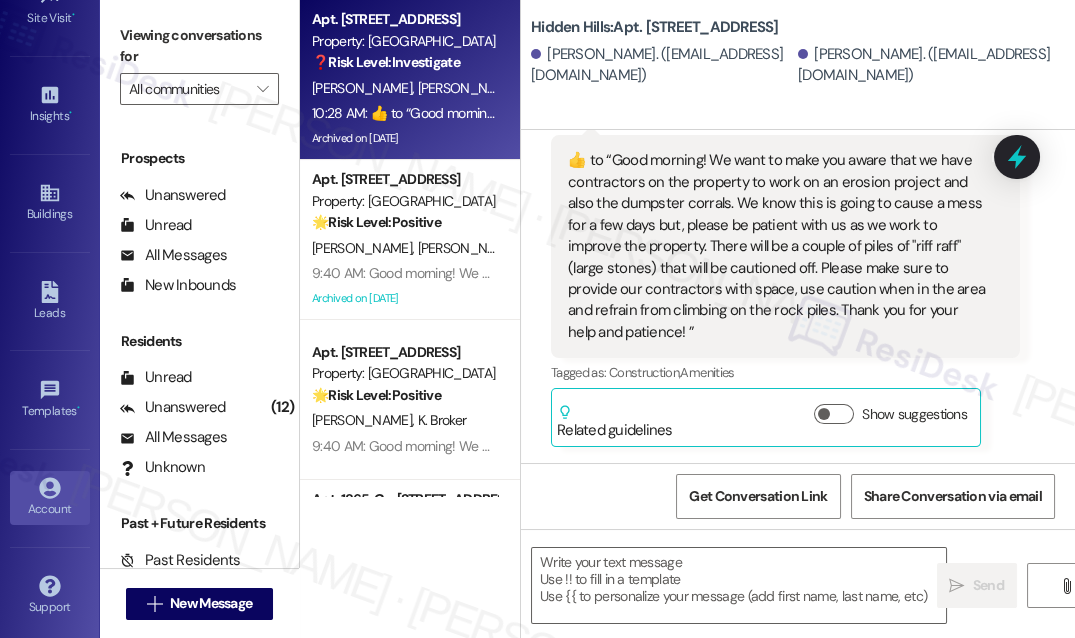 click 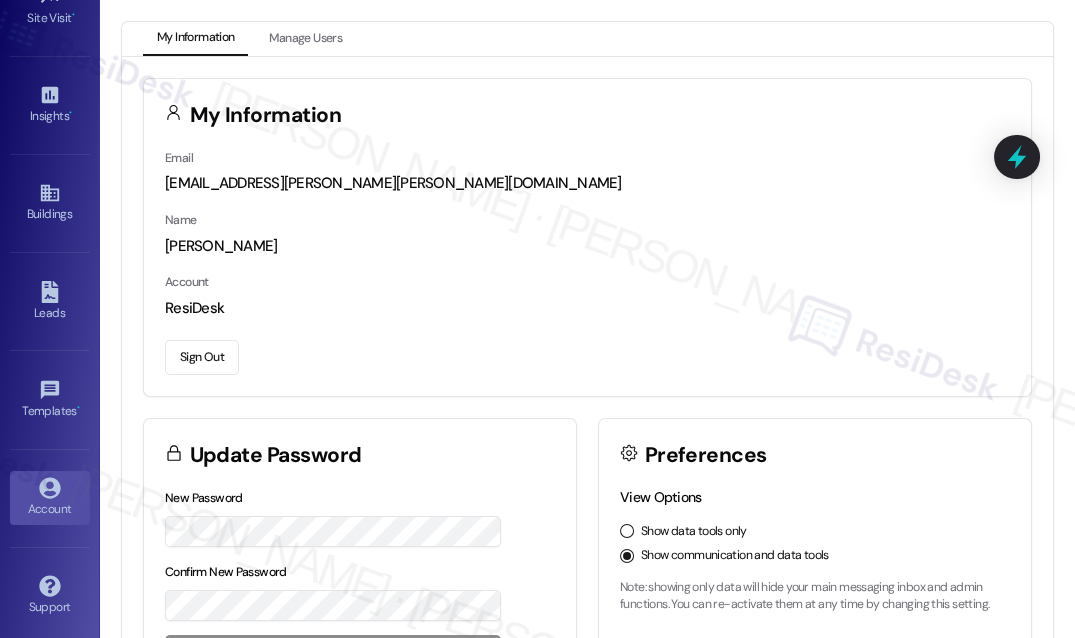 click on "Sign Out" at bounding box center [202, 357] 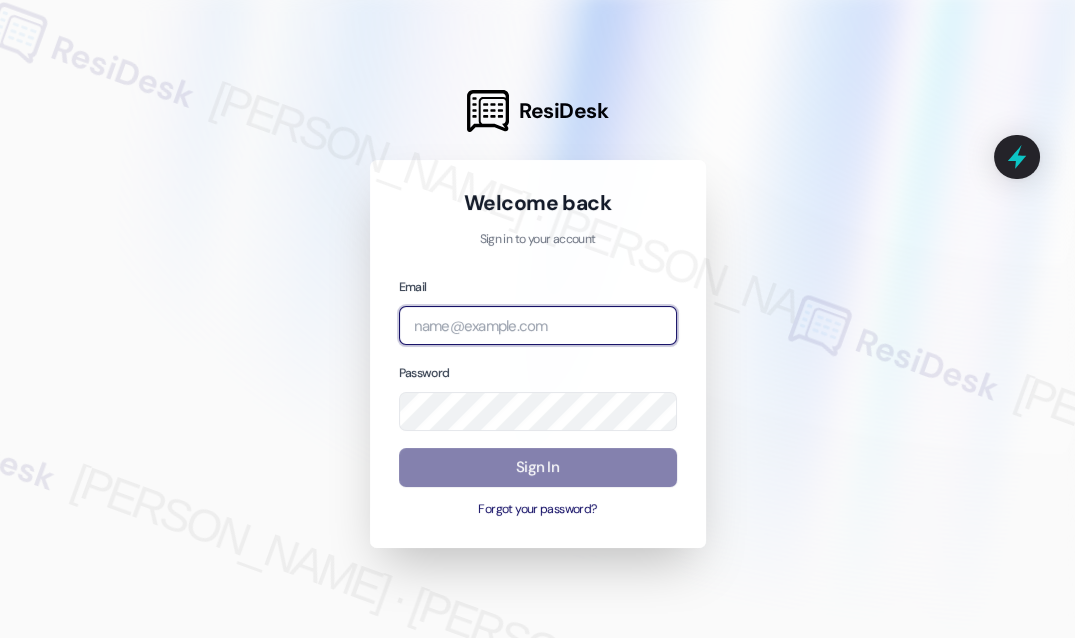 click at bounding box center (538, 325) 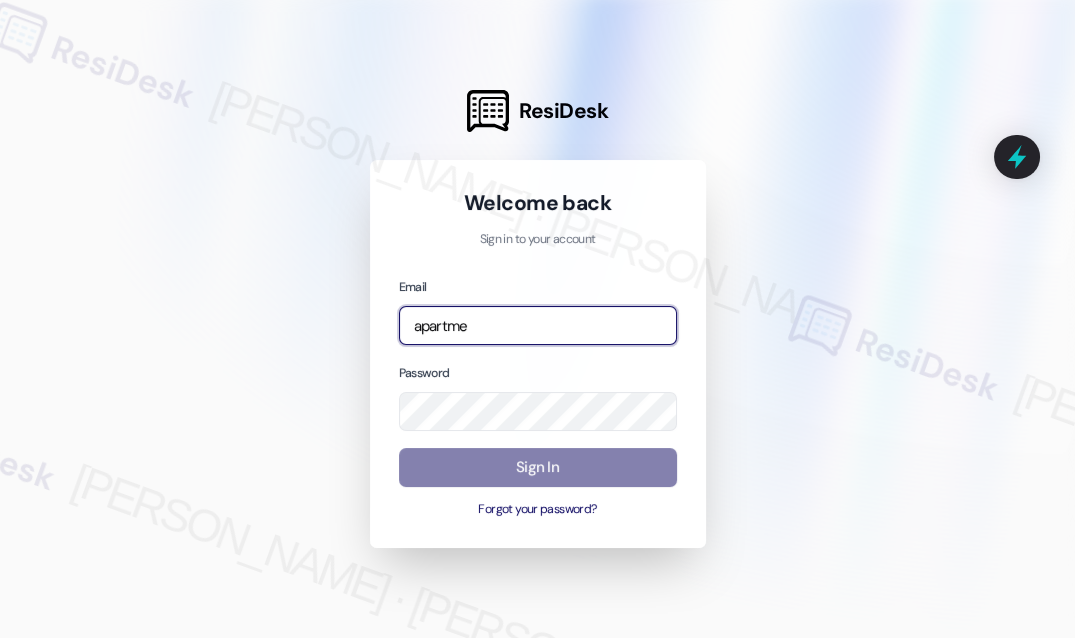 click at bounding box center [0, 638] 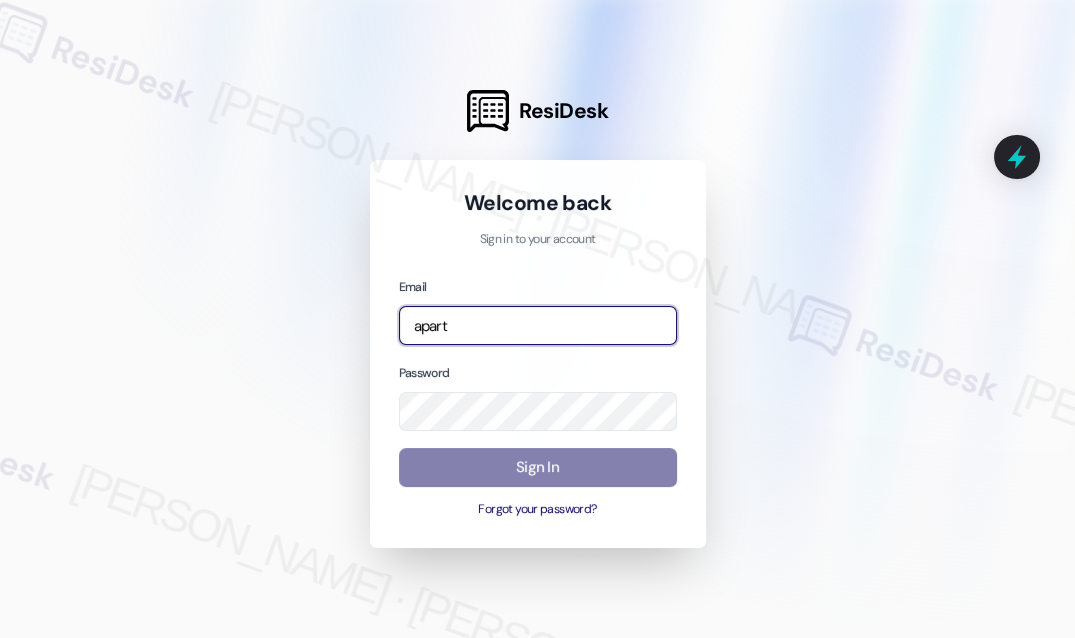 click on "apart" at bounding box center [538, 325] 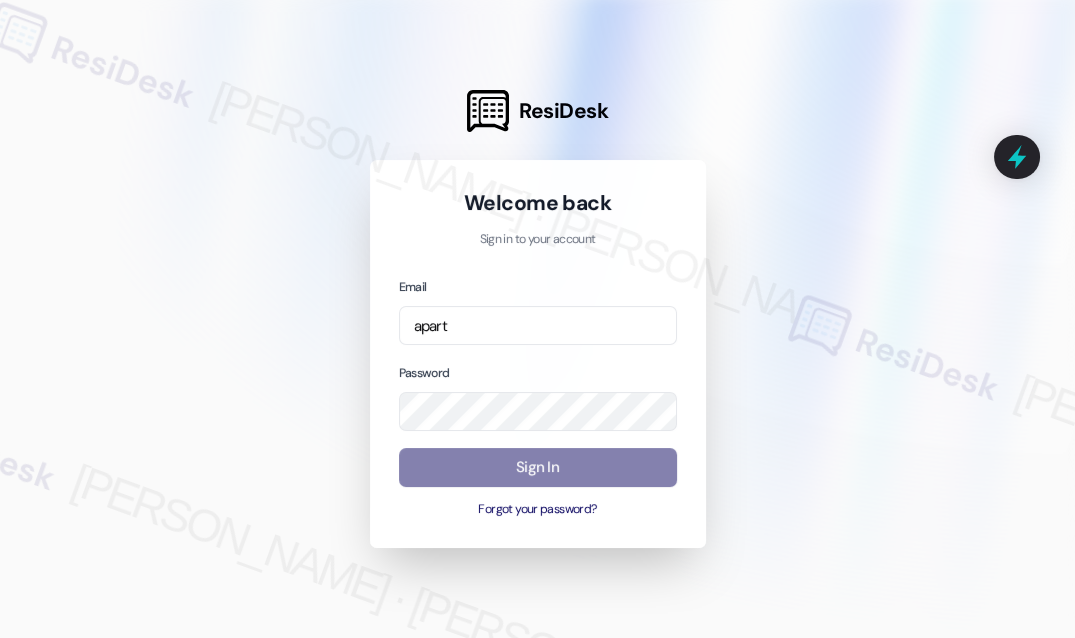 click at bounding box center (537, 319) 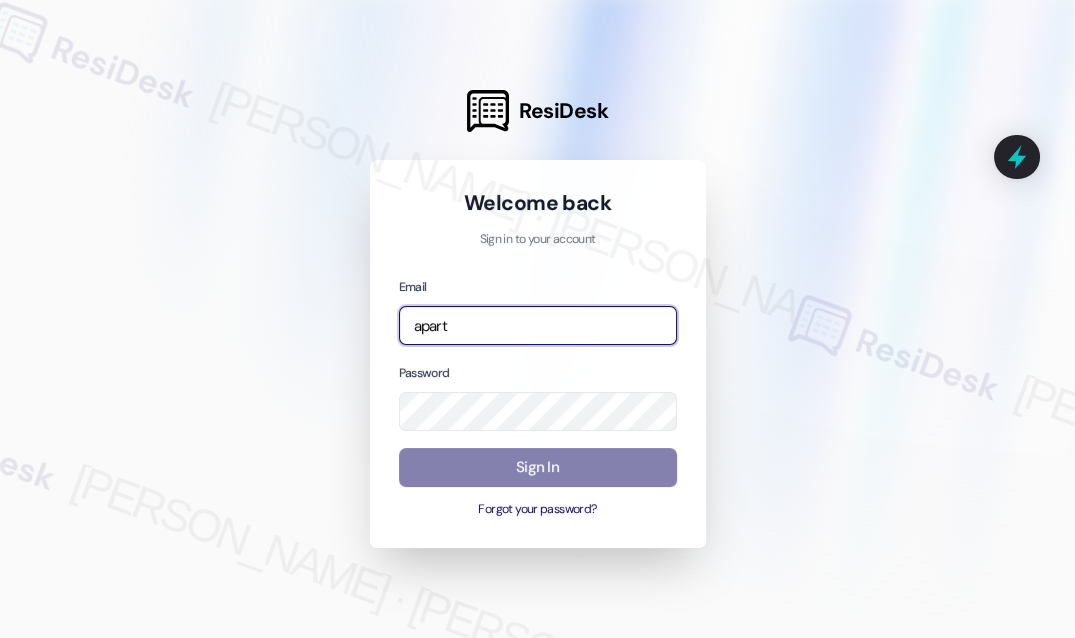 click on "apart" at bounding box center (538, 325) 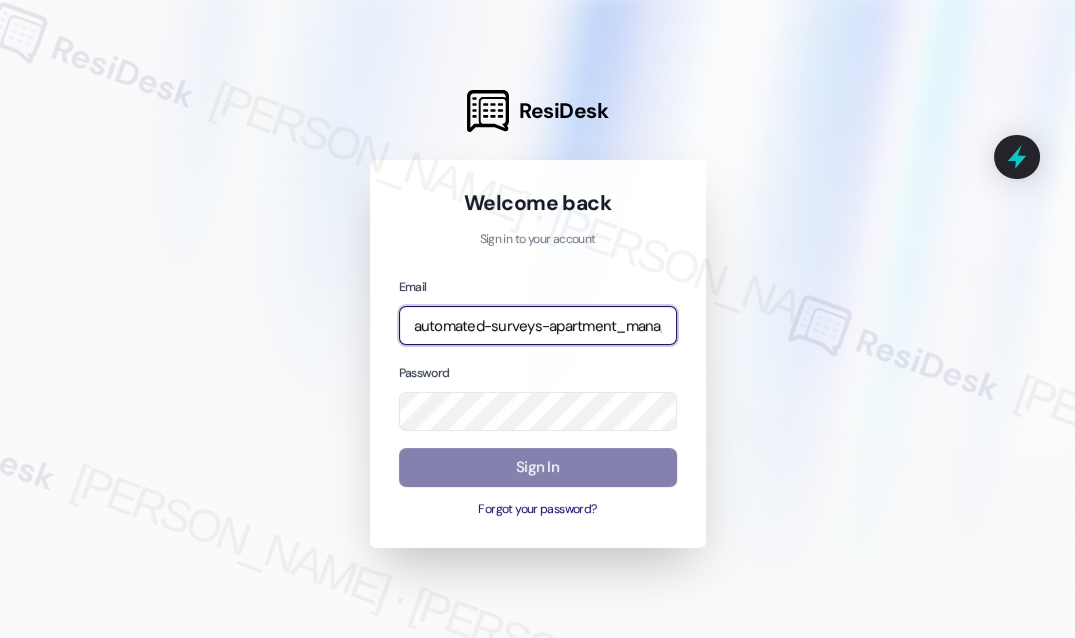 type on "automated-surveys-apartment_management_pros-[PERSON_NAME].[PERSON_NAME]@apartment_management_[DOMAIN_NAME]" 